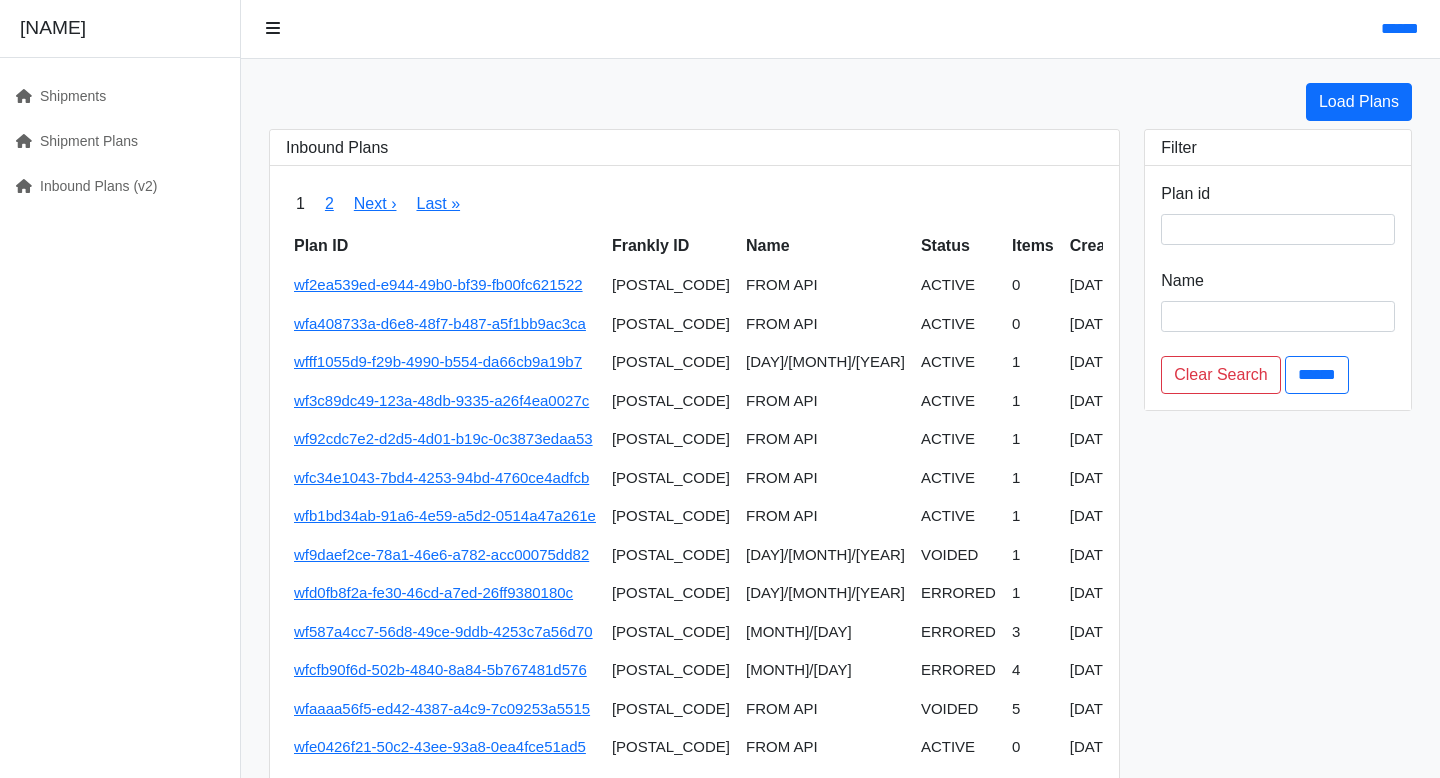 scroll, scrollTop: 0, scrollLeft: 0, axis: both 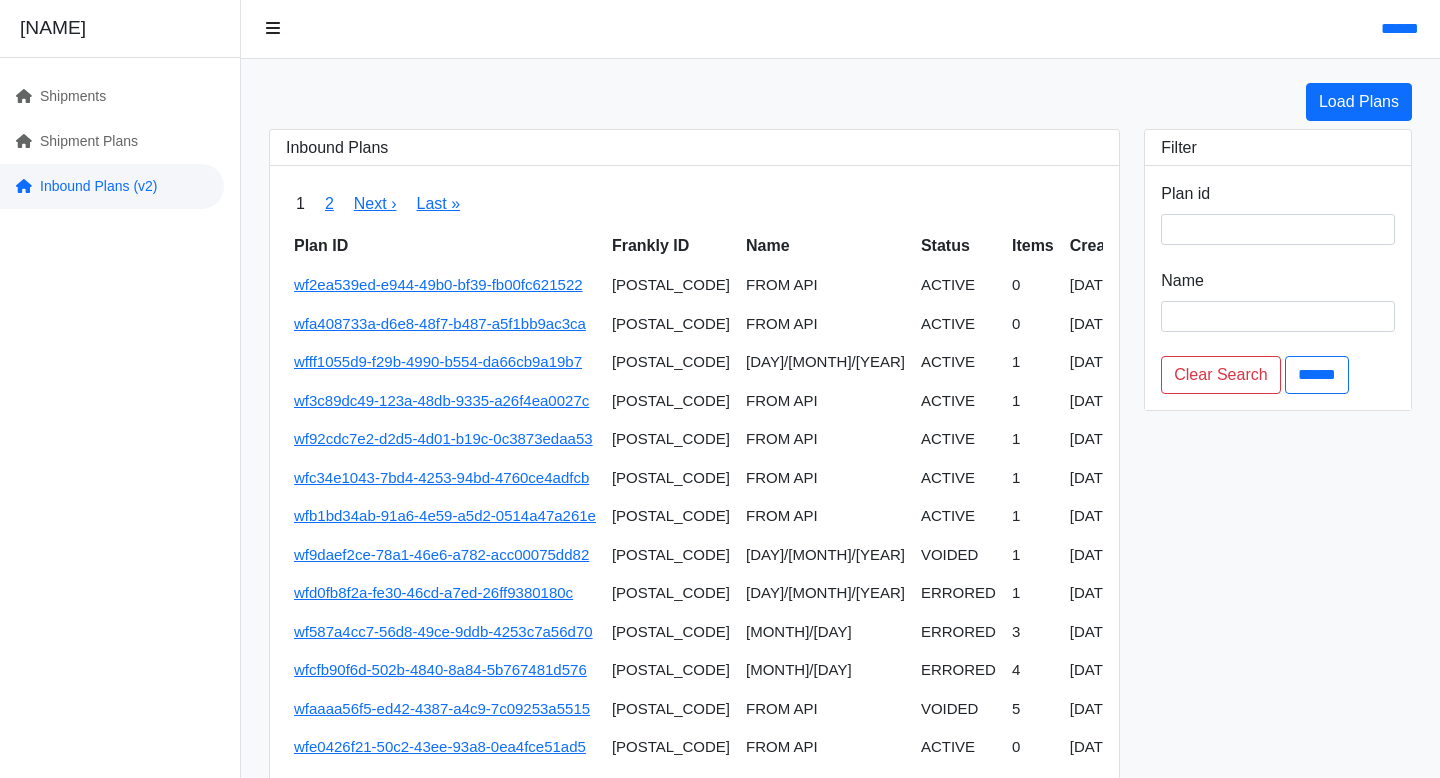 click on "Inbound Plans (v2)" at bounding box center (112, 186) 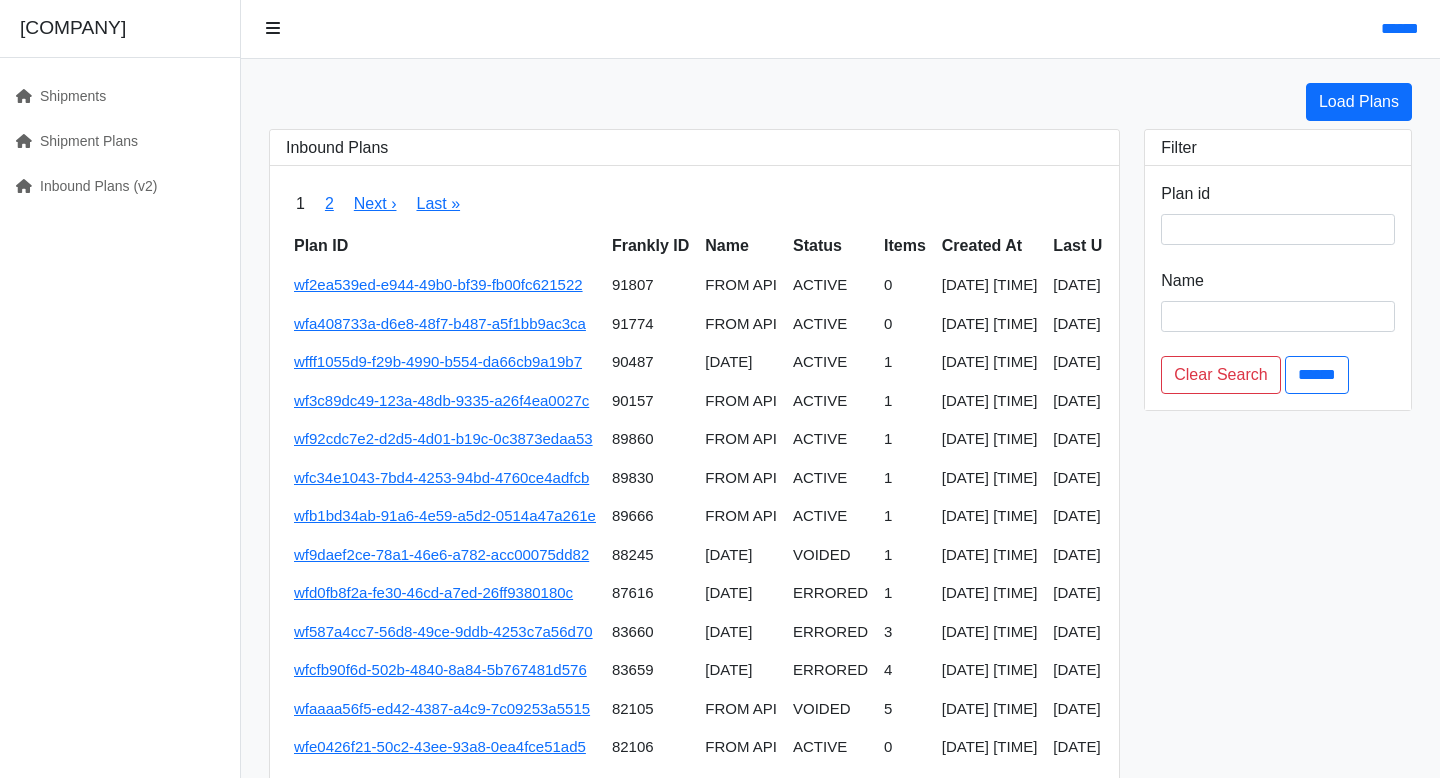 scroll, scrollTop: 0, scrollLeft: 0, axis: both 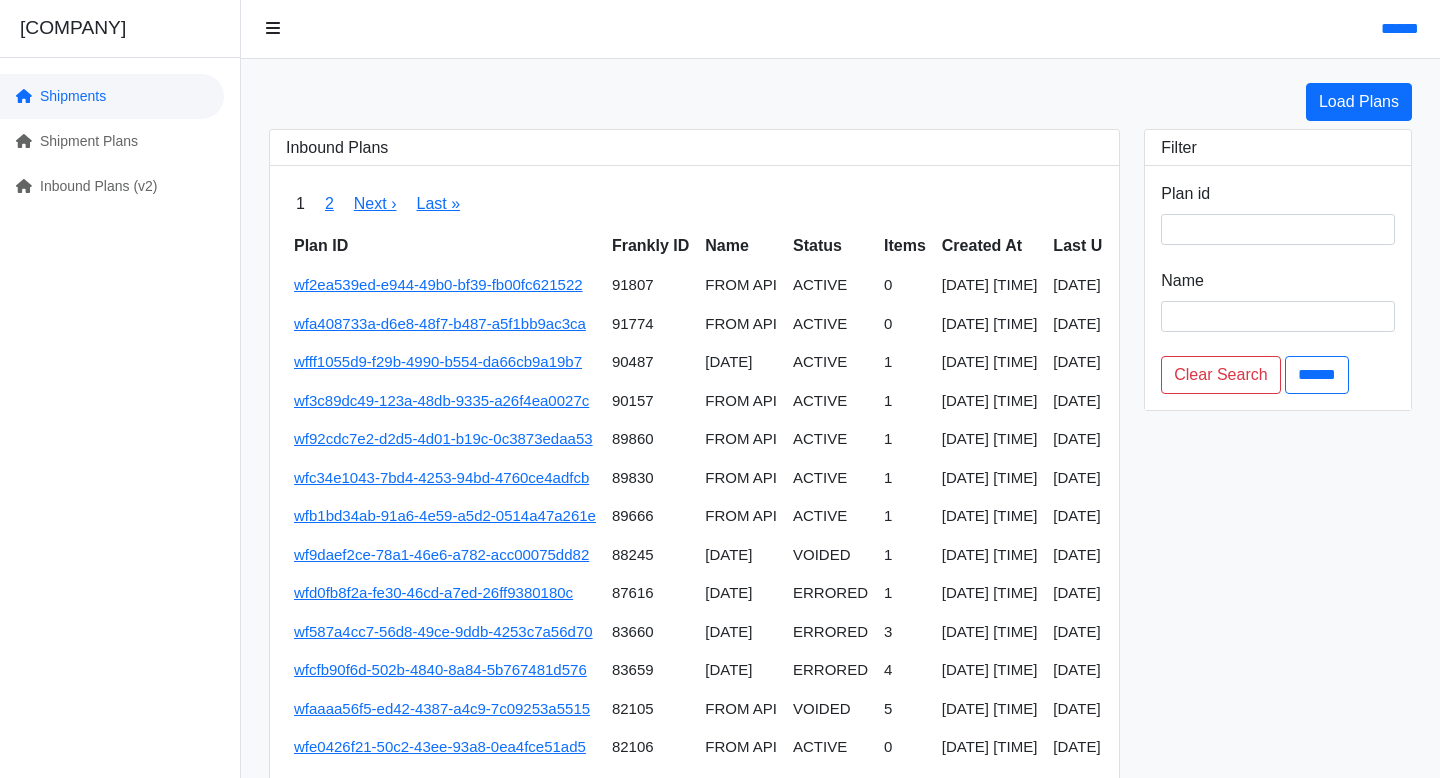 click on "Shipments" at bounding box center [112, 96] 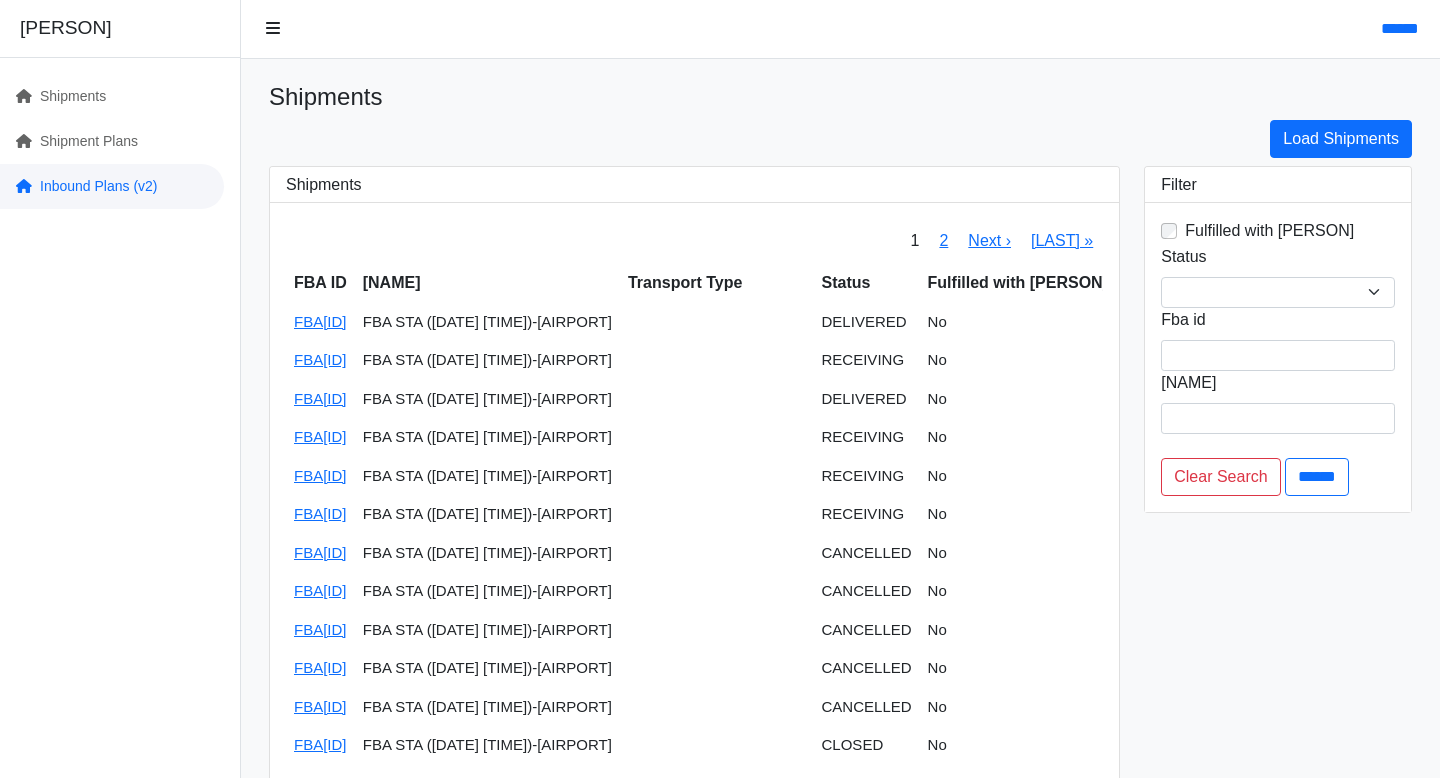 scroll, scrollTop: 0, scrollLeft: 0, axis: both 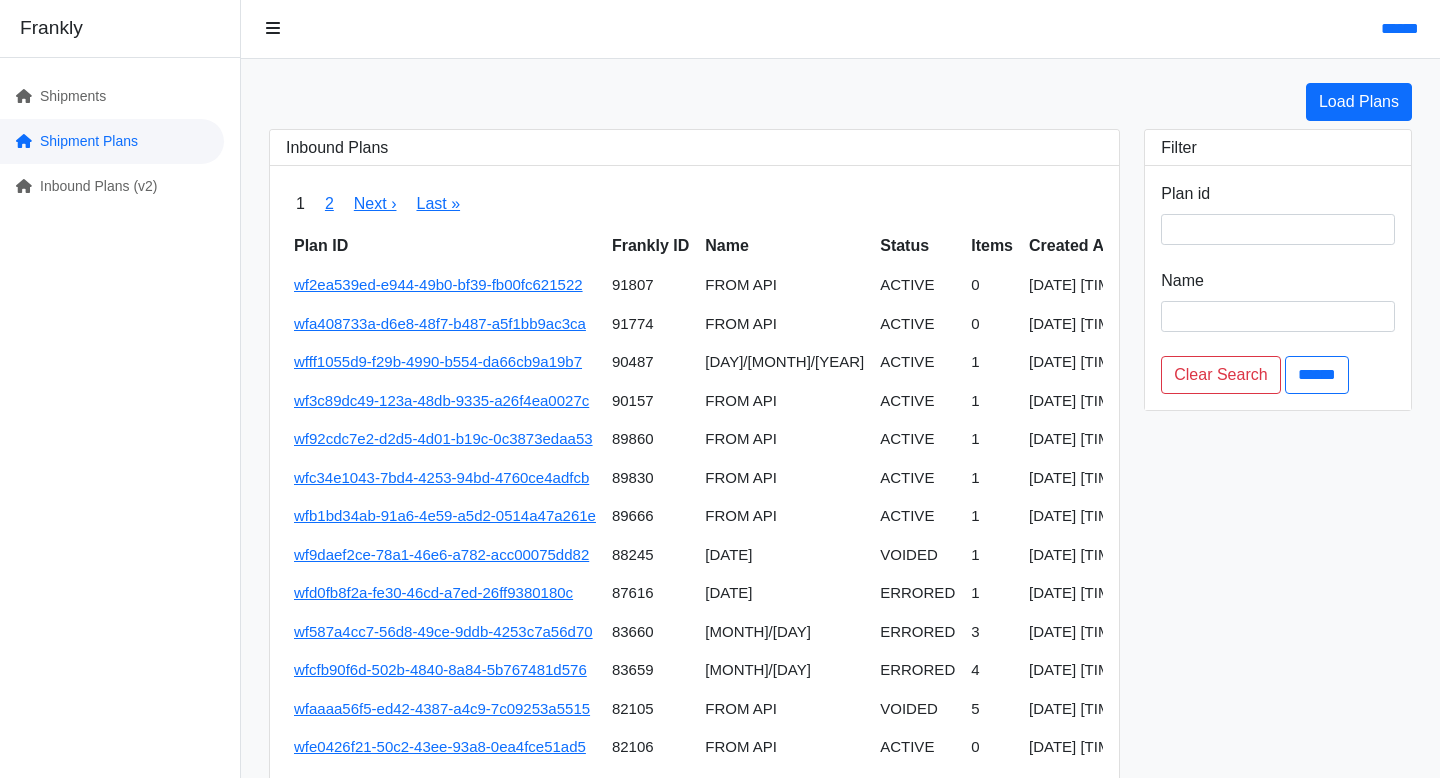 click on "Shipment Plans" at bounding box center (112, 141) 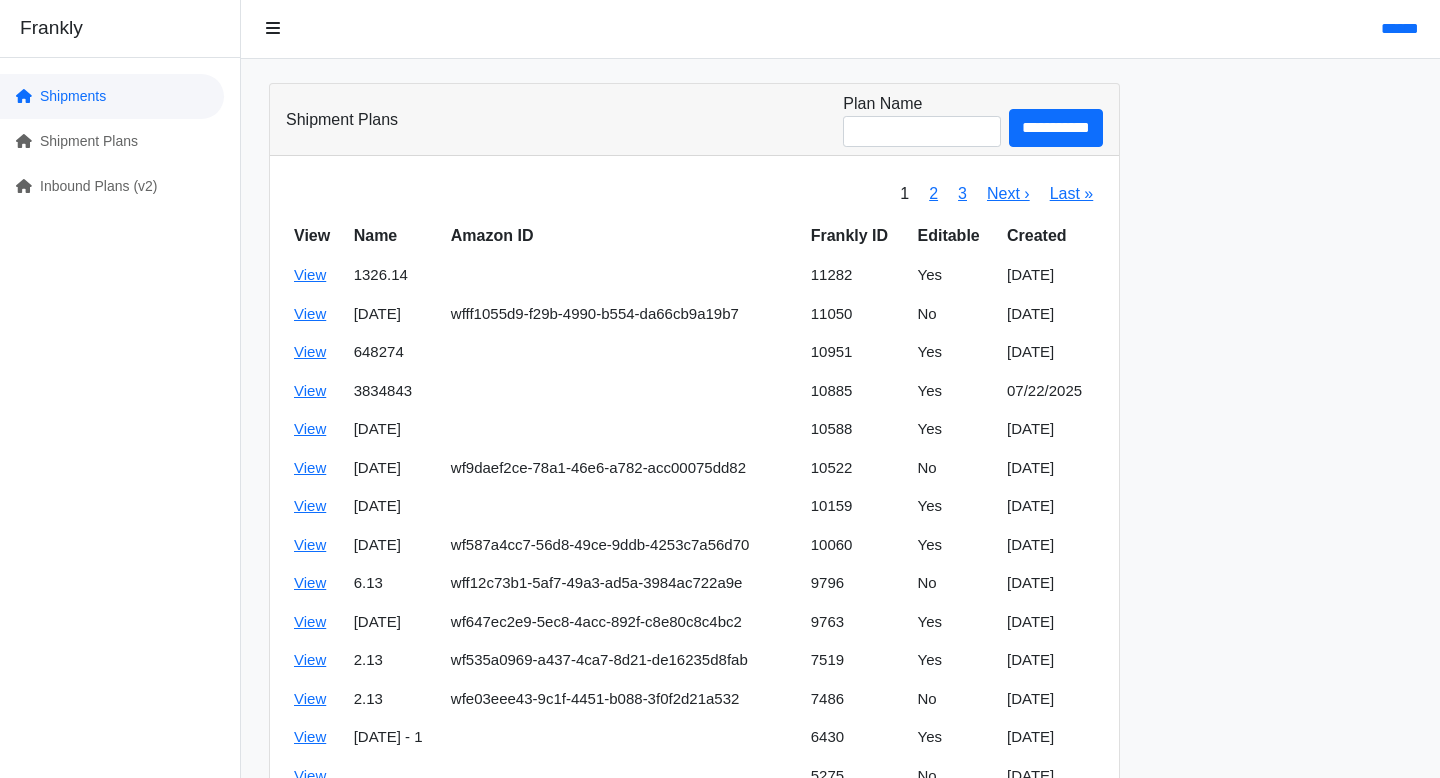 scroll, scrollTop: 0, scrollLeft: 0, axis: both 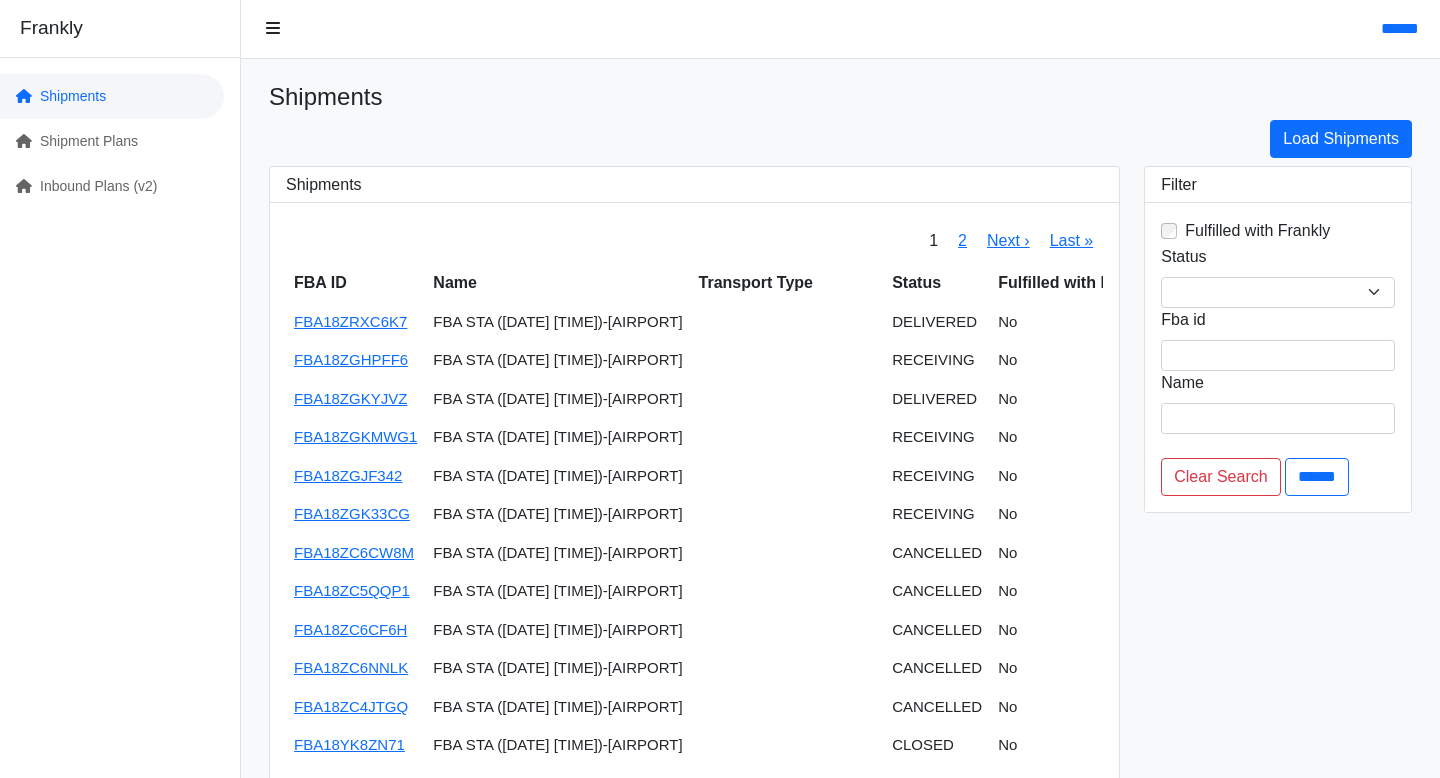 click on "Shipments" at bounding box center (112, 96) 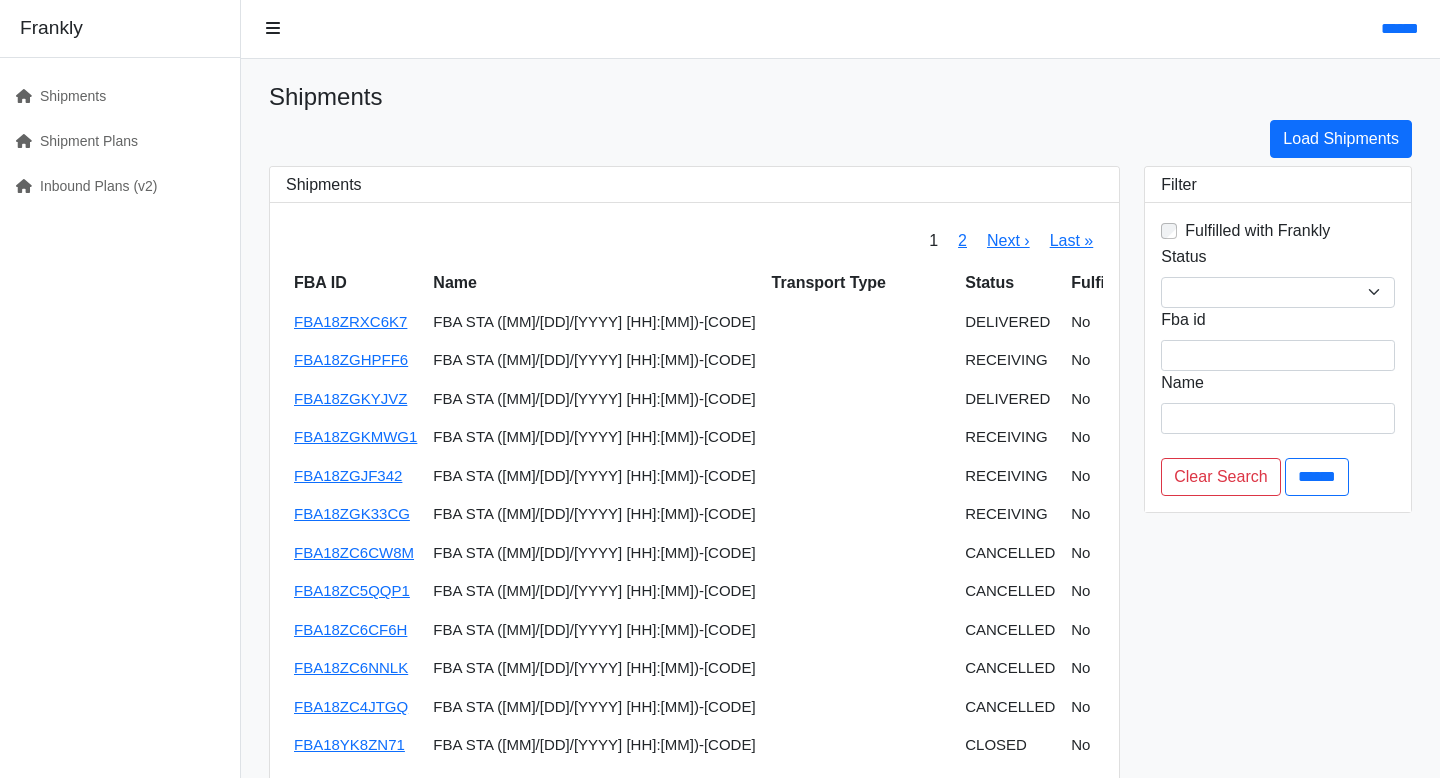 scroll, scrollTop: 0, scrollLeft: 0, axis: both 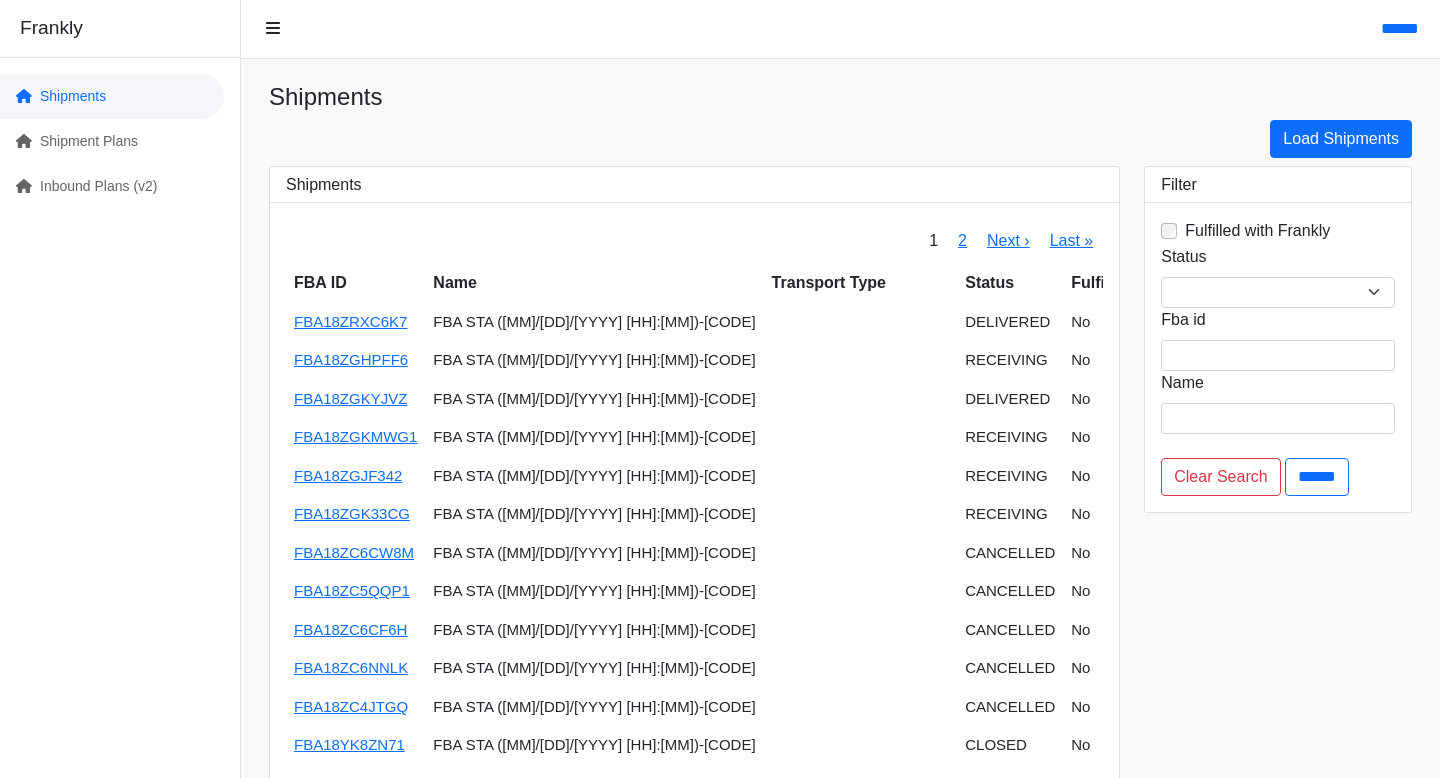 click on "Shipments" at bounding box center (112, 96) 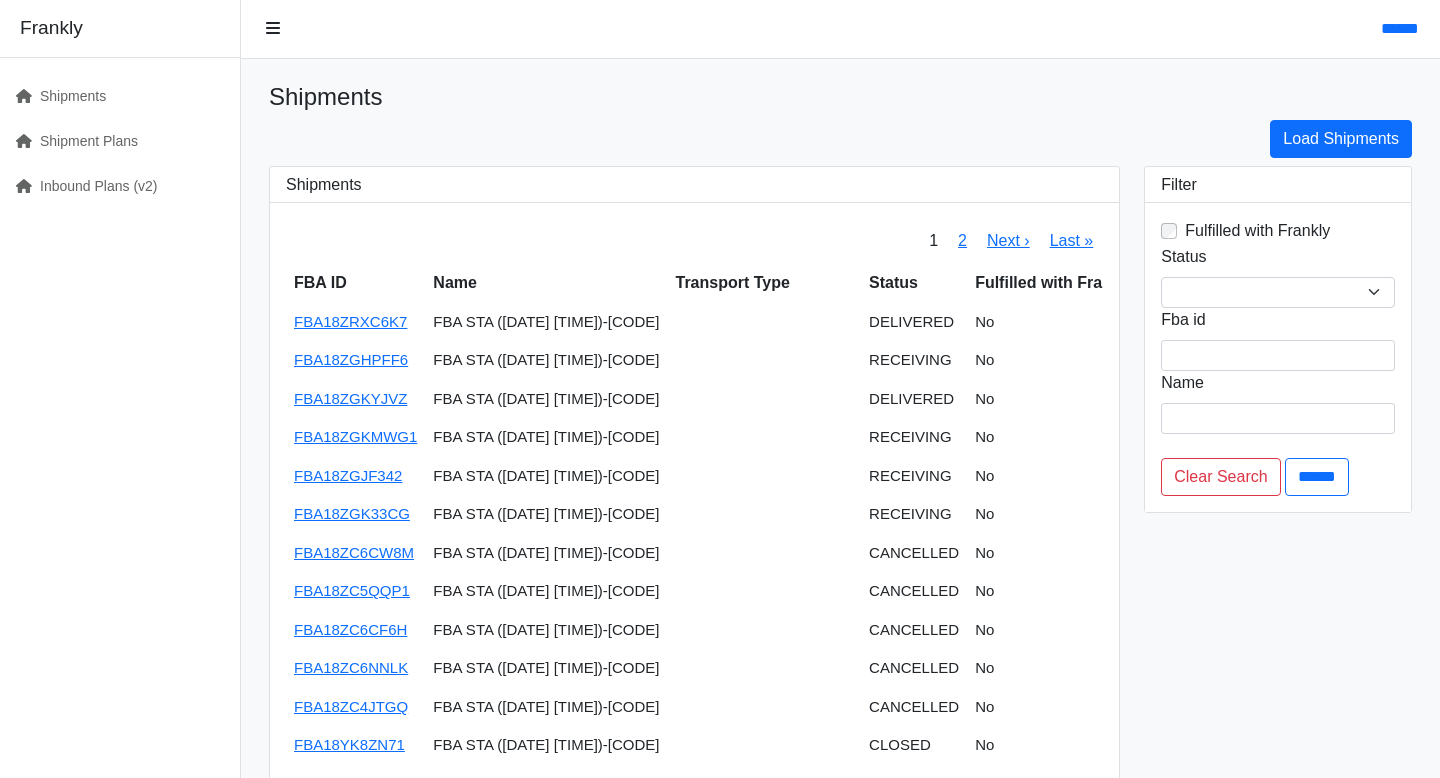 scroll, scrollTop: 0, scrollLeft: 0, axis: both 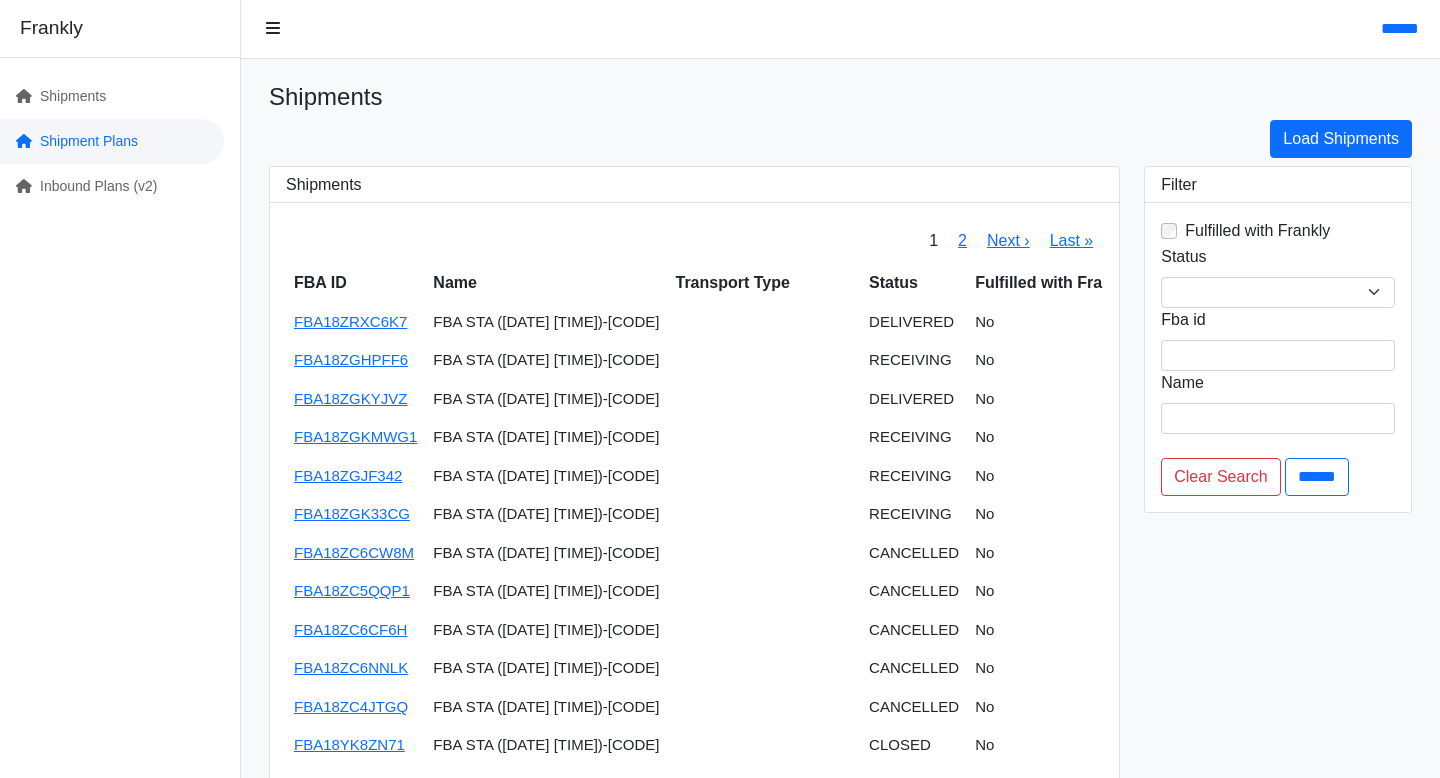 click on "Shipment Plans" at bounding box center [112, 141] 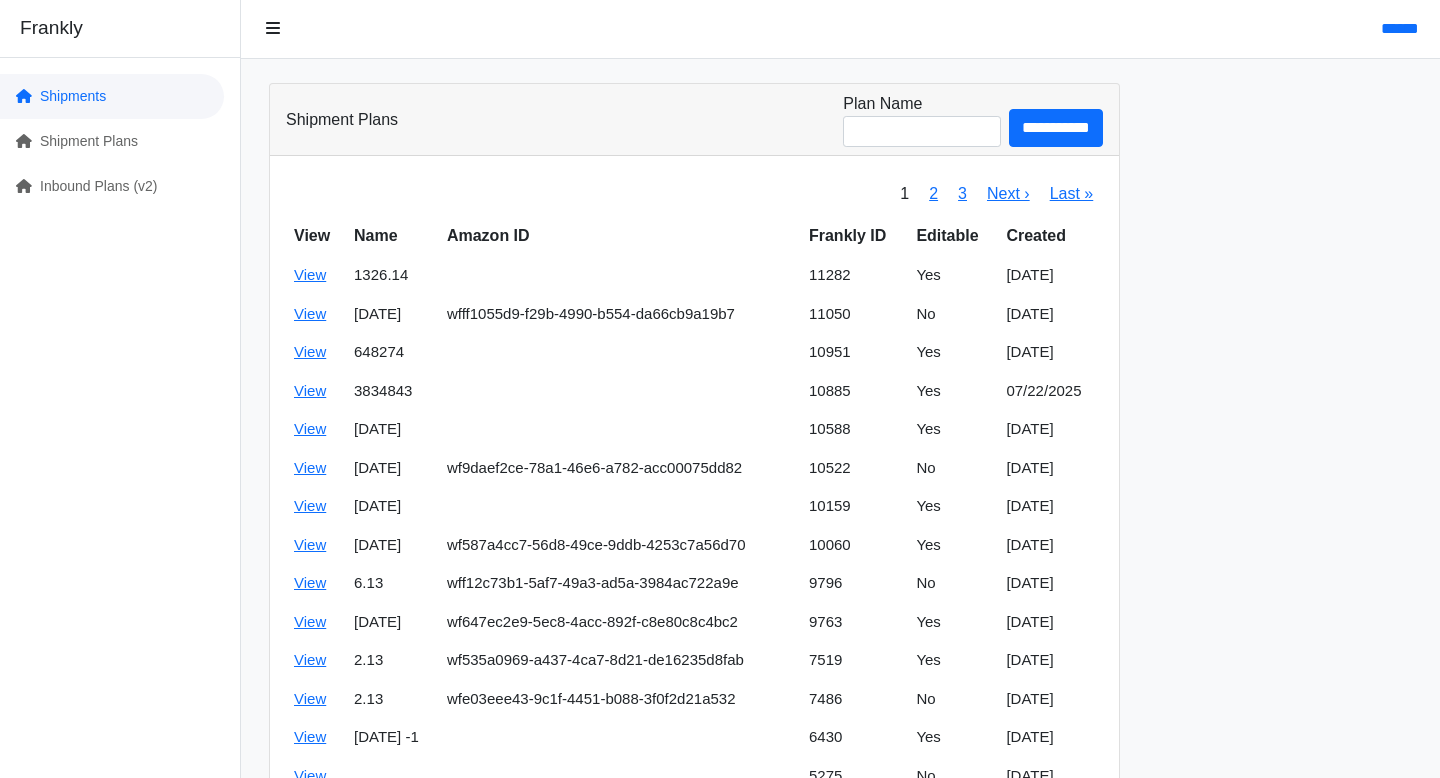 scroll, scrollTop: 0, scrollLeft: 0, axis: both 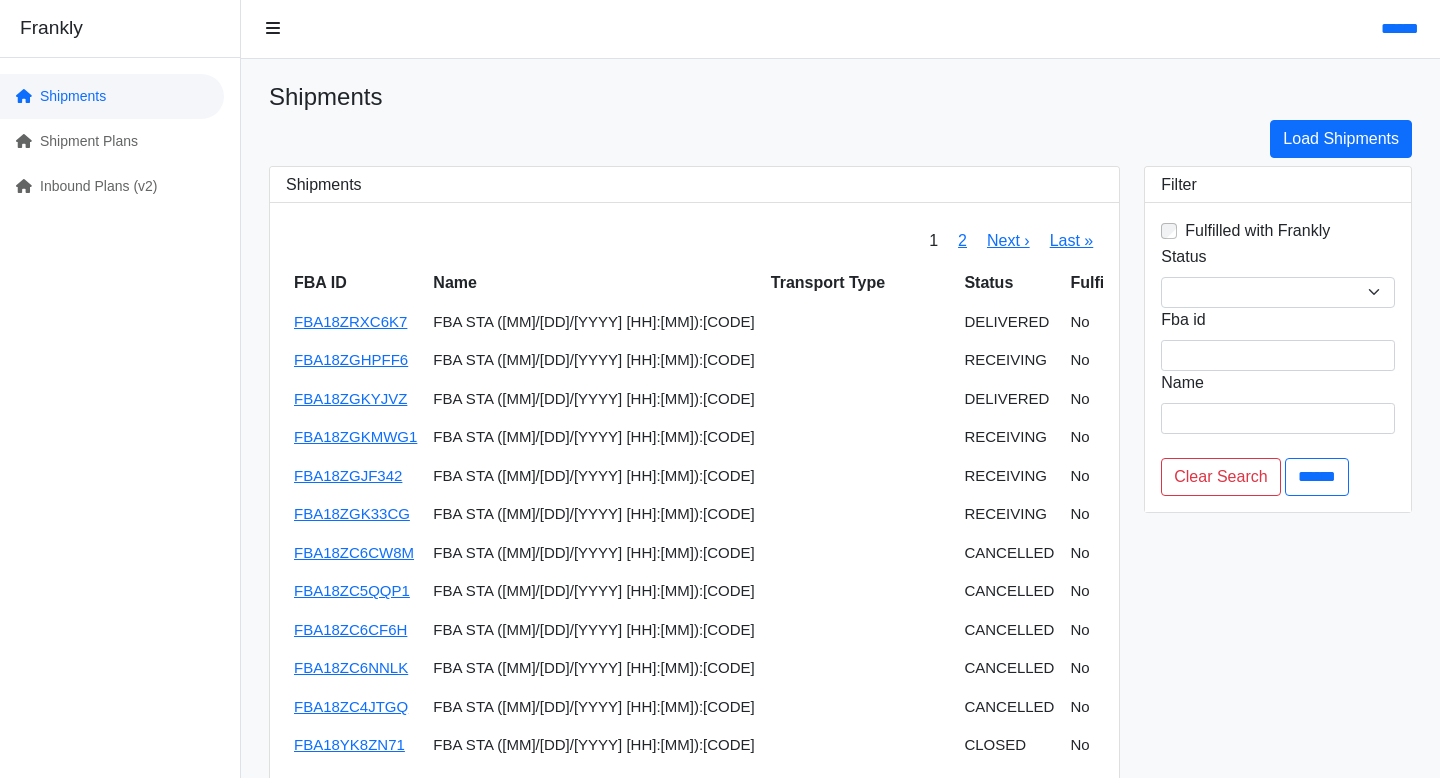 click on "Shipments" at bounding box center [112, 96] 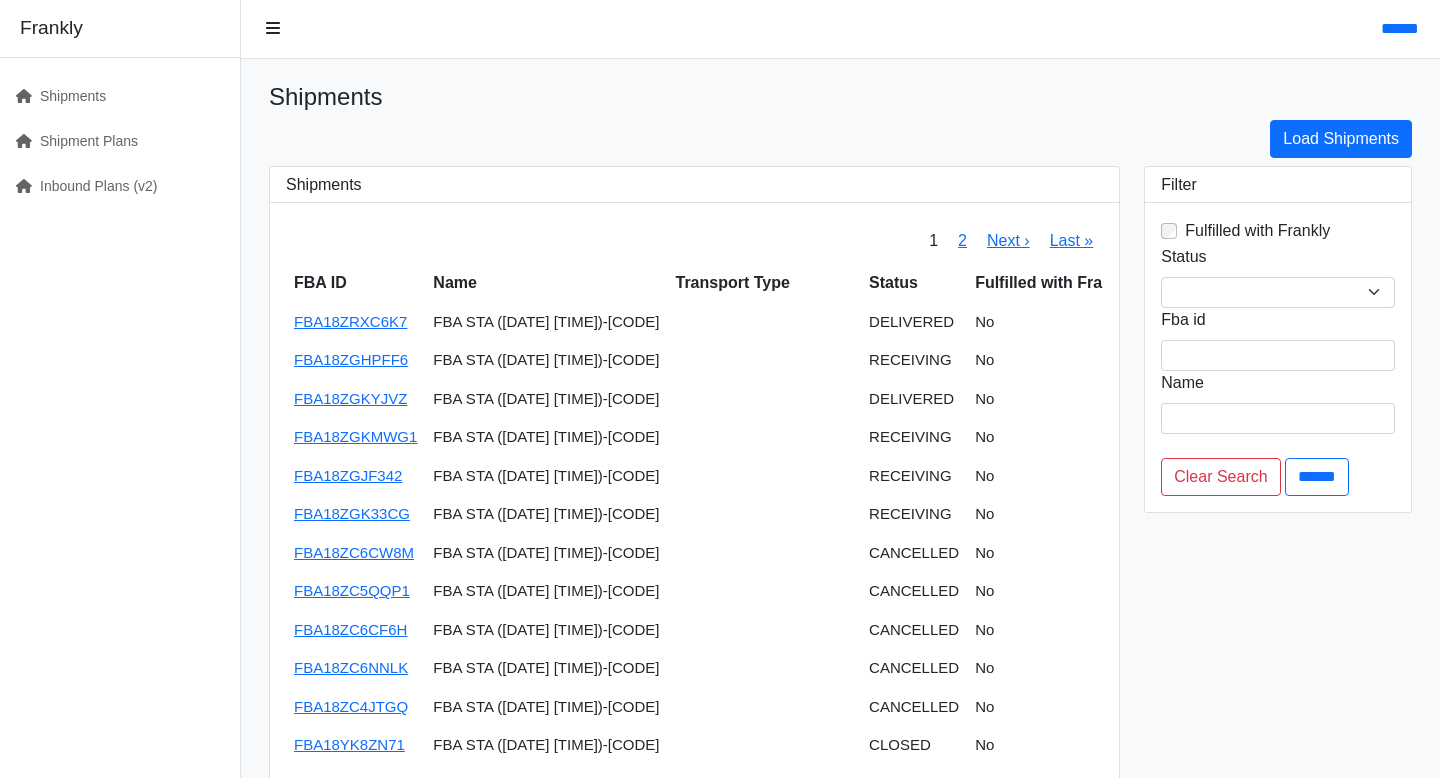 scroll, scrollTop: 0, scrollLeft: 0, axis: both 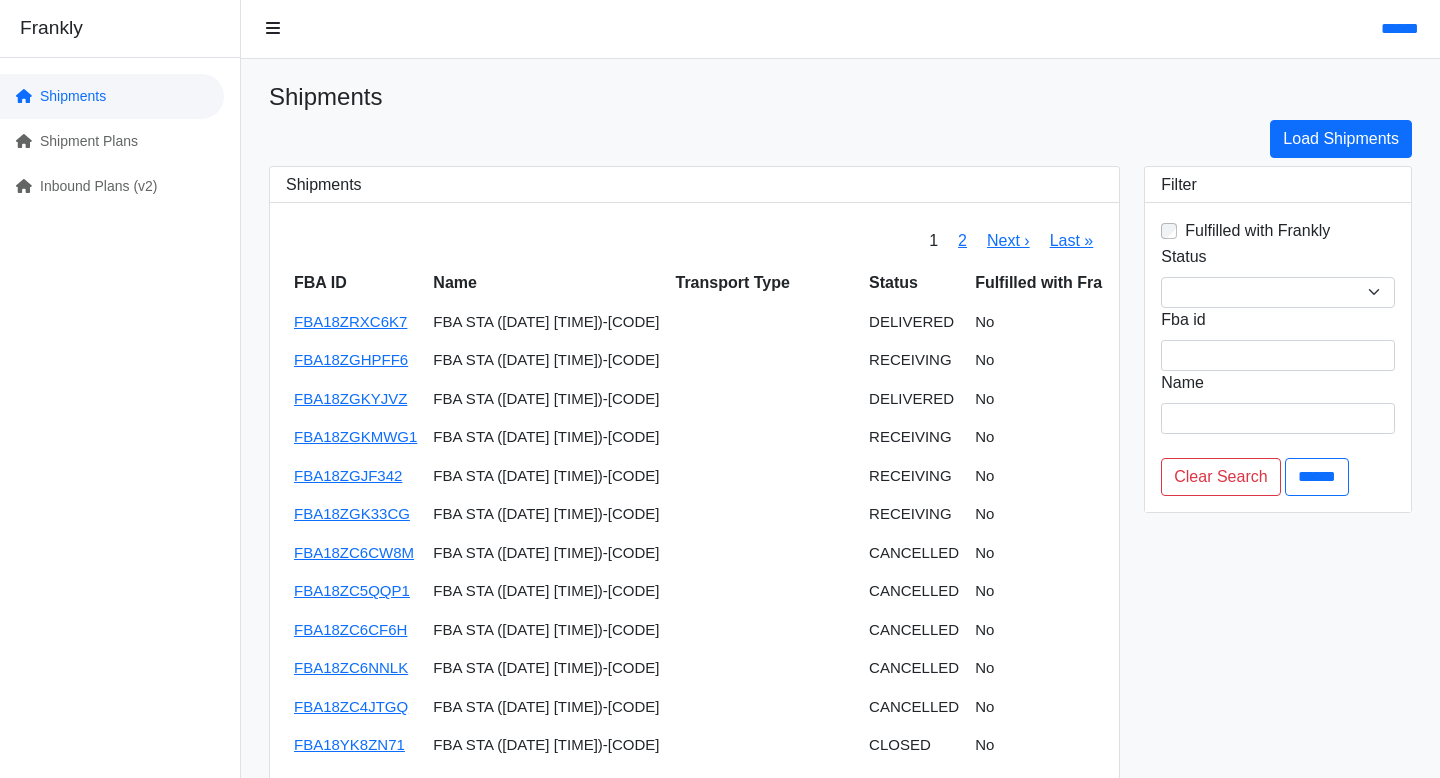 click on "Shipments" at bounding box center [112, 96] 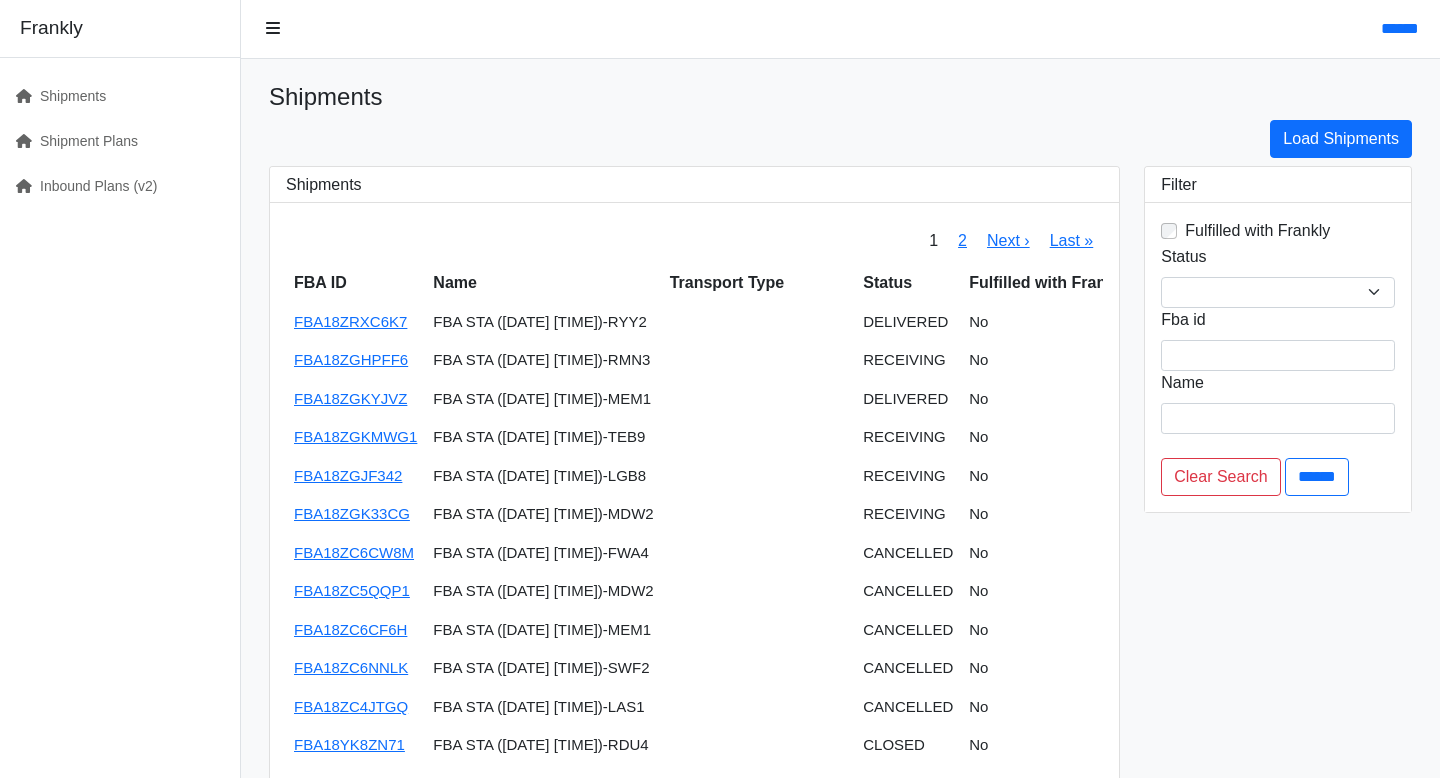 scroll, scrollTop: 0, scrollLeft: 0, axis: both 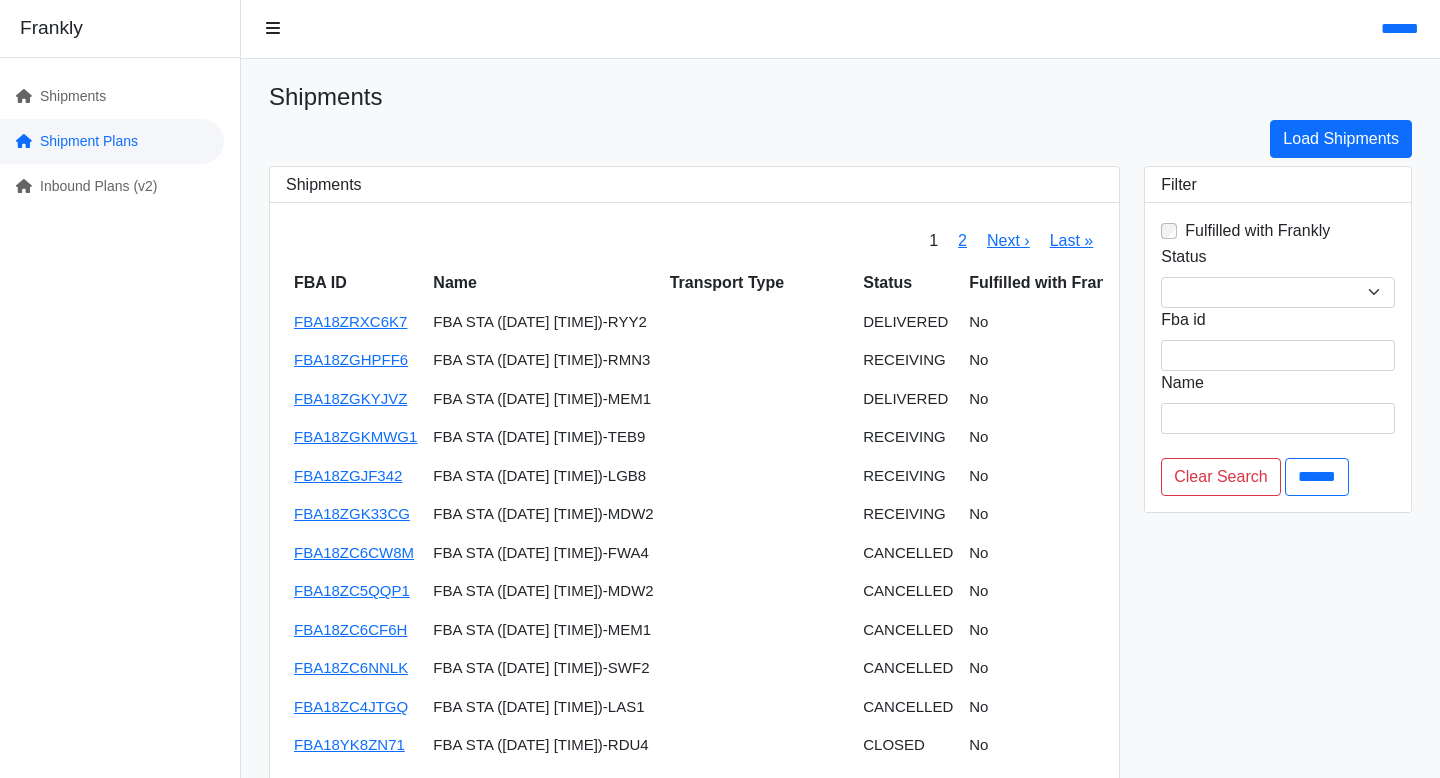 click on "Shipment Plans" at bounding box center (112, 141) 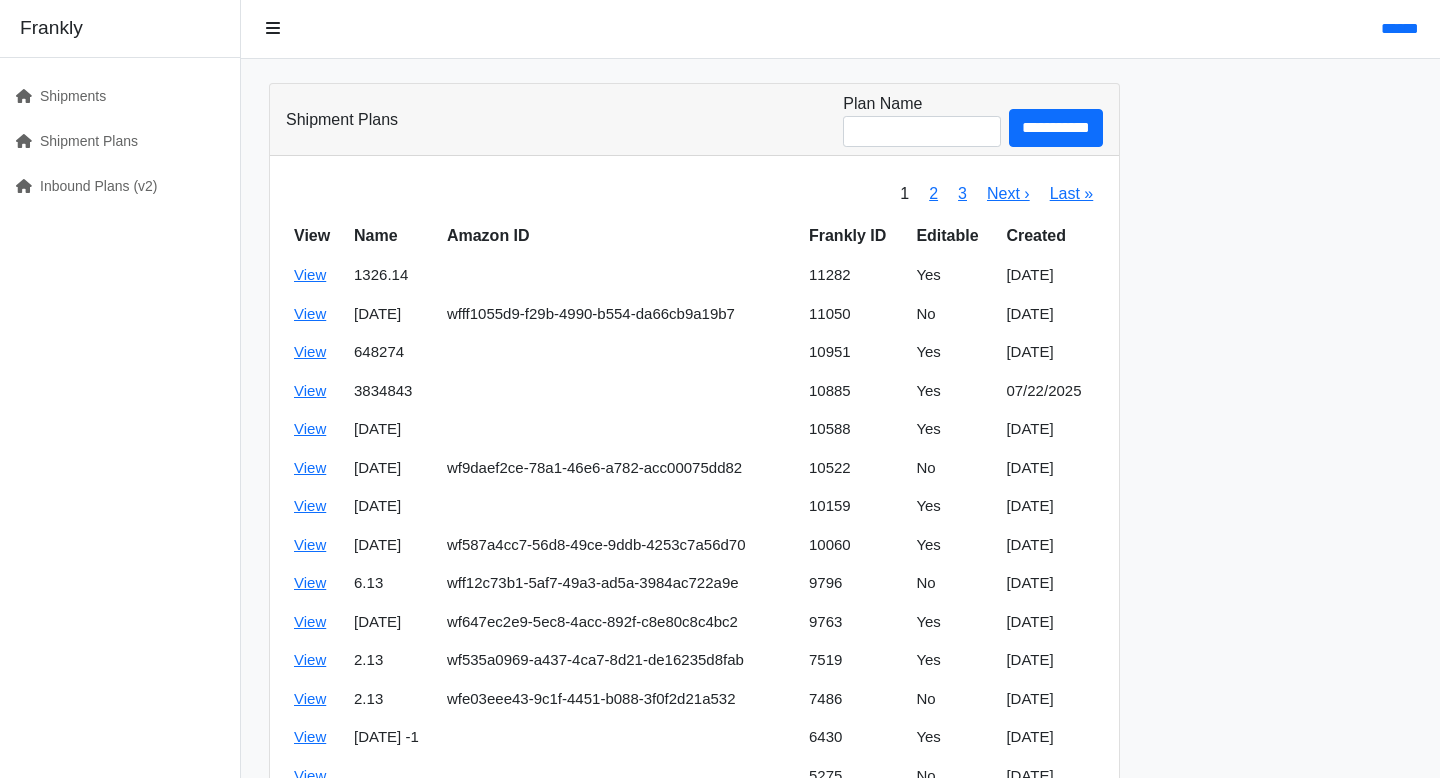 scroll, scrollTop: 0, scrollLeft: 0, axis: both 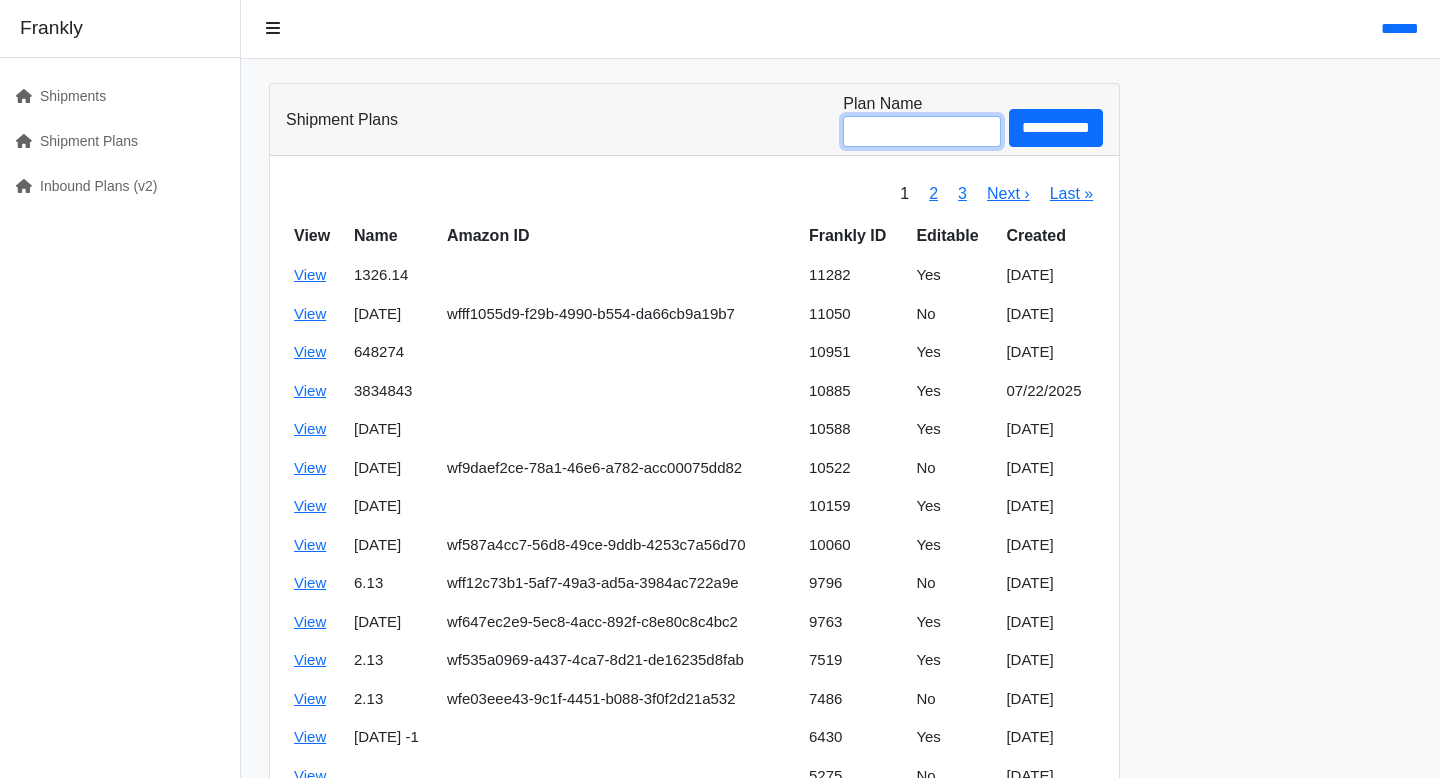 click on "Plan Name" at bounding box center (922, 131) 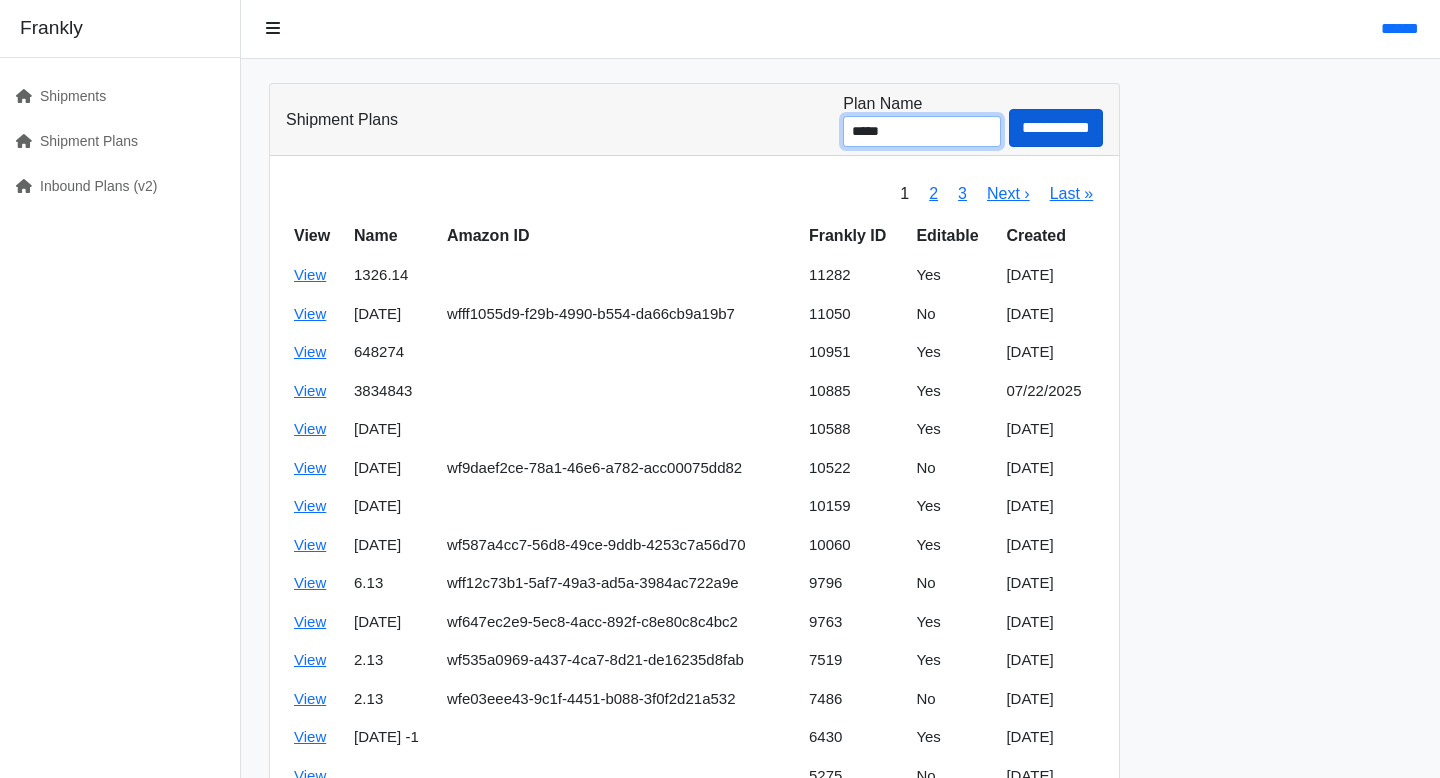 type on "*****" 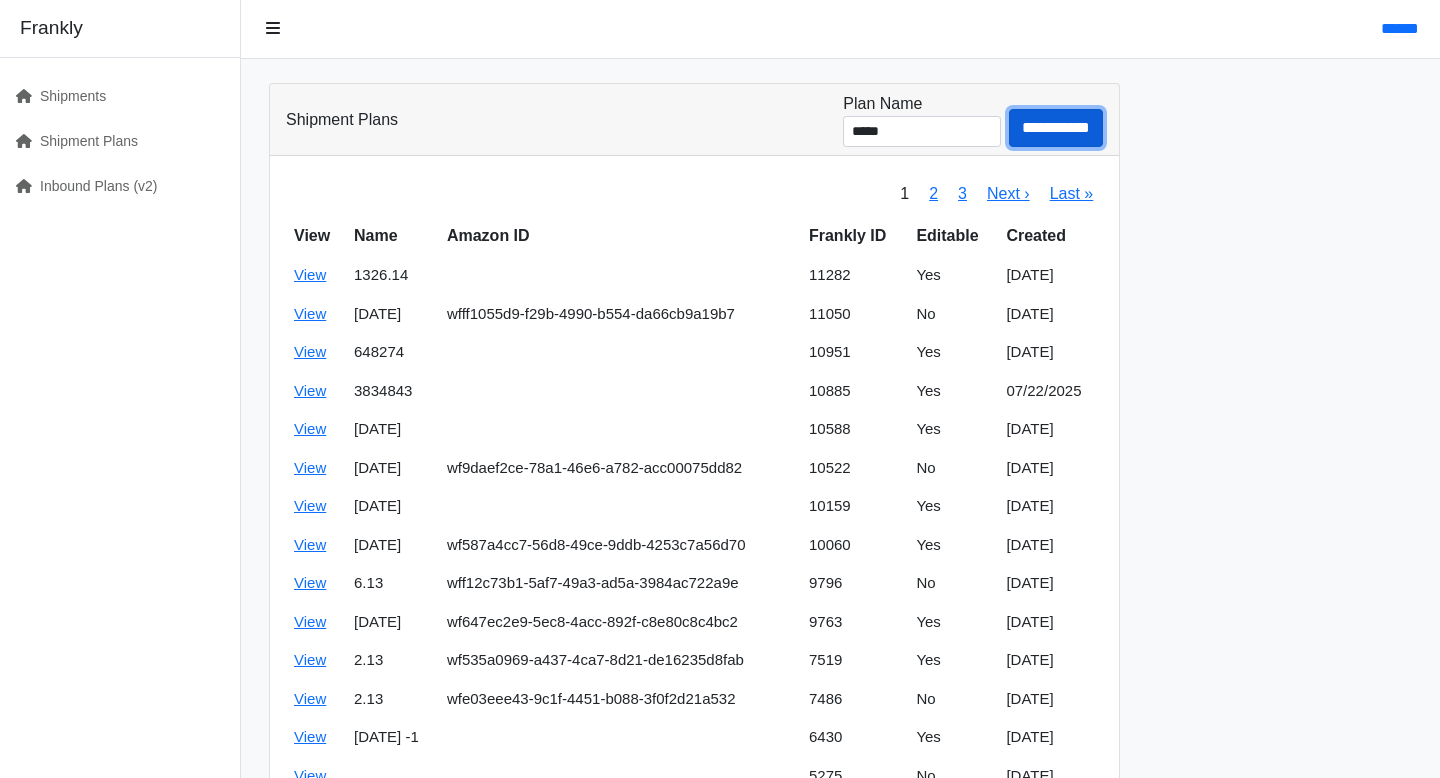 click on "**********" at bounding box center [1056, 128] 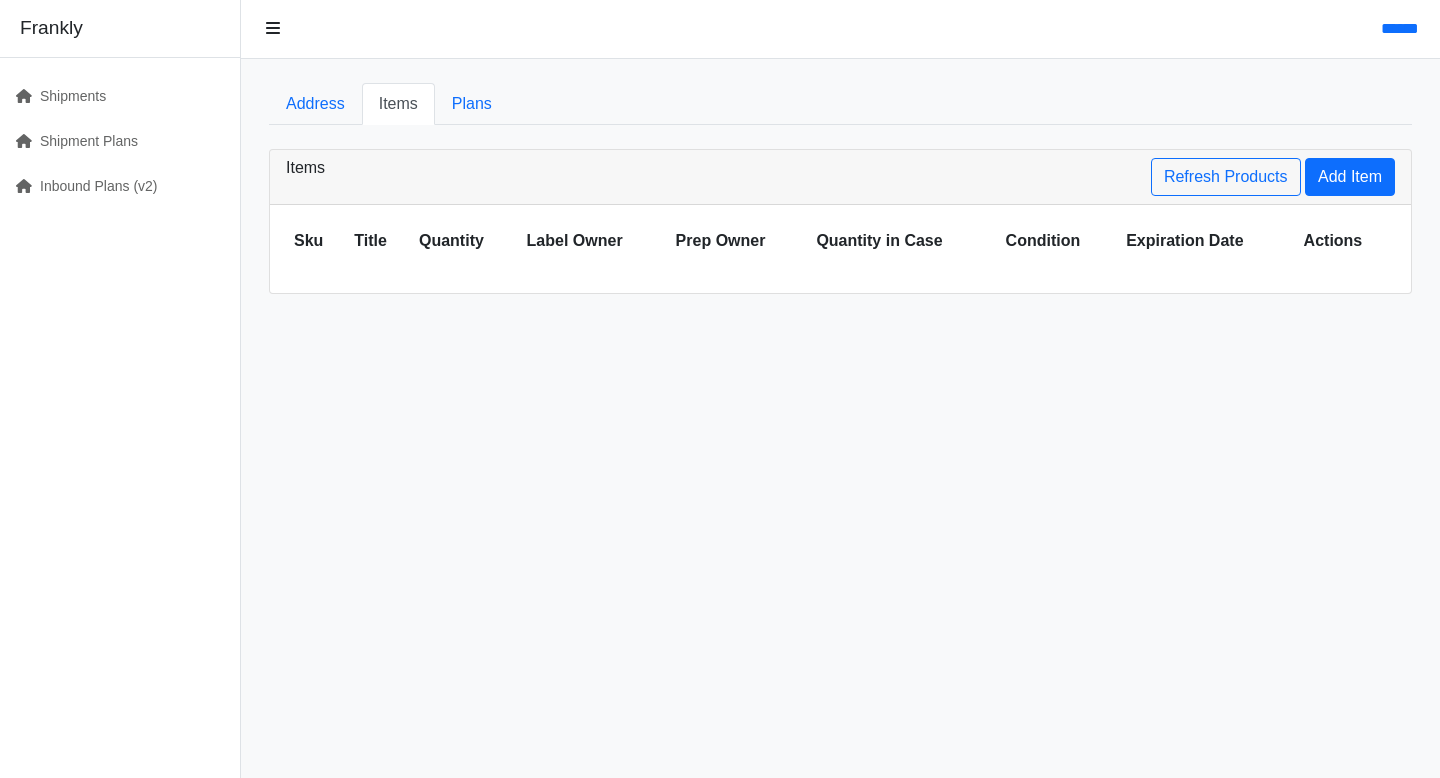 scroll, scrollTop: 0, scrollLeft: 0, axis: both 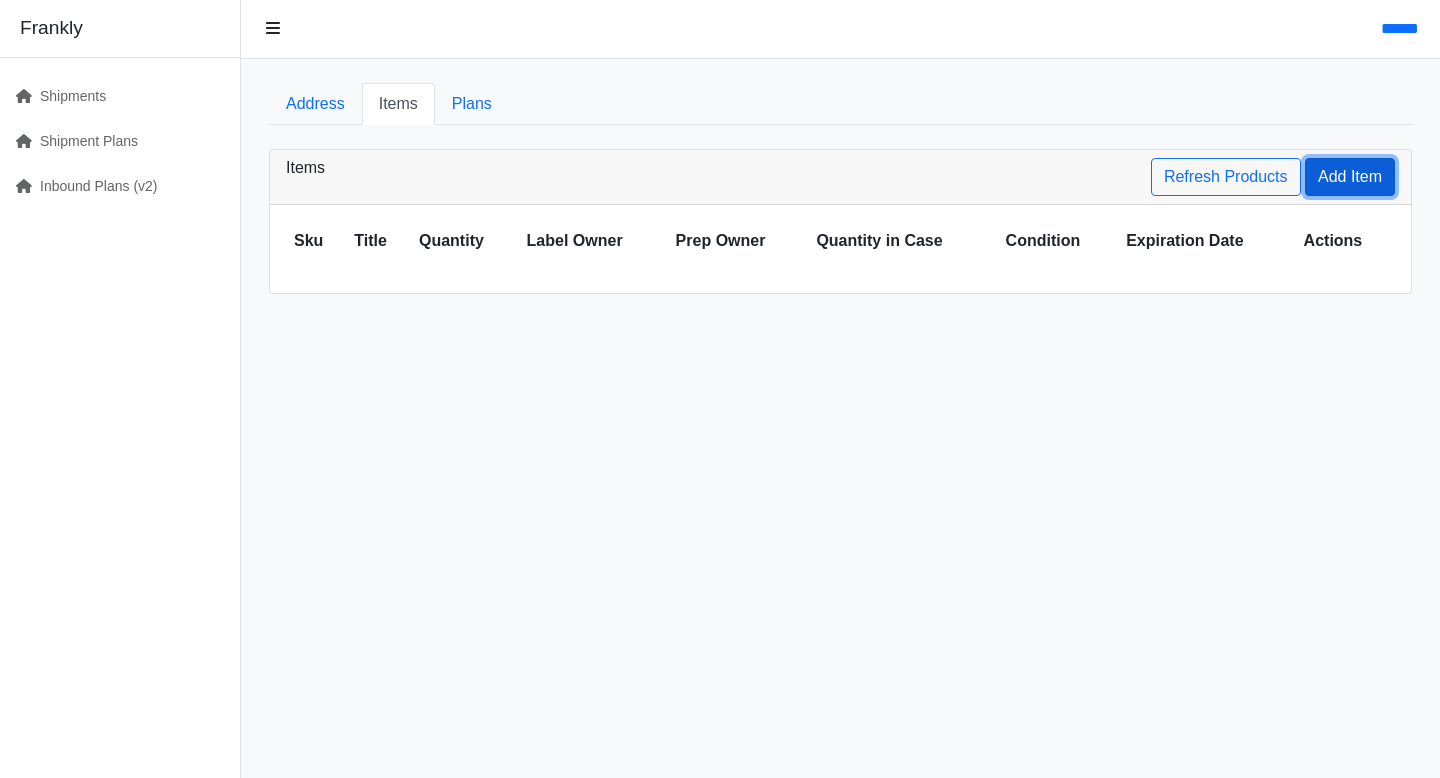 click on "Add Item" at bounding box center (1350, 177) 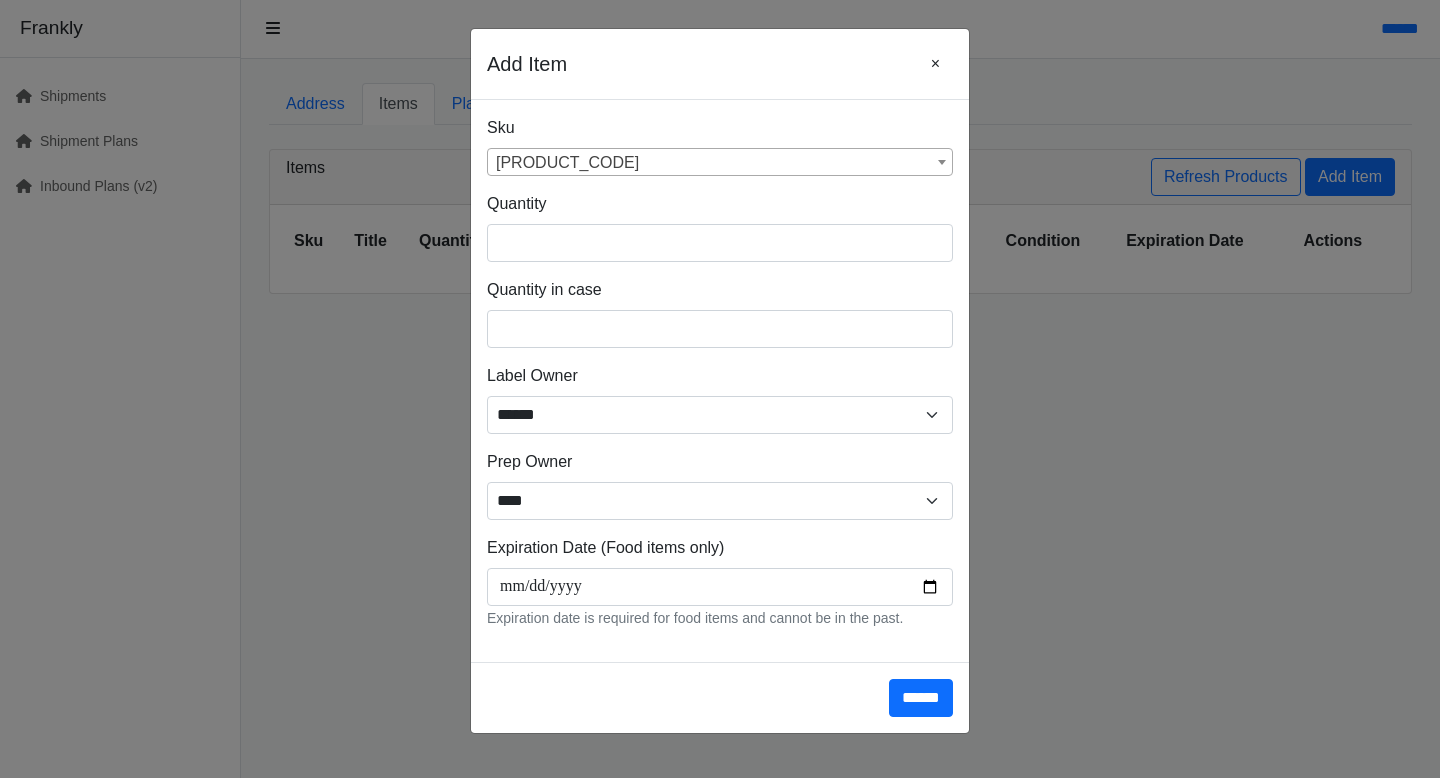 click on "5I-QCJ3-55NH" at bounding box center (720, 163) 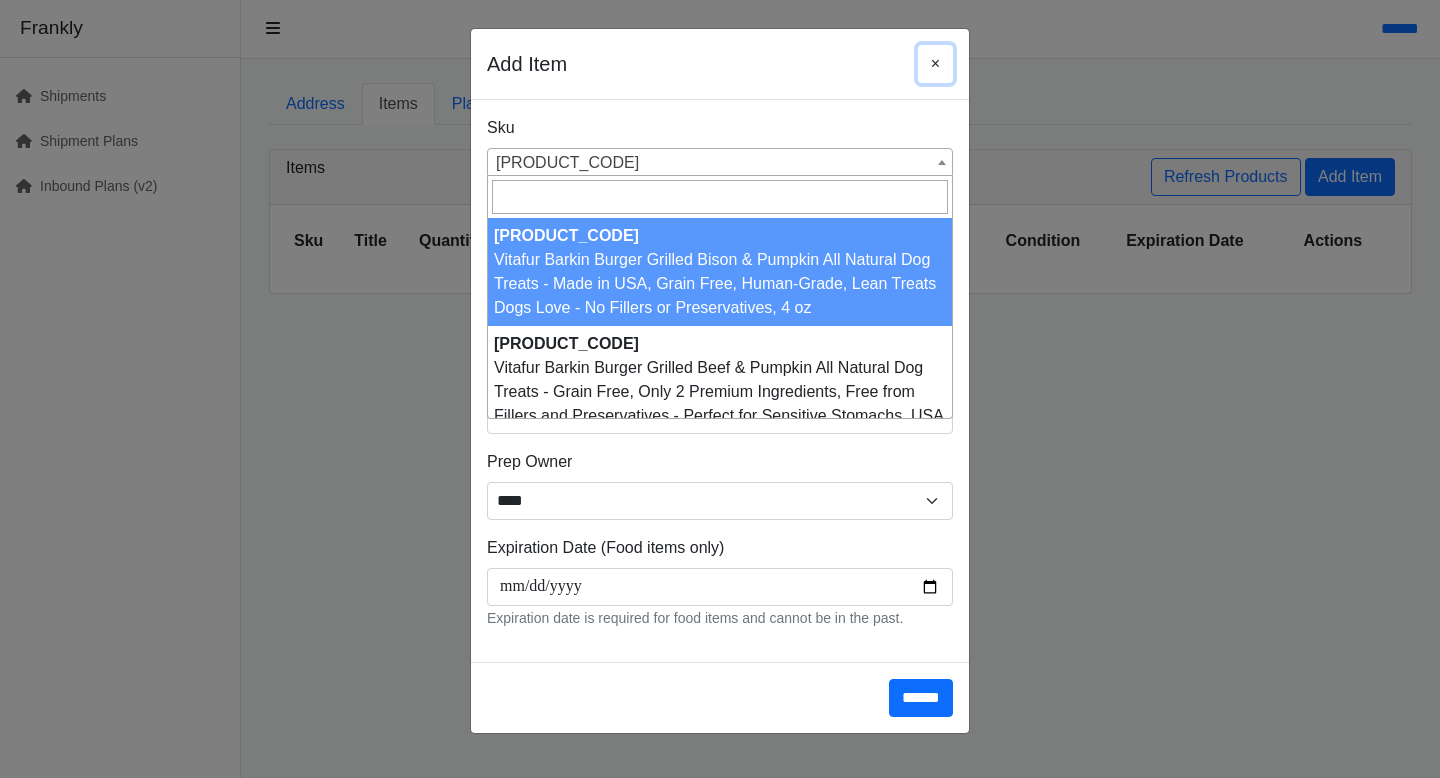 click on "×" at bounding box center [935, 63] 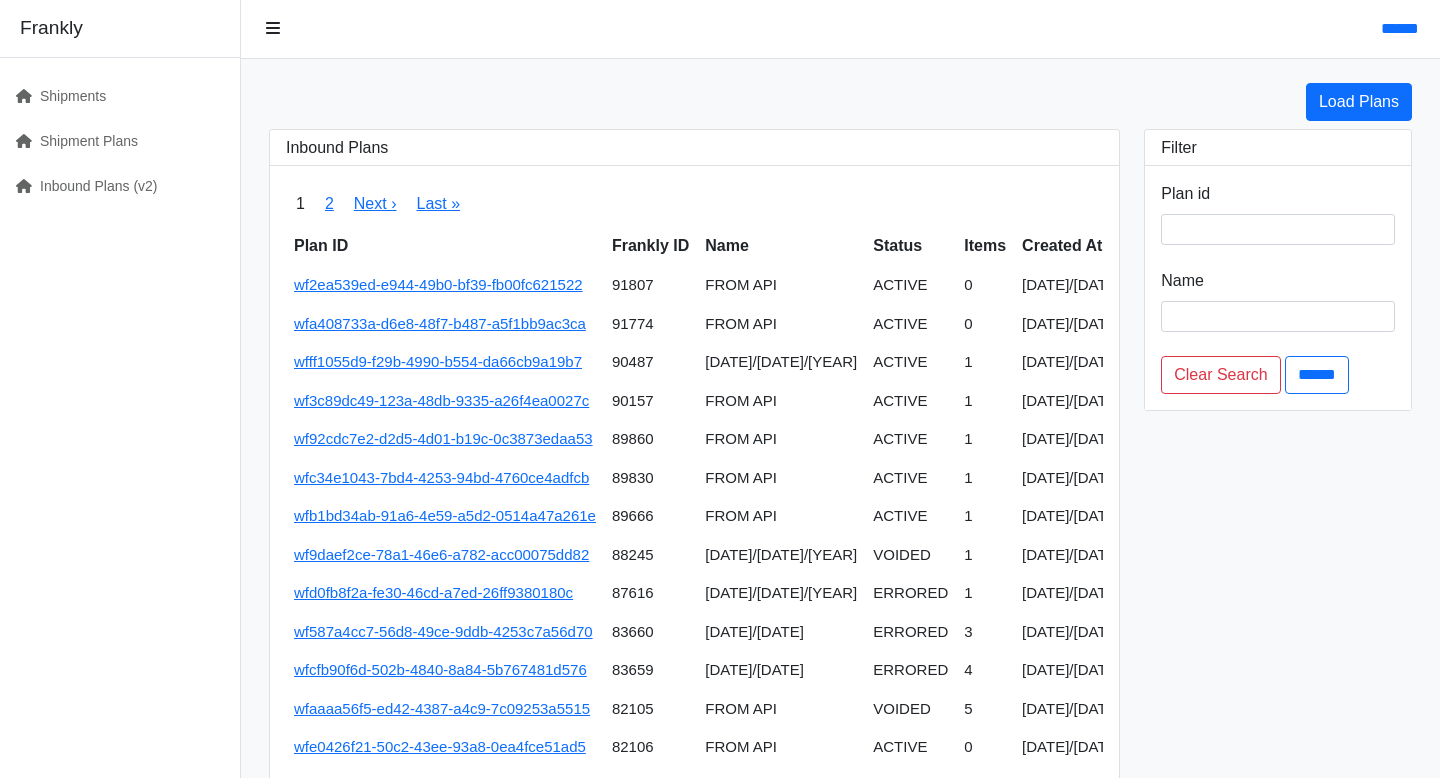 scroll, scrollTop: 0, scrollLeft: 0, axis: both 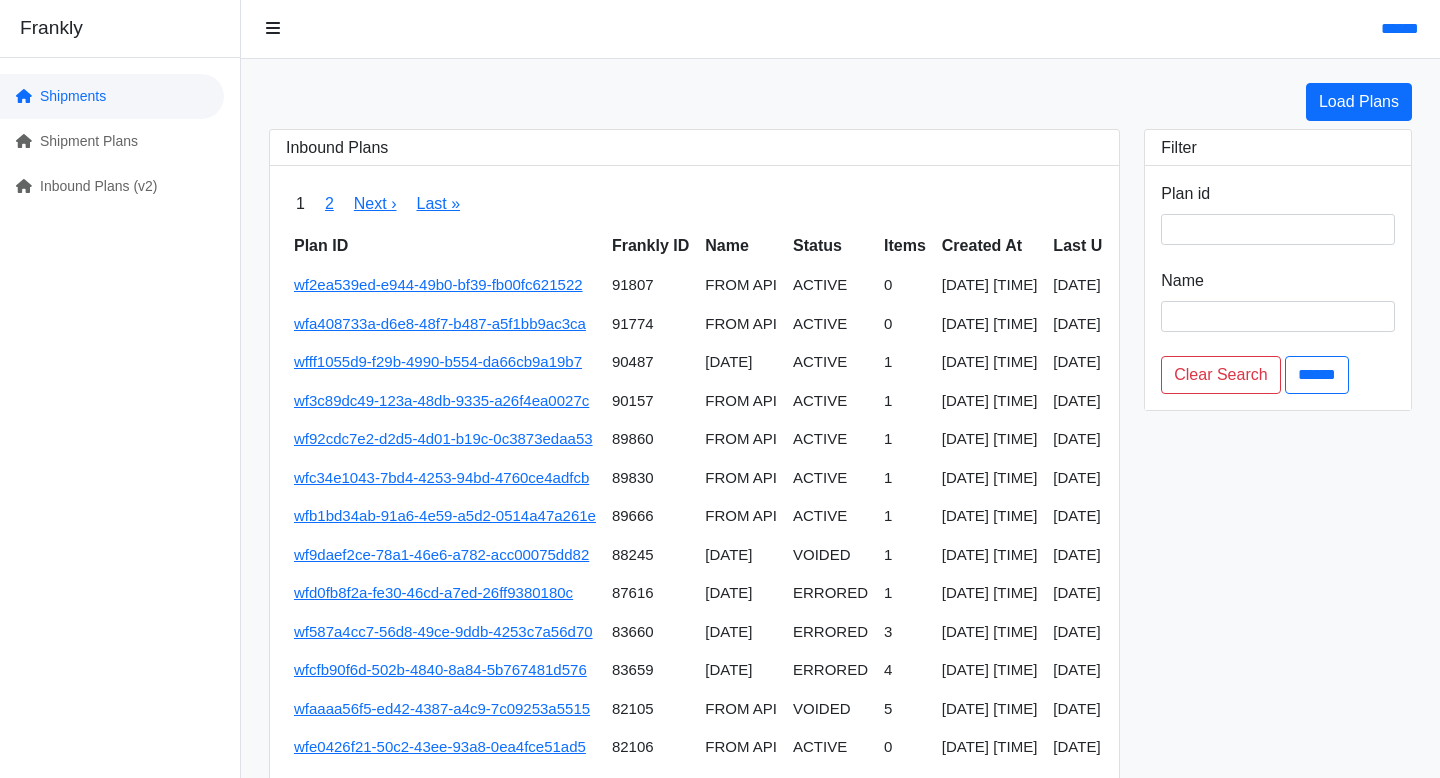 click on "Shipments" at bounding box center (112, 96) 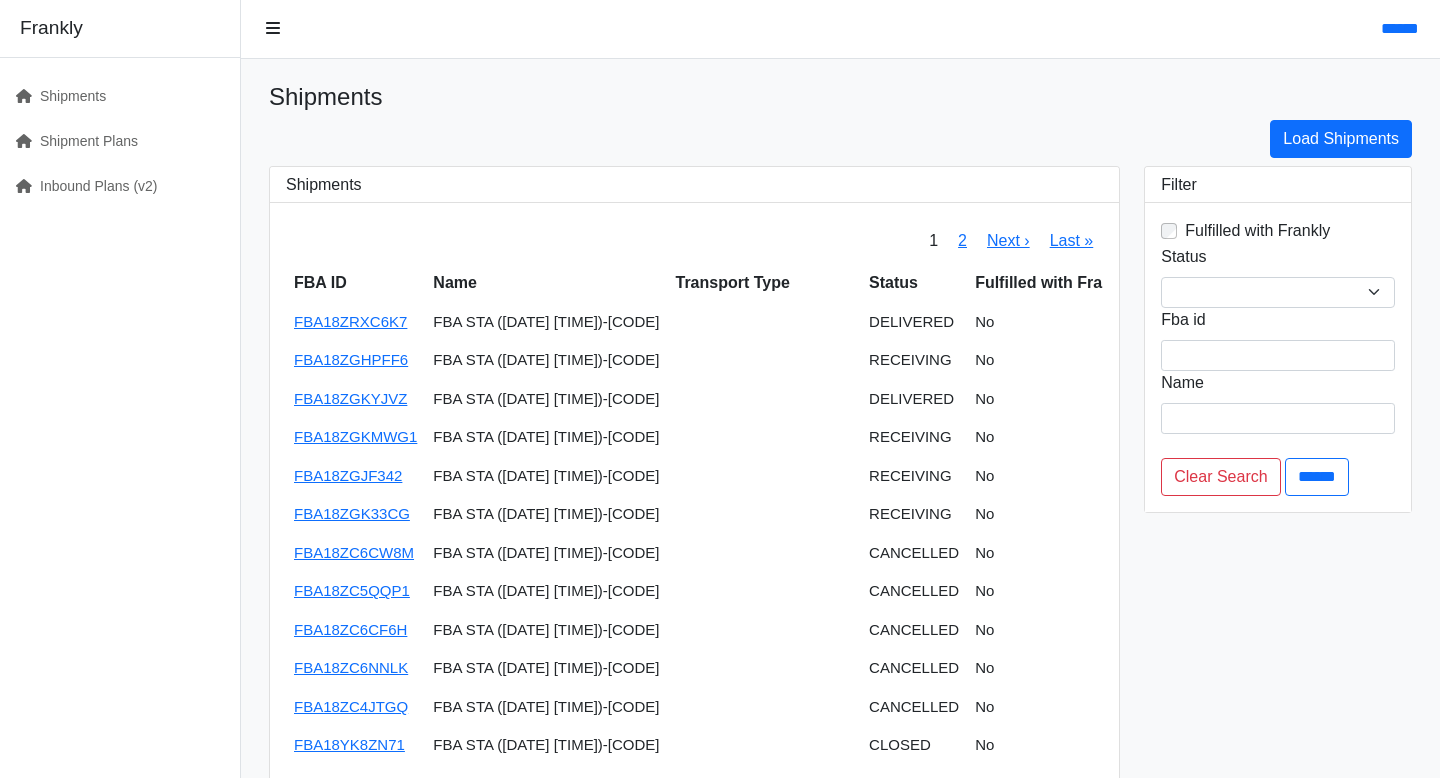 scroll, scrollTop: 0, scrollLeft: 0, axis: both 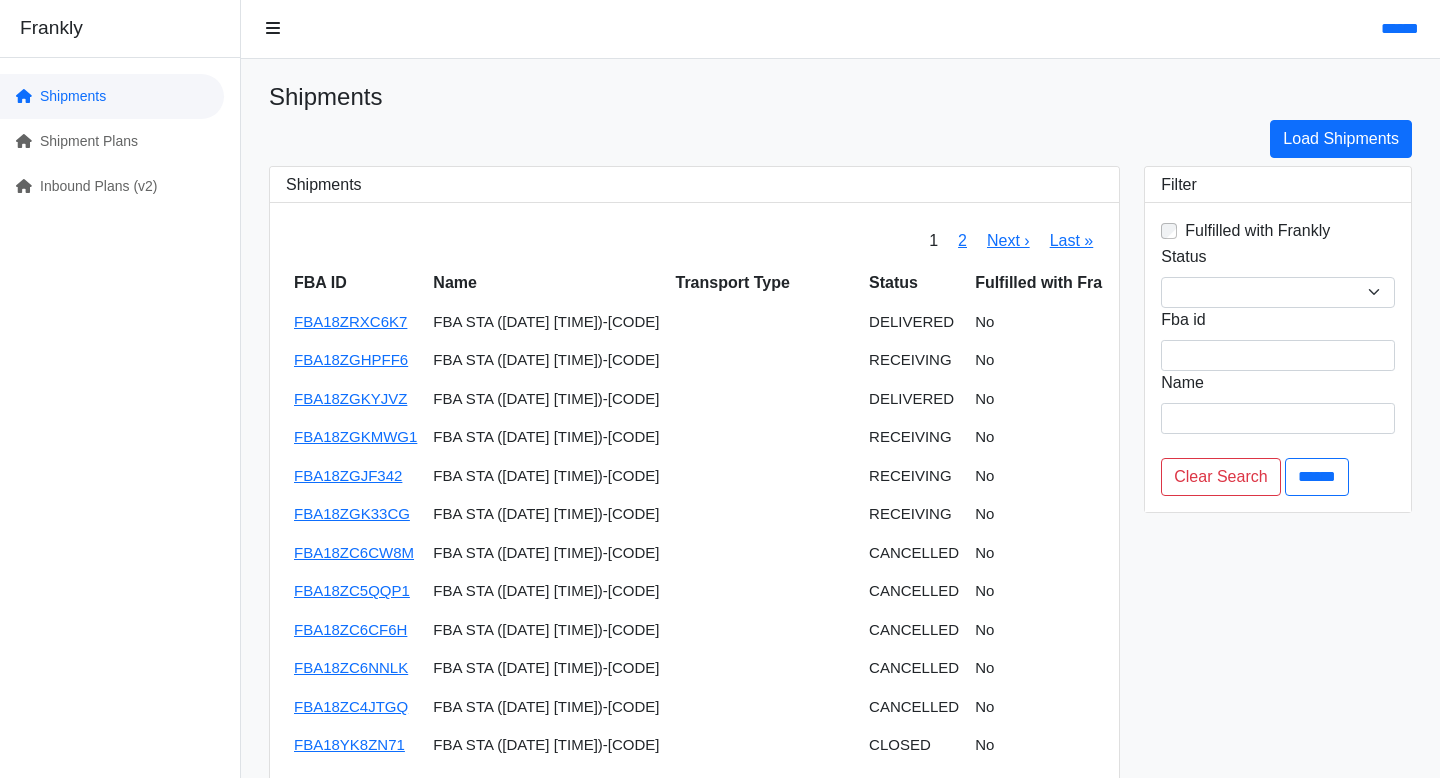 click on "Shipments" at bounding box center [112, 96] 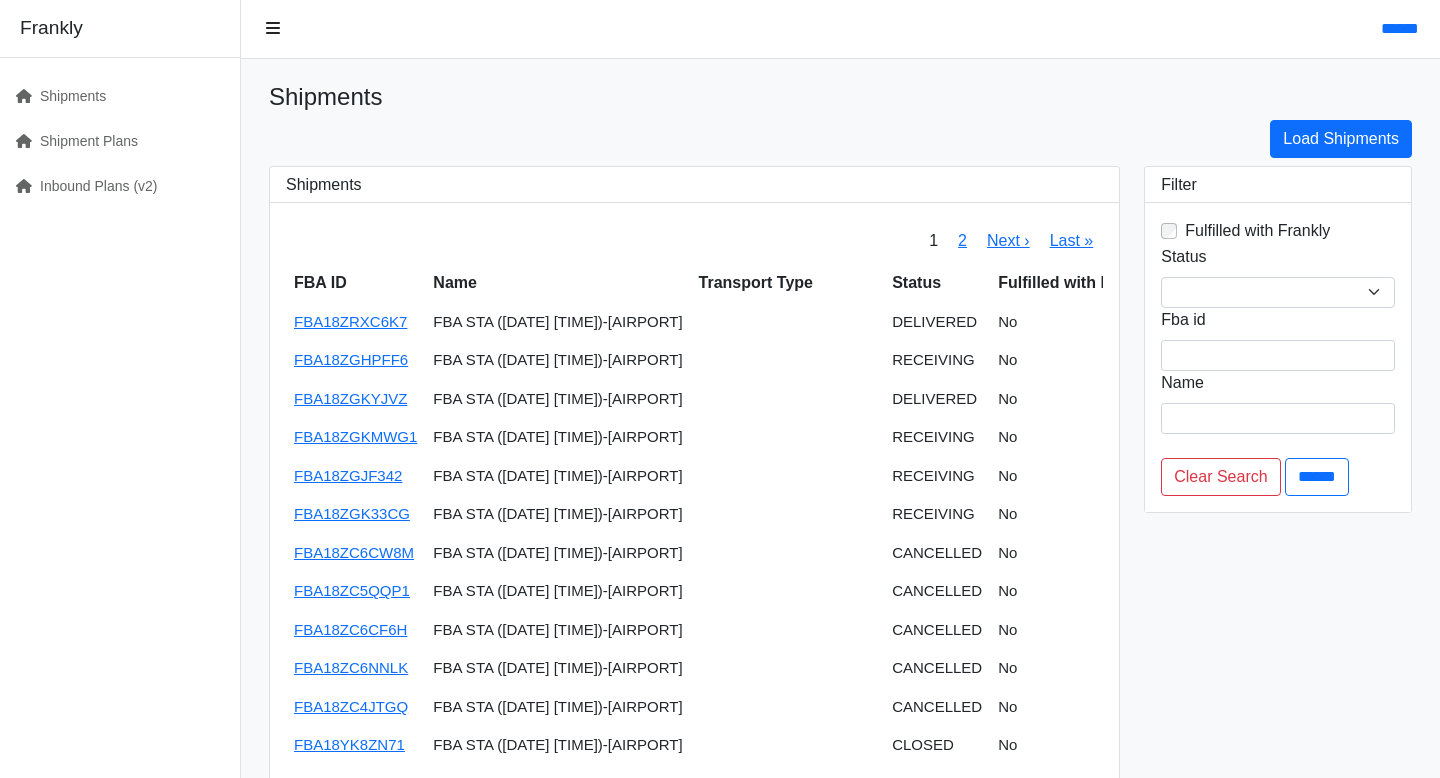 scroll, scrollTop: 0, scrollLeft: 0, axis: both 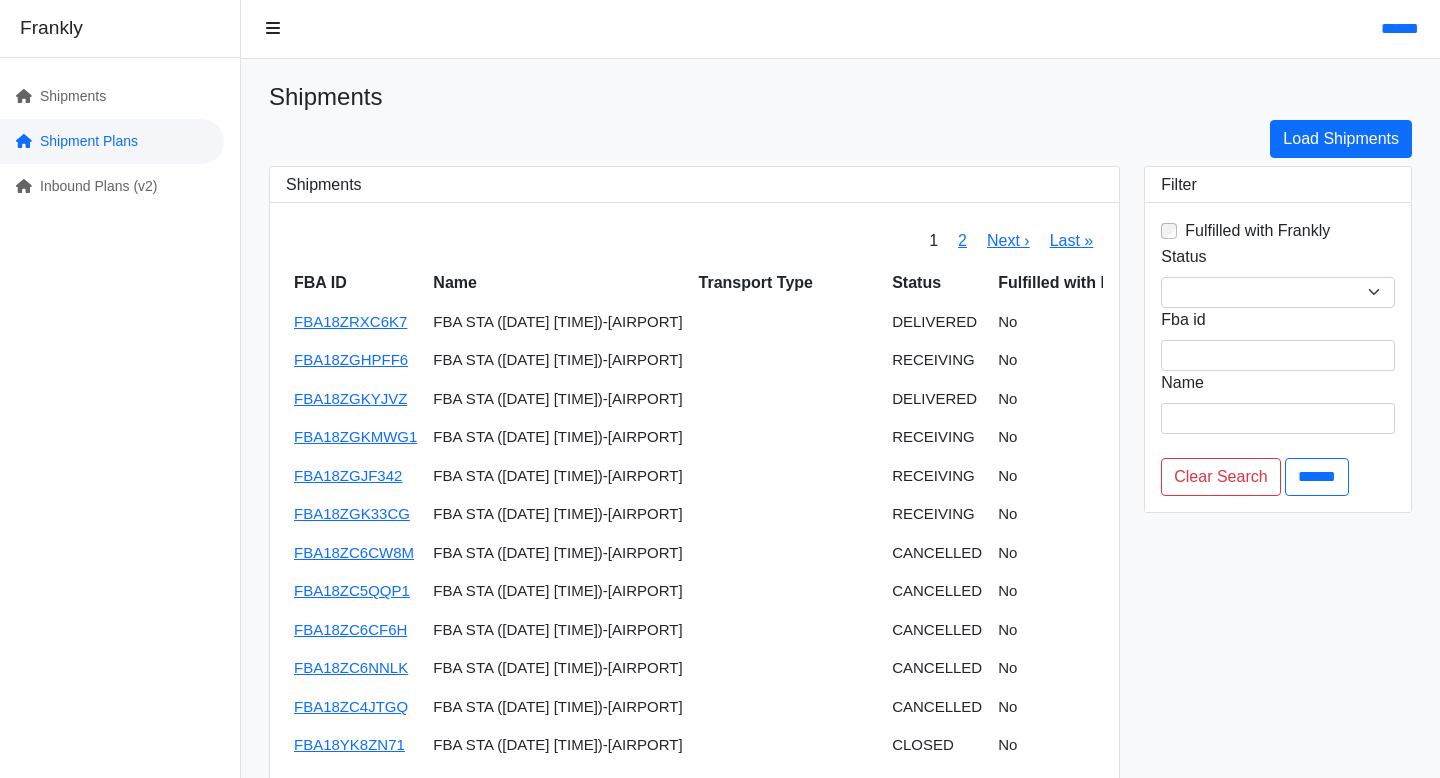 click on "Shipment Plans" at bounding box center [112, 141] 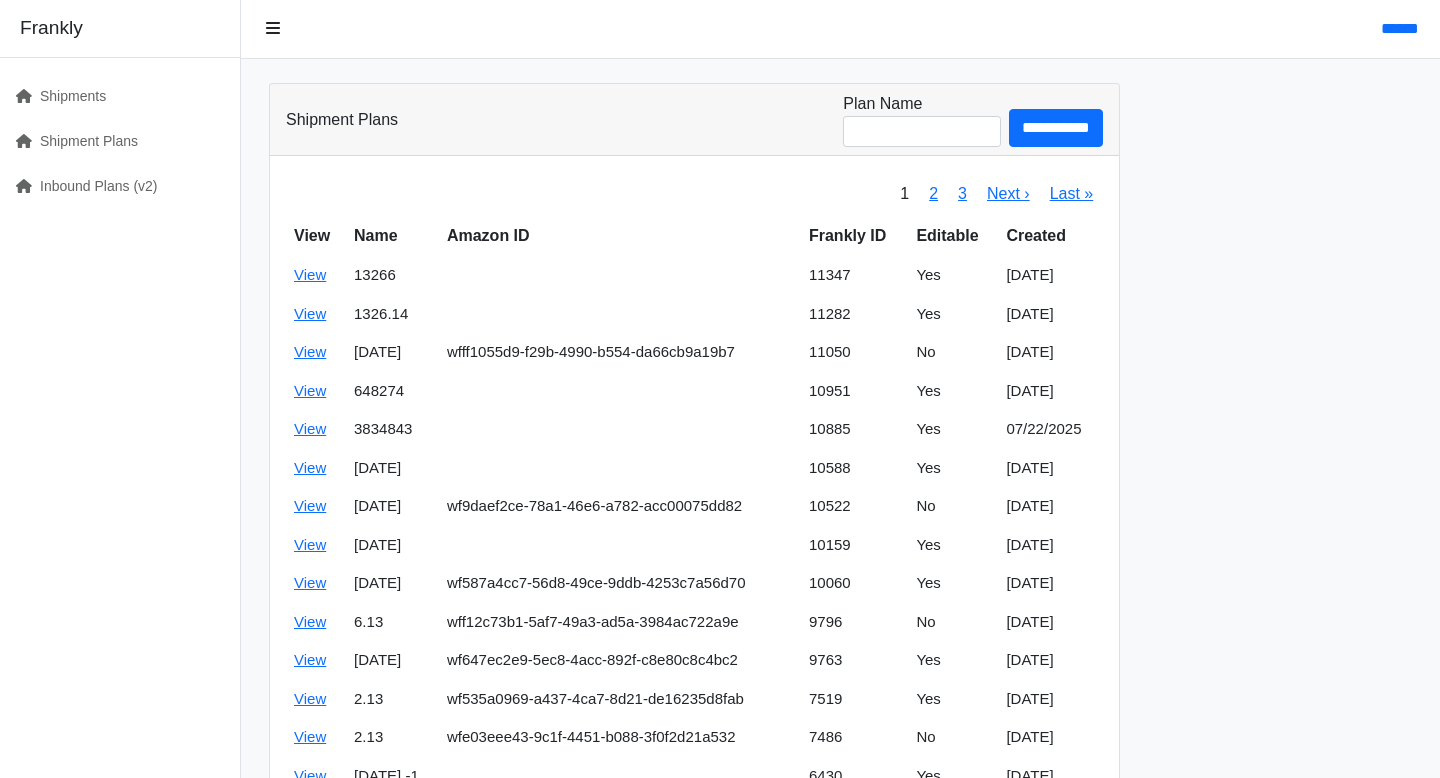 scroll, scrollTop: 0, scrollLeft: 0, axis: both 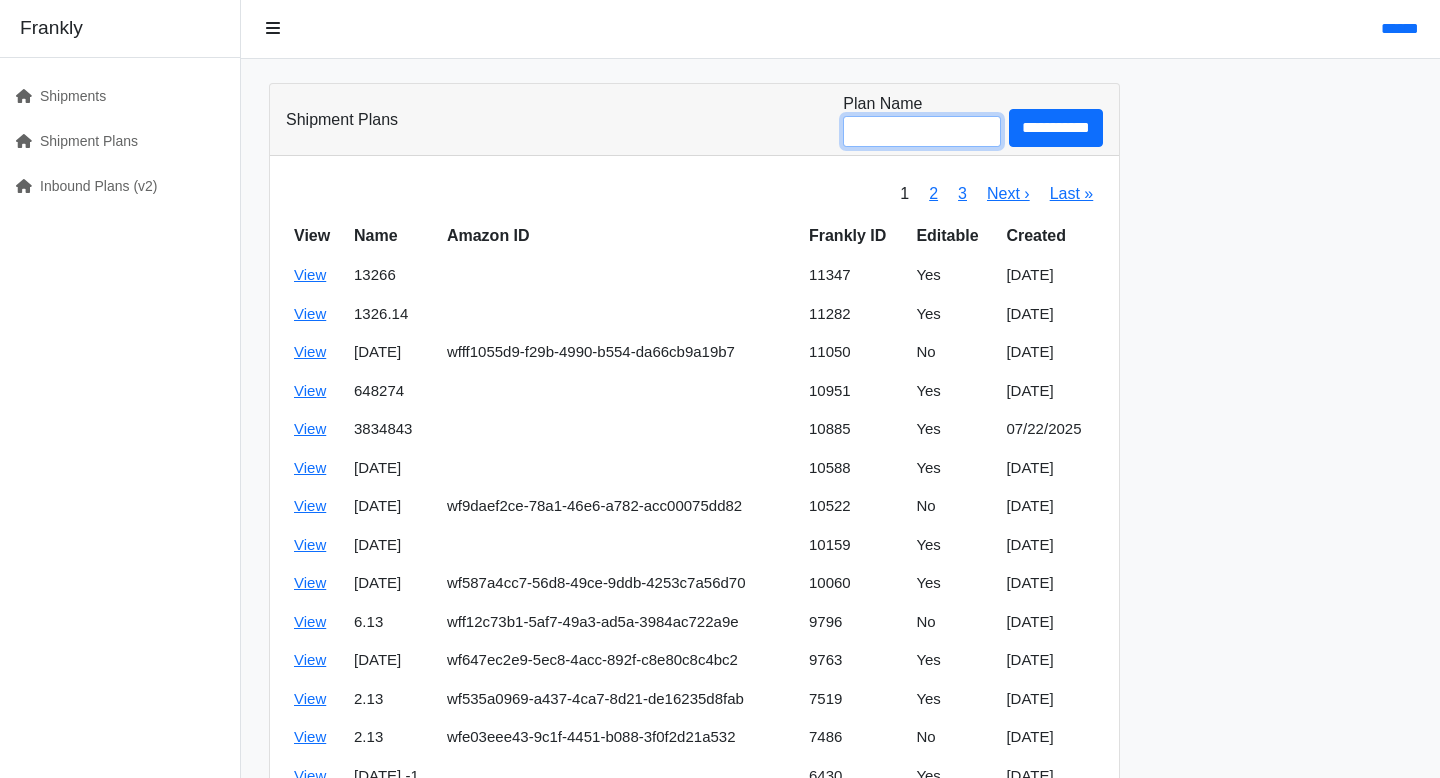 click on "Plan Name" at bounding box center [922, 131] 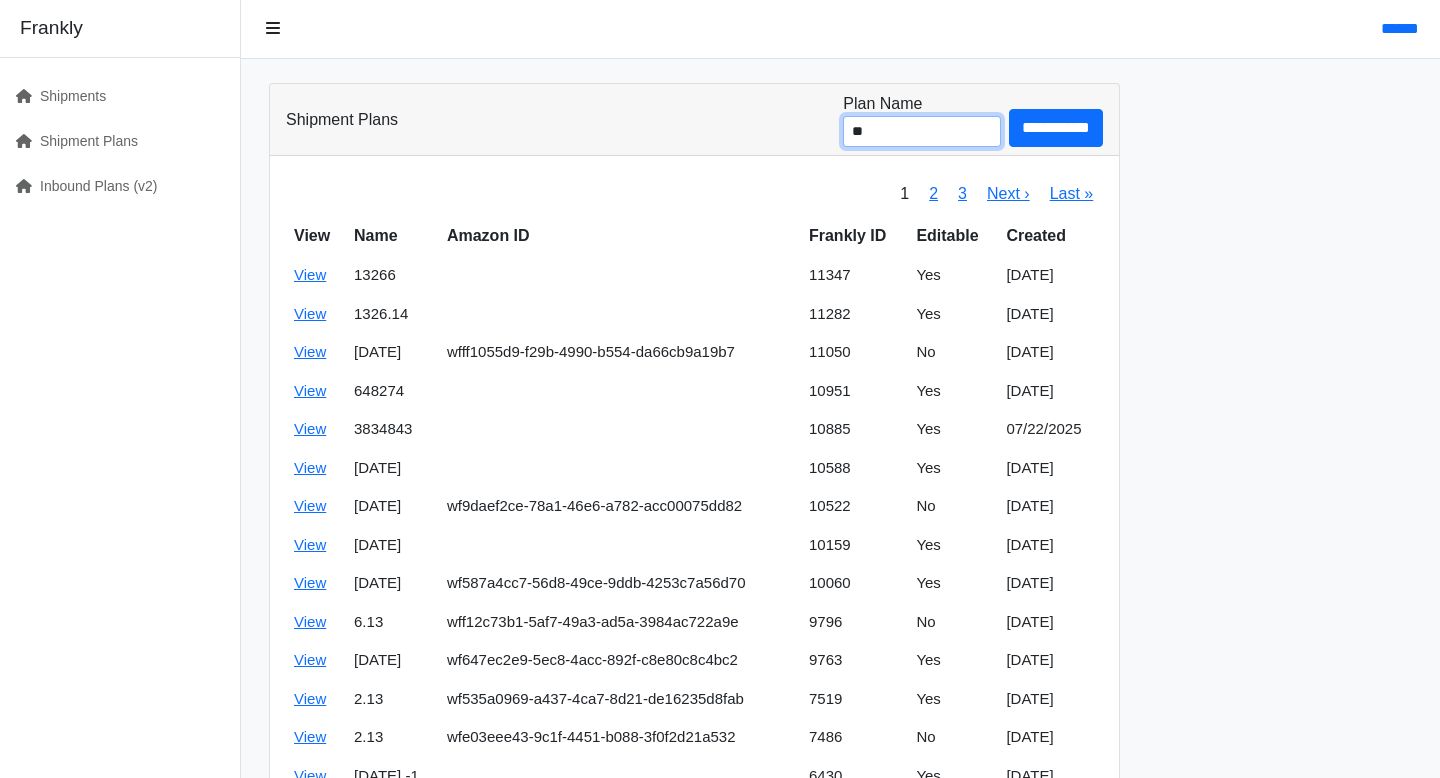 type on "*" 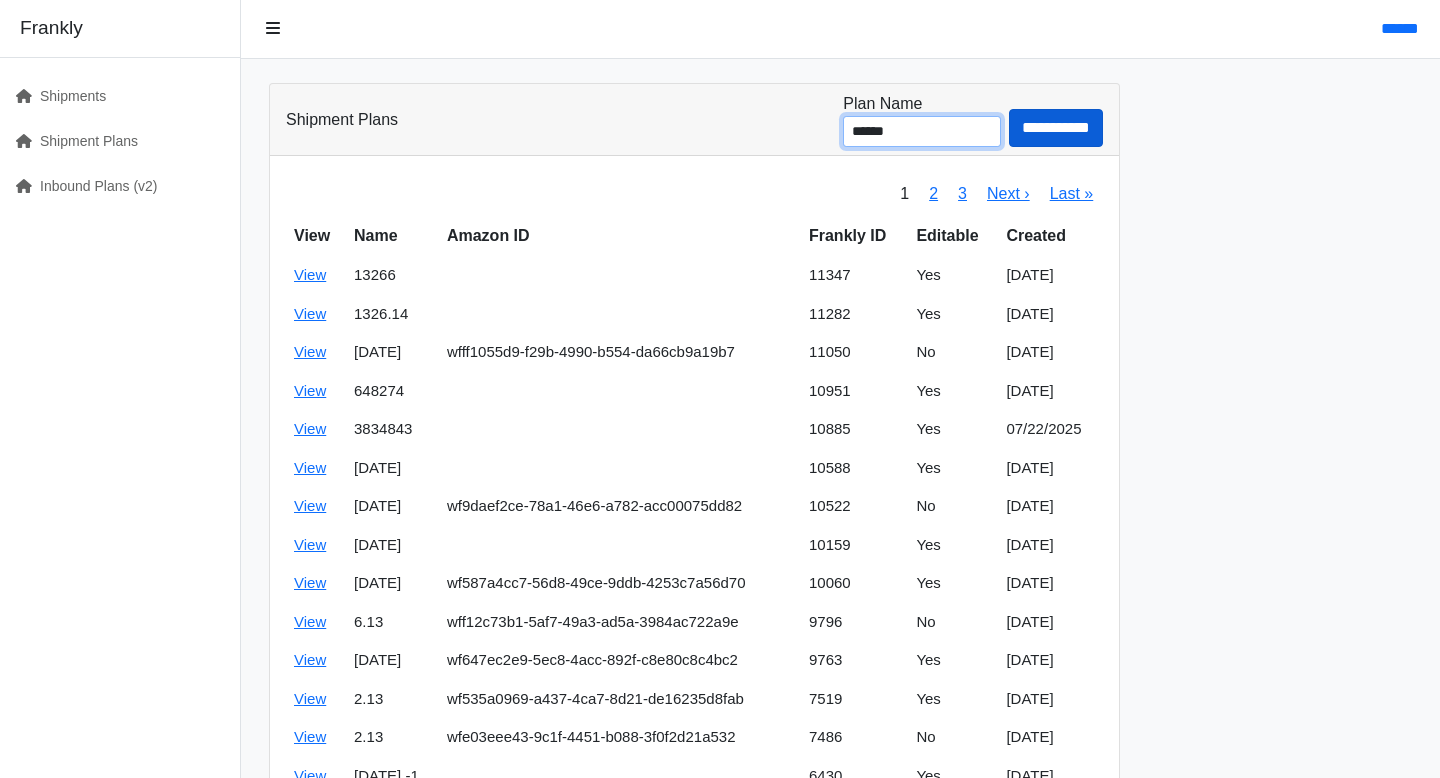 type on "******" 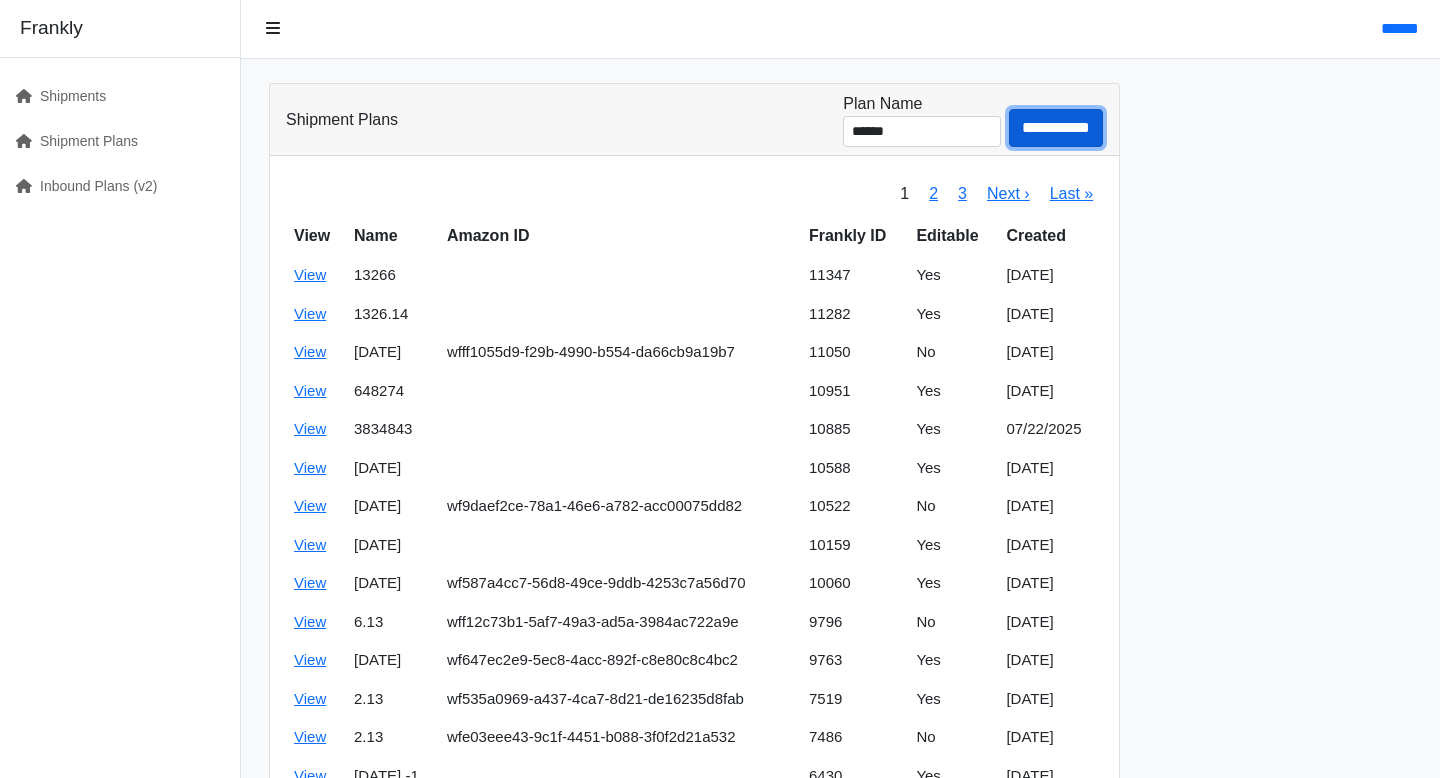 click on "**********" at bounding box center (1056, 128) 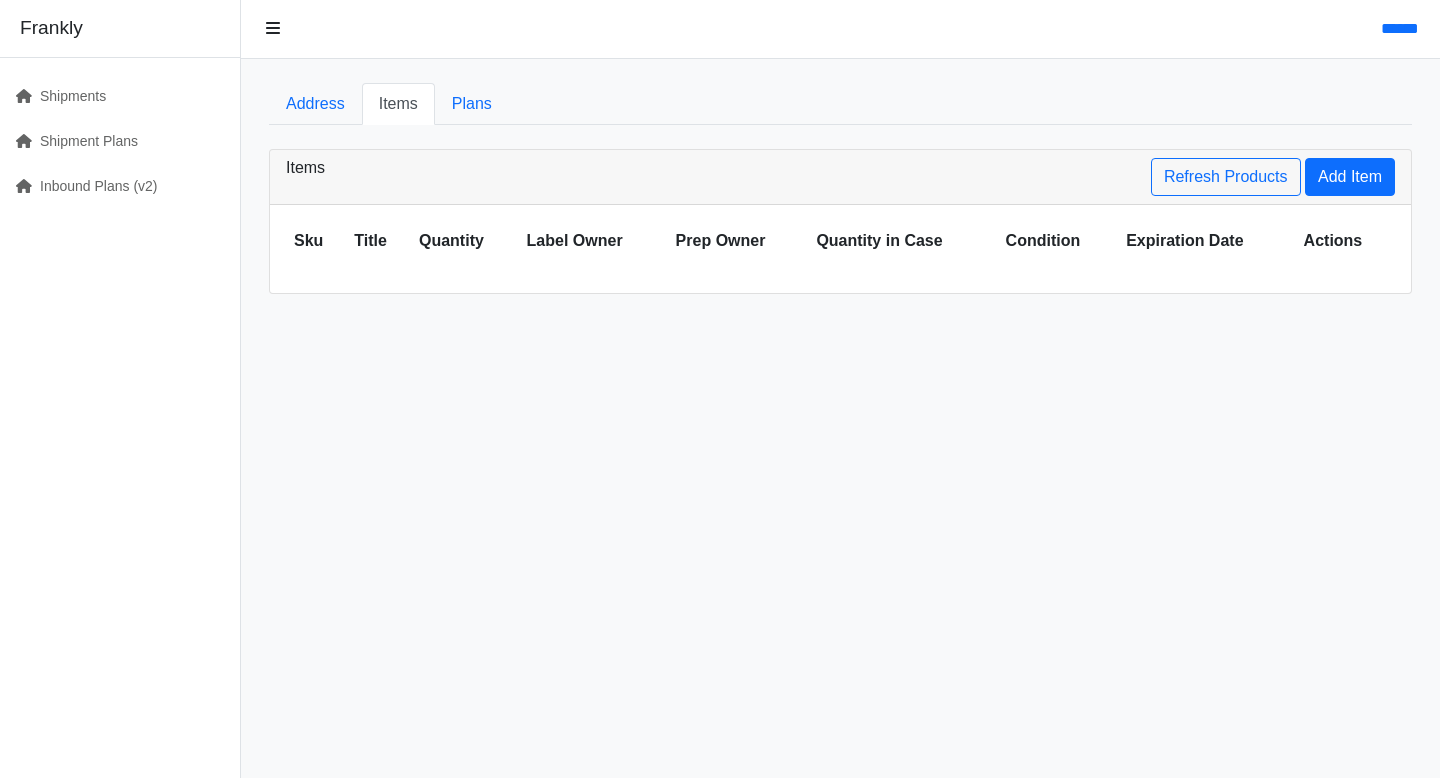 scroll, scrollTop: 0, scrollLeft: 0, axis: both 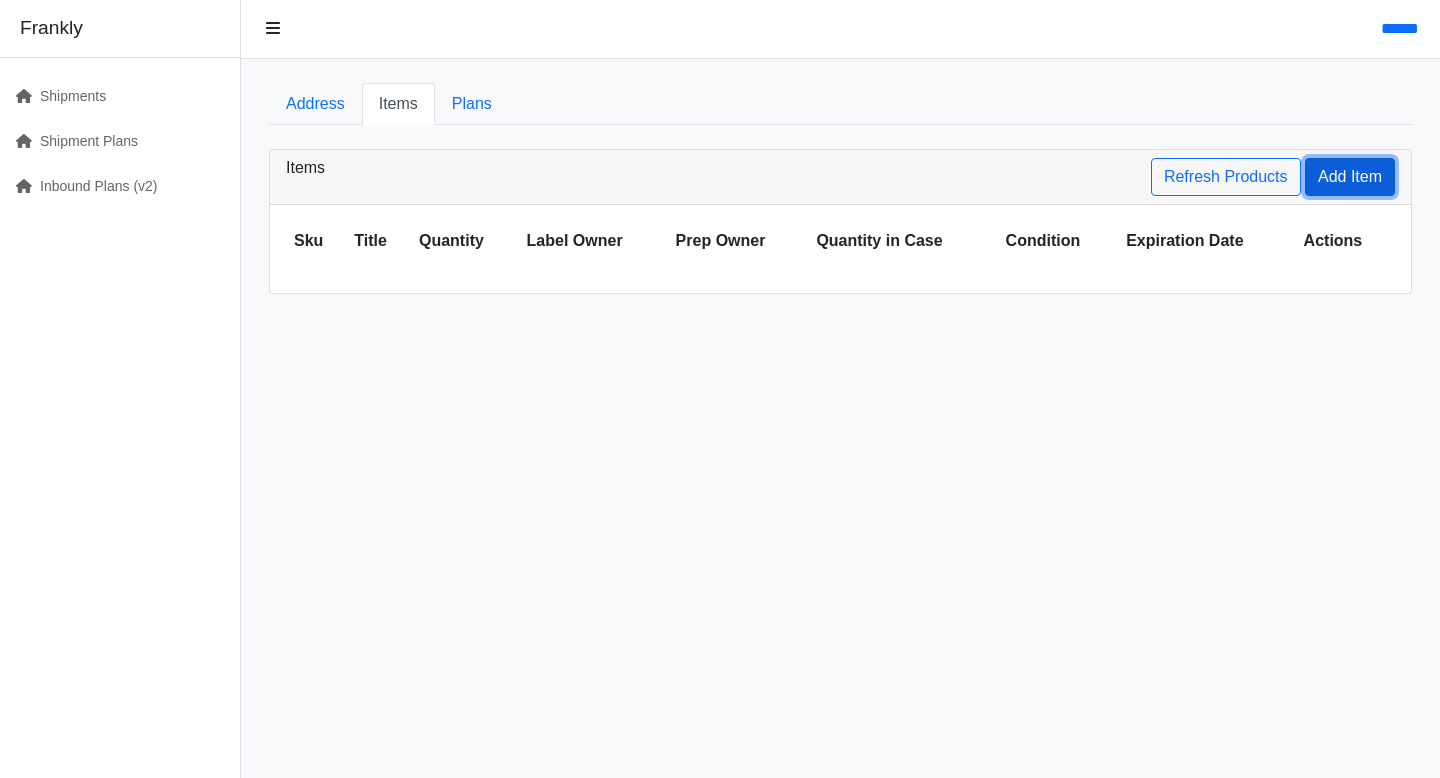 click on "Add Item" at bounding box center (1350, 177) 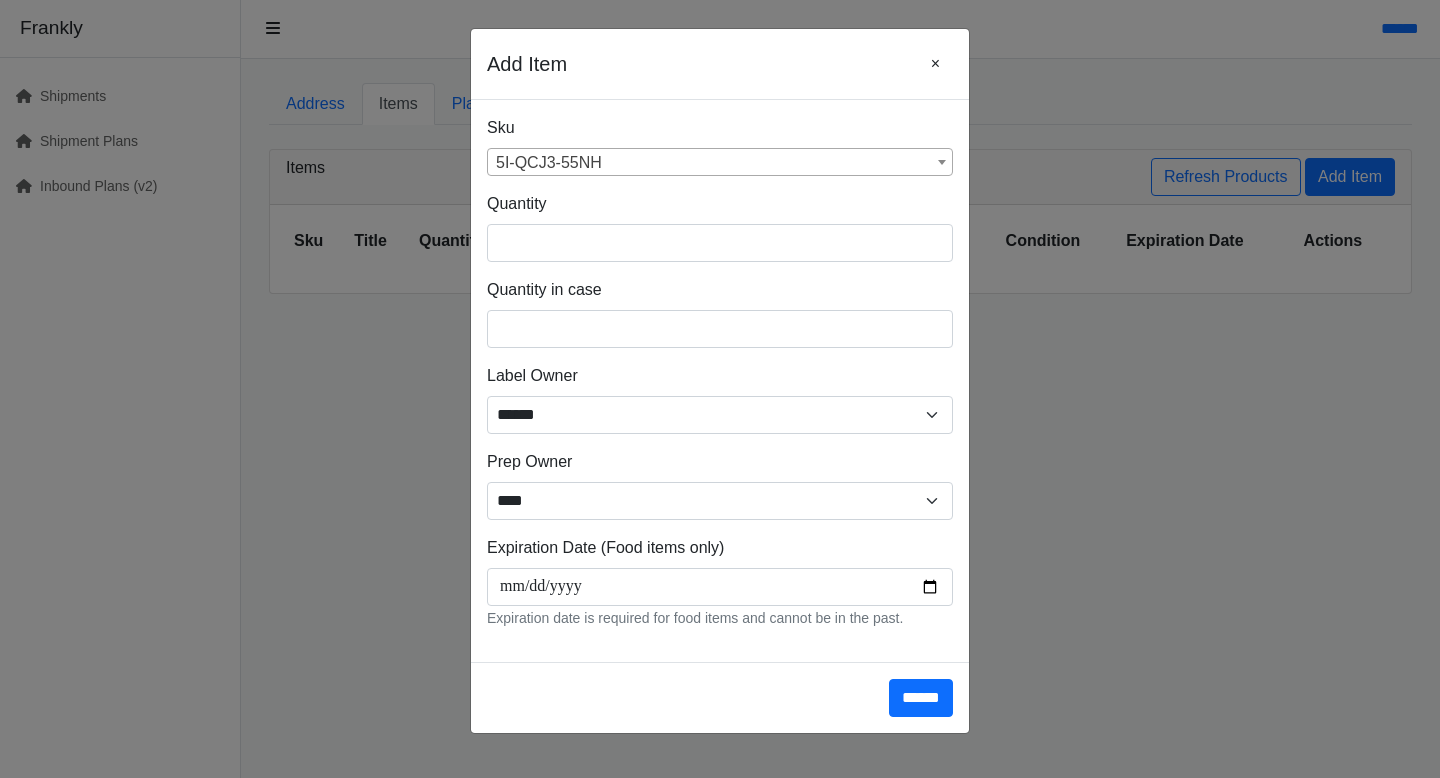 click on "5I-QCJ3-55NH" at bounding box center [720, 163] 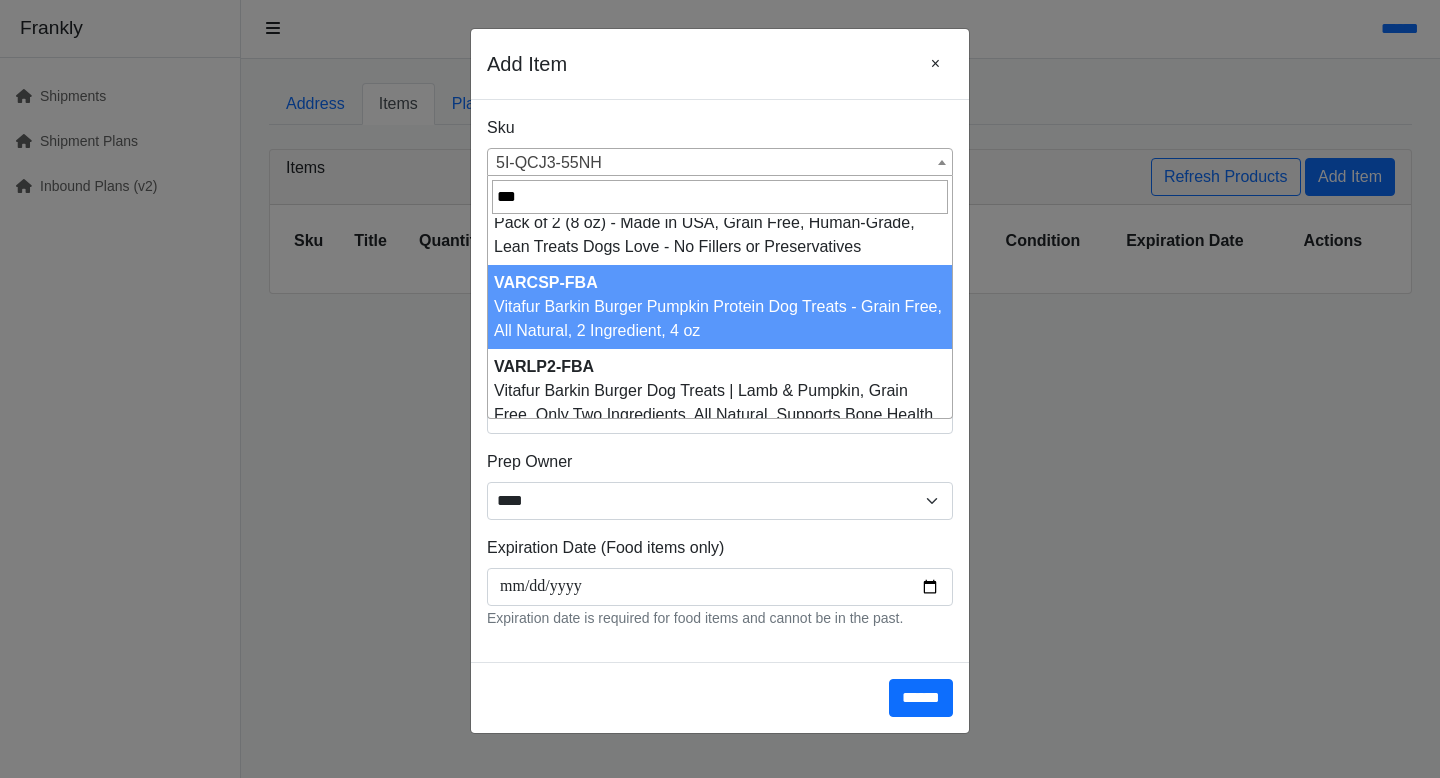 scroll, scrollTop: 0, scrollLeft: 0, axis: both 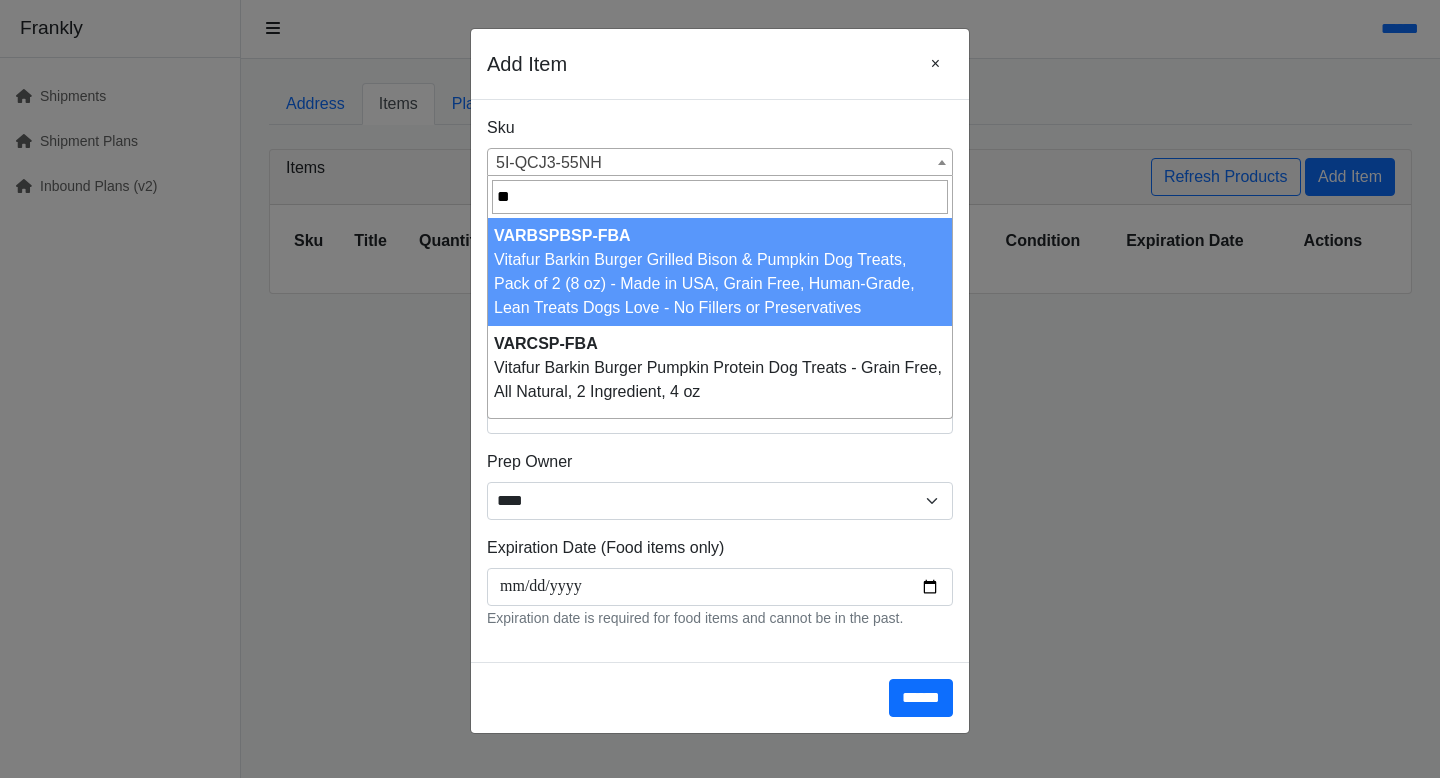 type on "*" 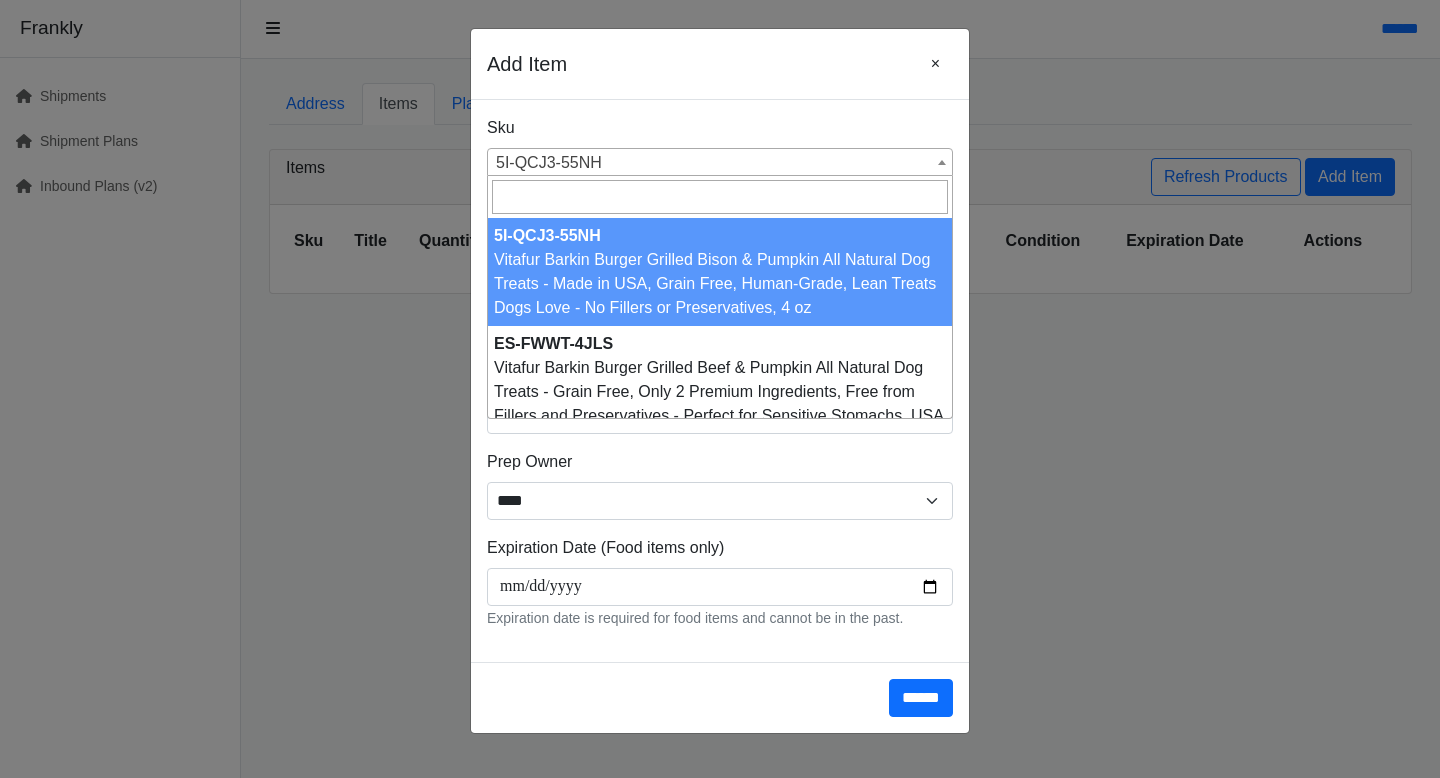 click at bounding box center [720, 197] 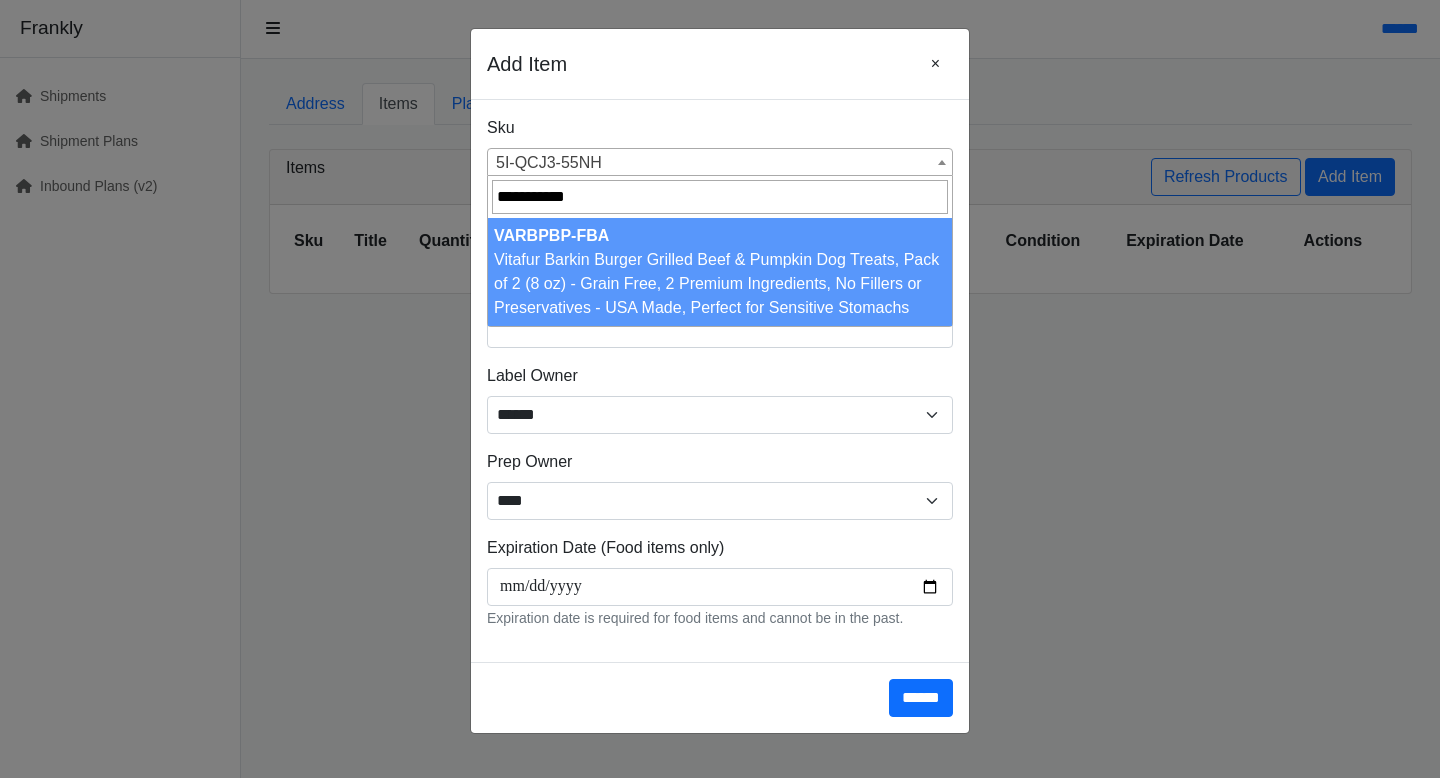 type on "**********" 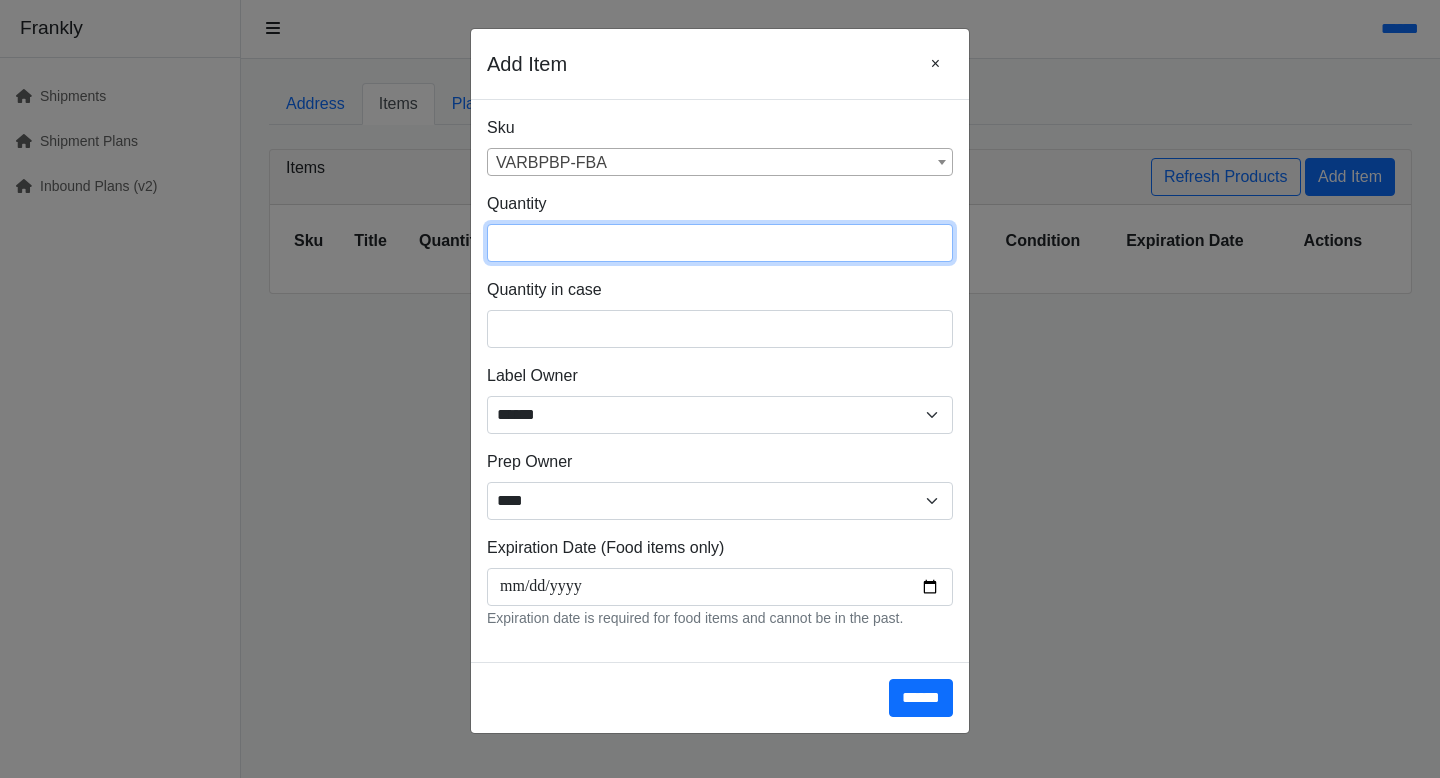 click at bounding box center [720, 243] 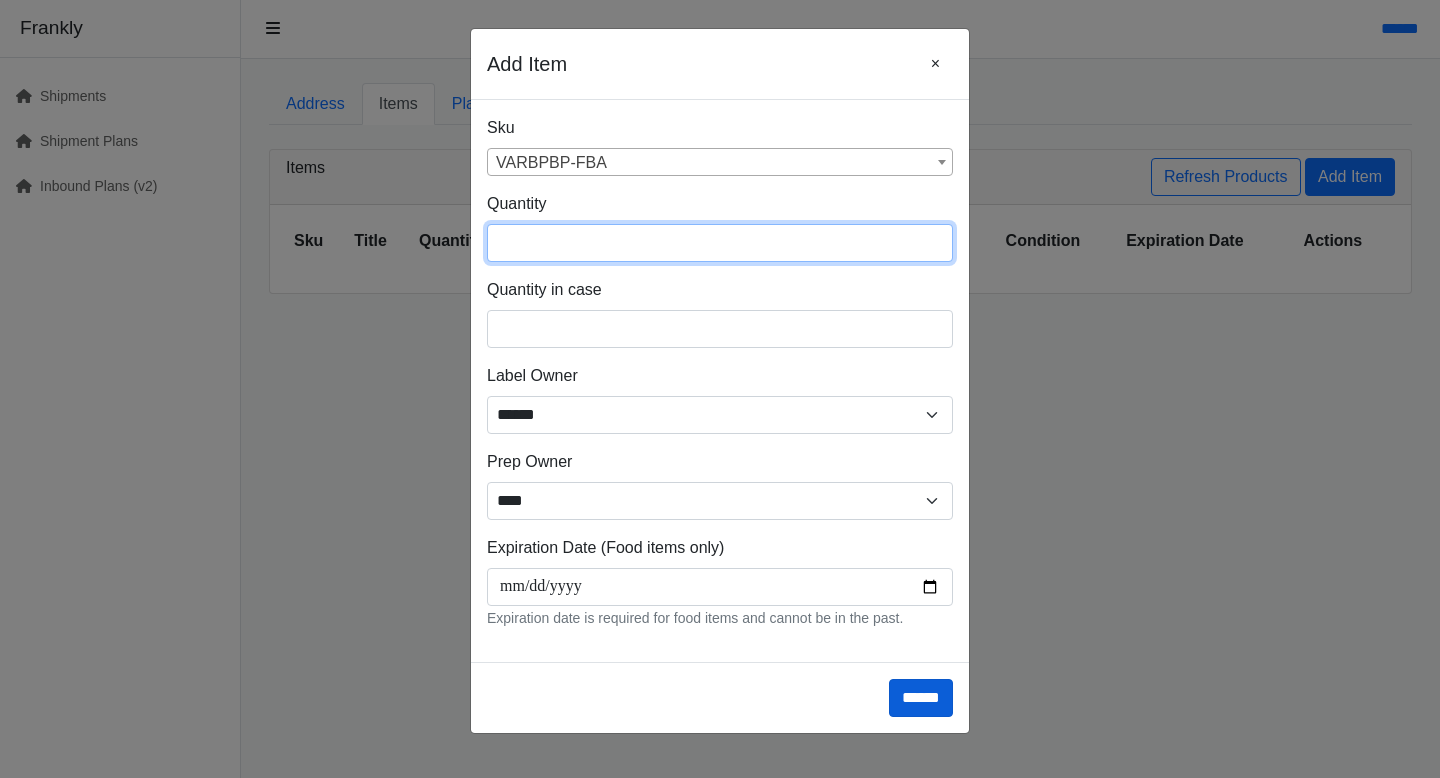 type on "***" 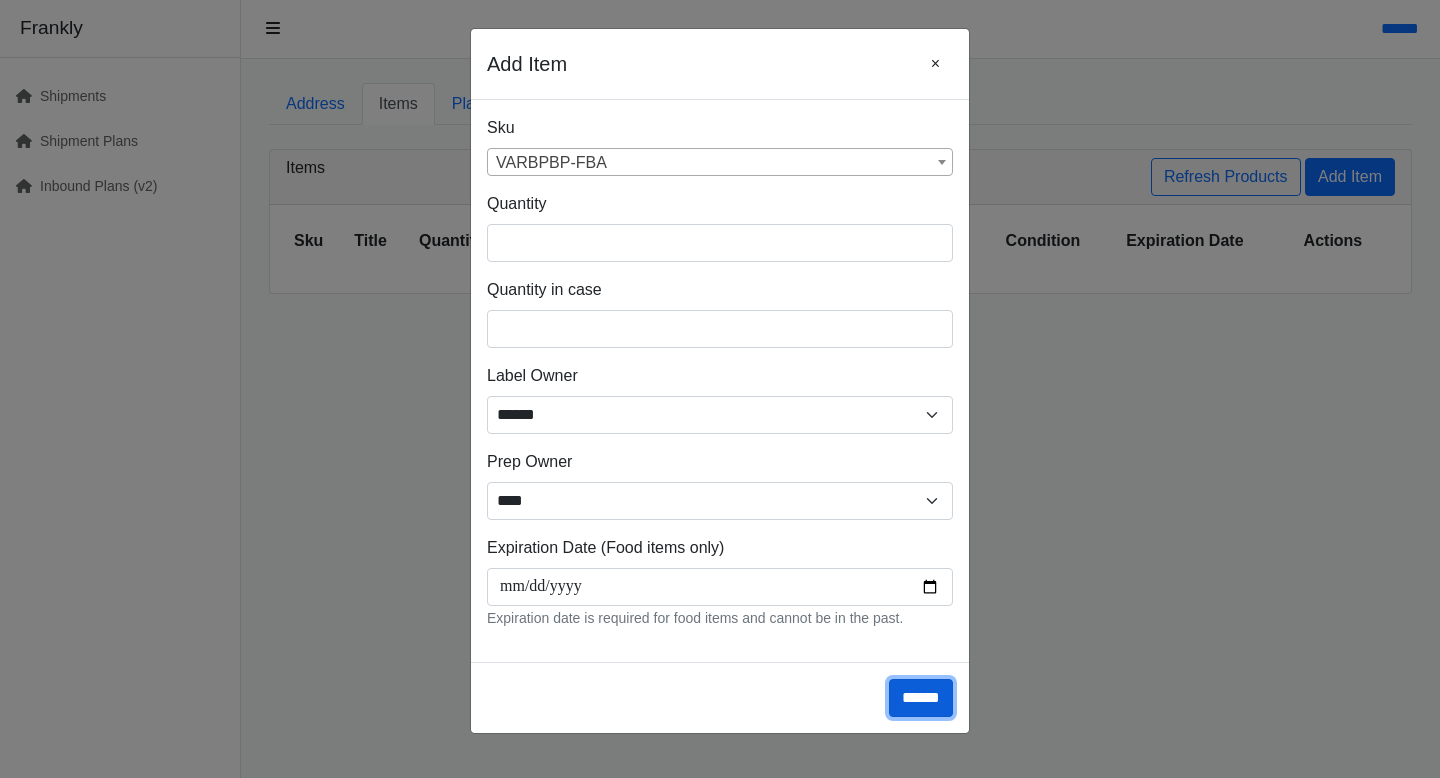 click on "******" at bounding box center (921, 698) 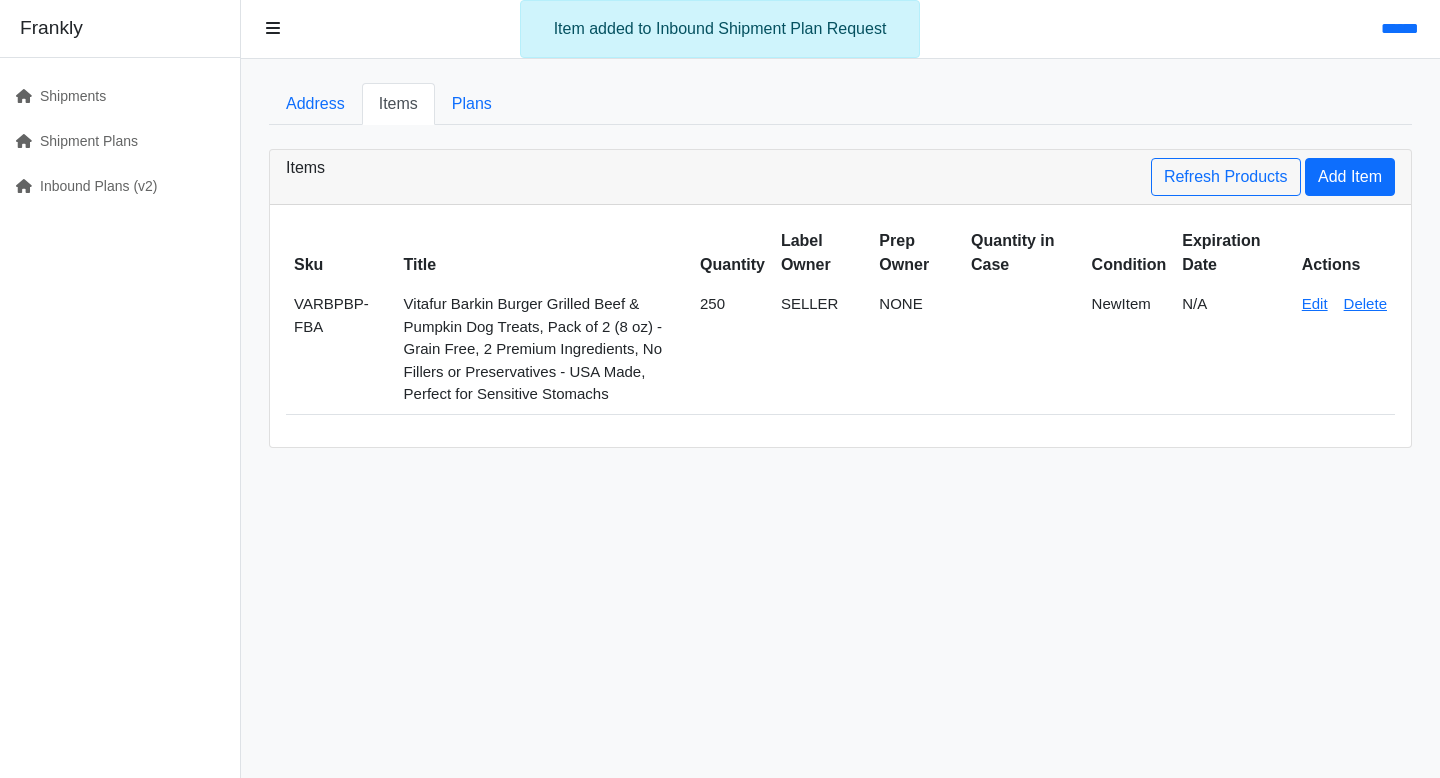scroll, scrollTop: 0, scrollLeft: 0, axis: both 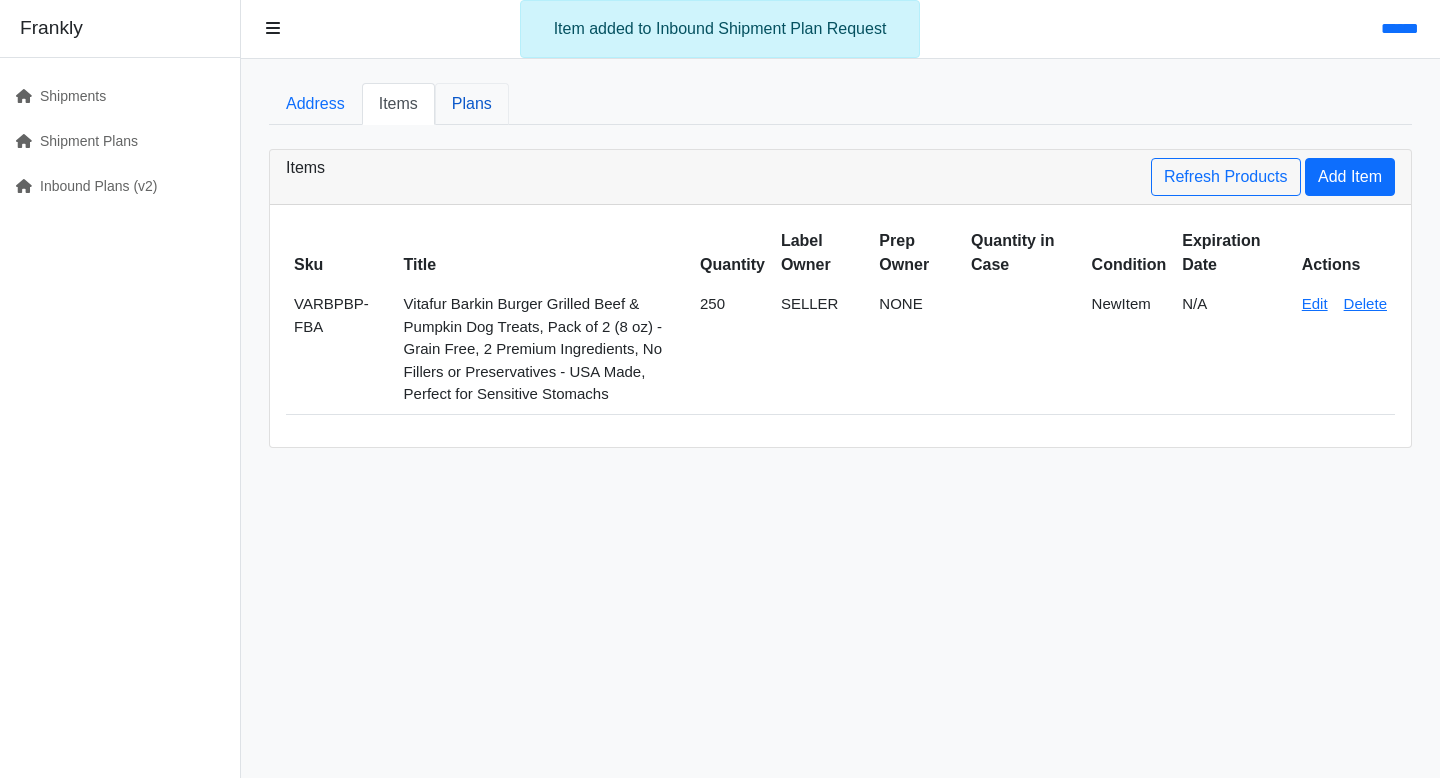 click on "Plans" at bounding box center [472, 104] 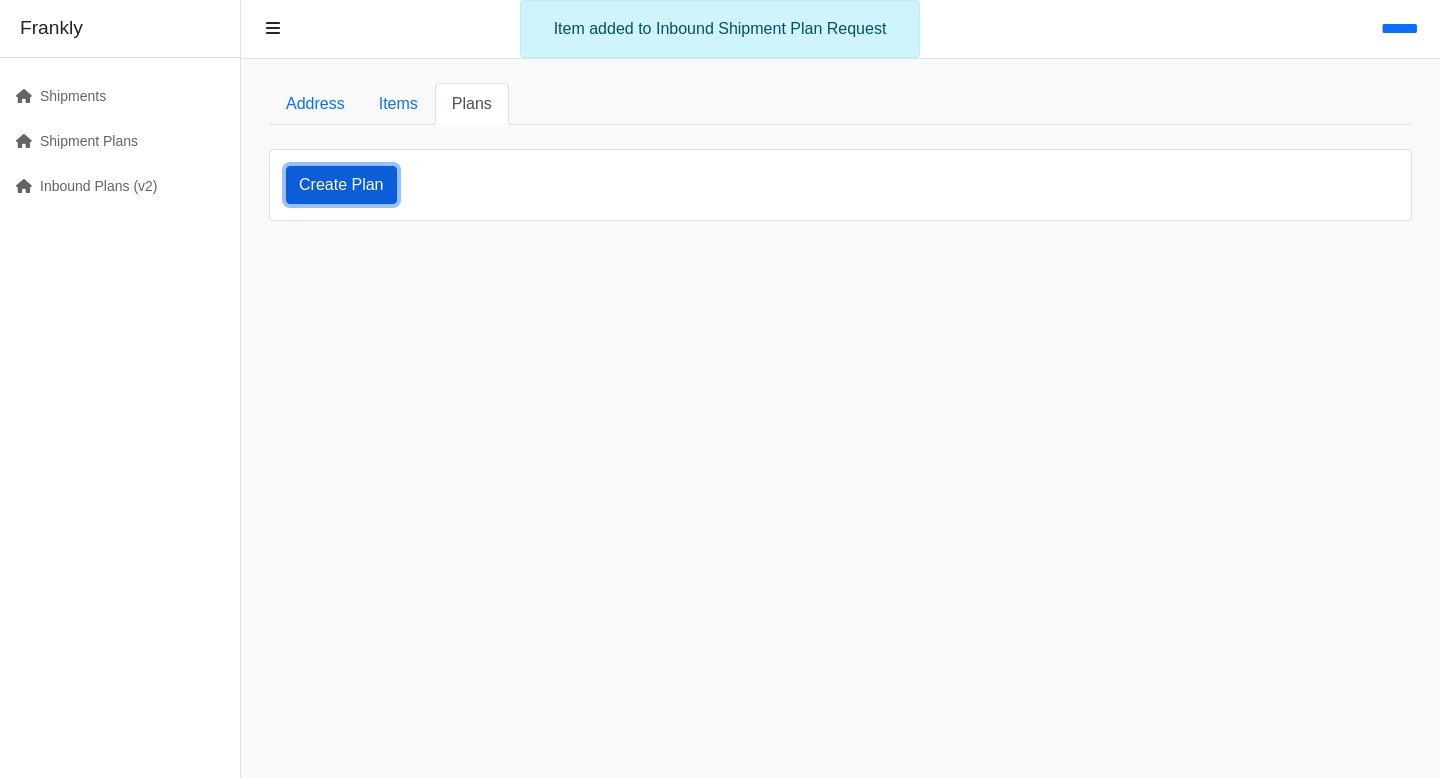 click on "Create Plan" at bounding box center (341, 185) 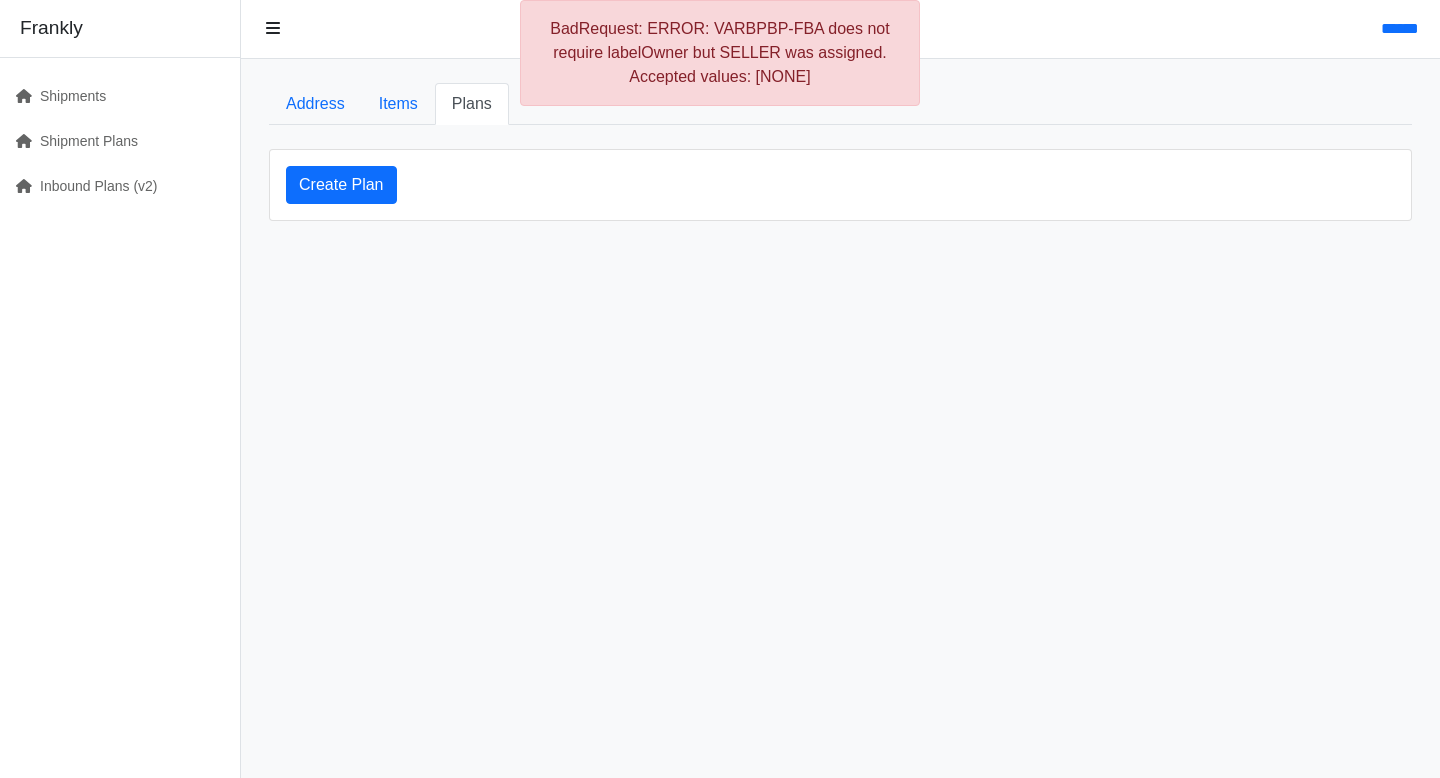 scroll, scrollTop: 0, scrollLeft: 0, axis: both 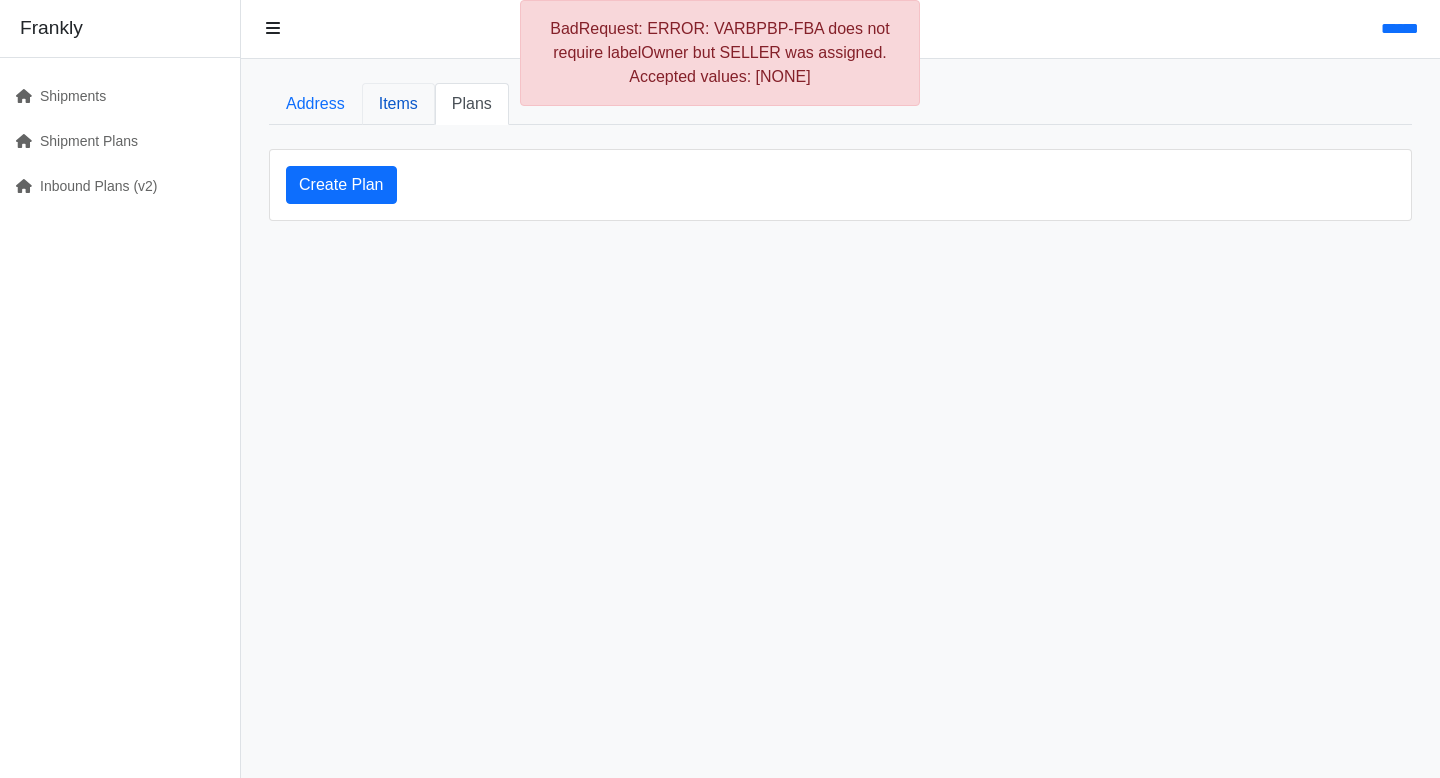 click on "Items" at bounding box center (398, 104) 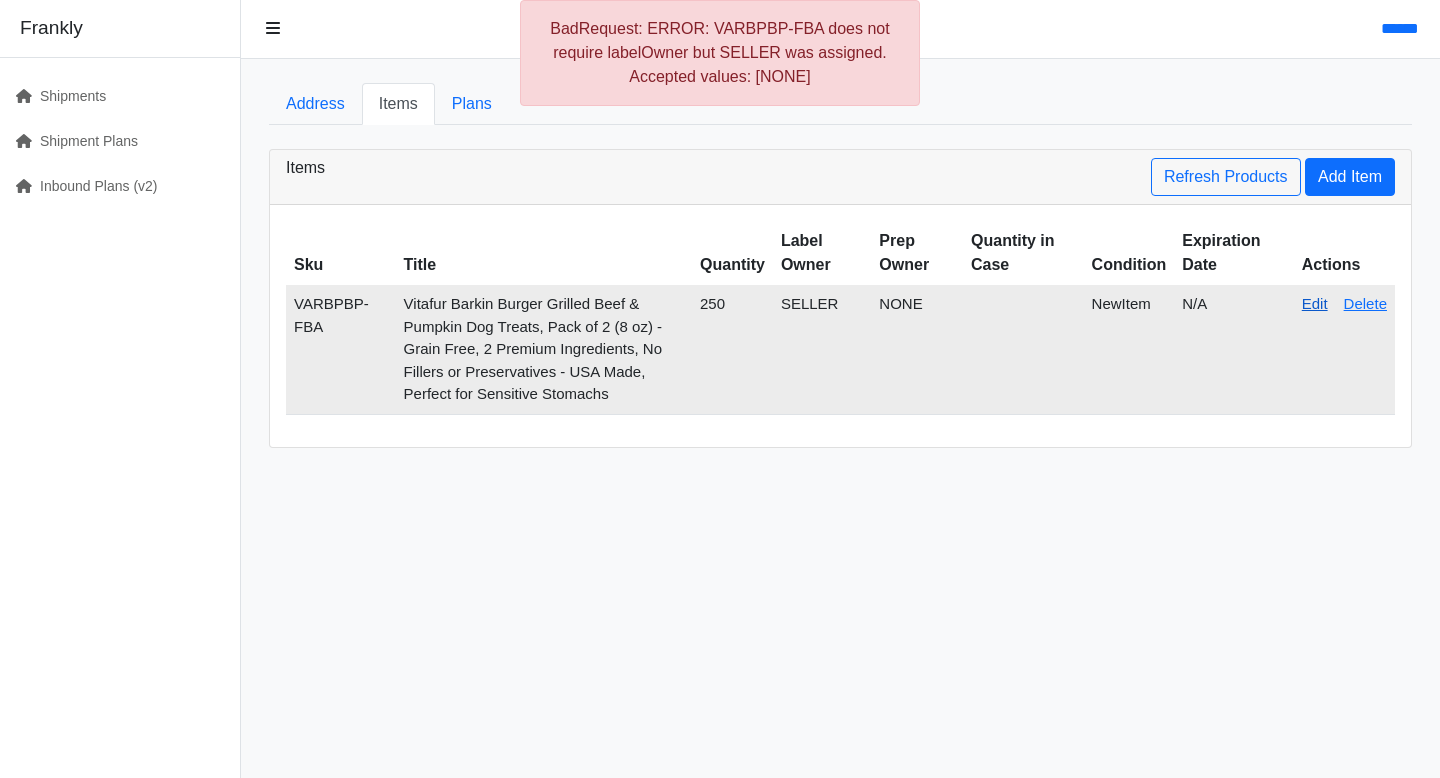 click on "Edit" at bounding box center [1315, 303] 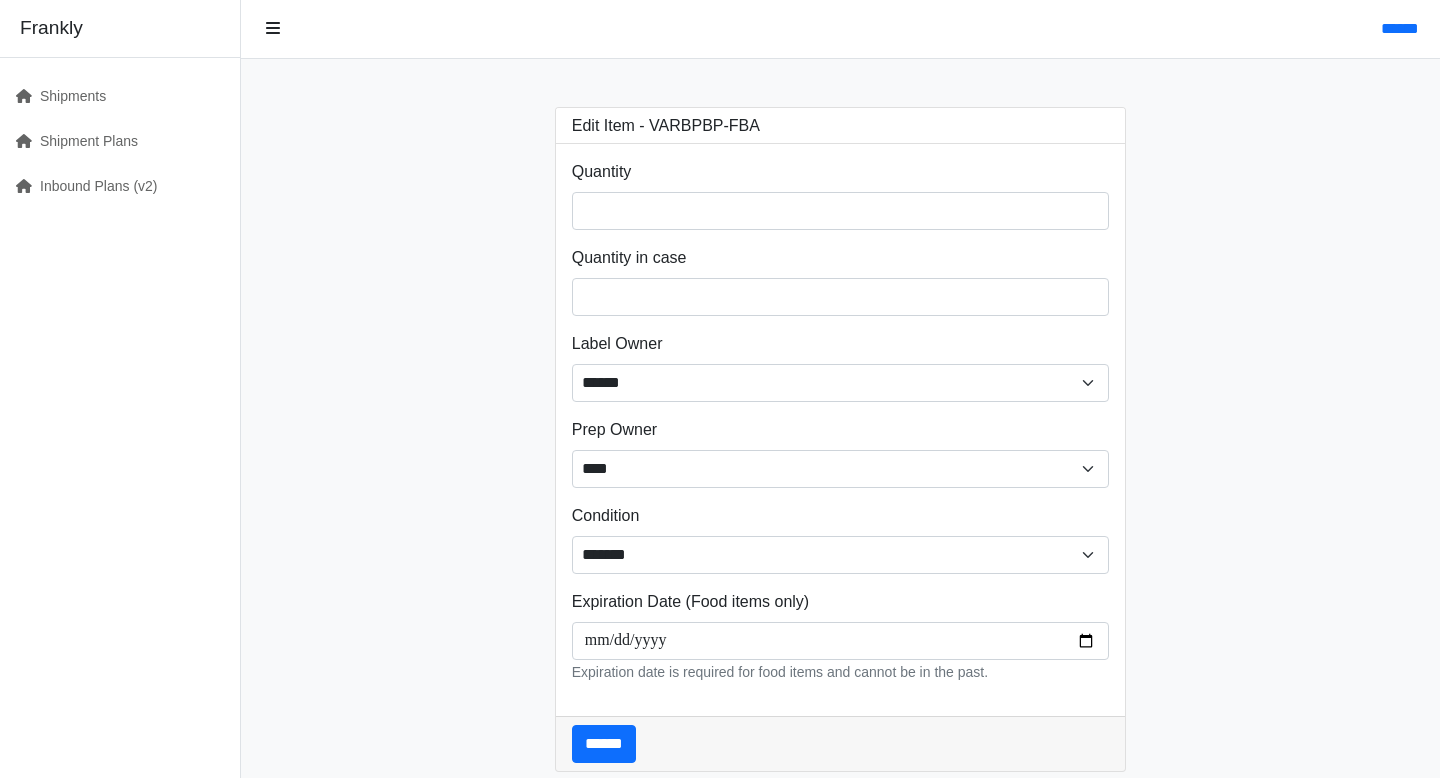 scroll, scrollTop: 0, scrollLeft: 0, axis: both 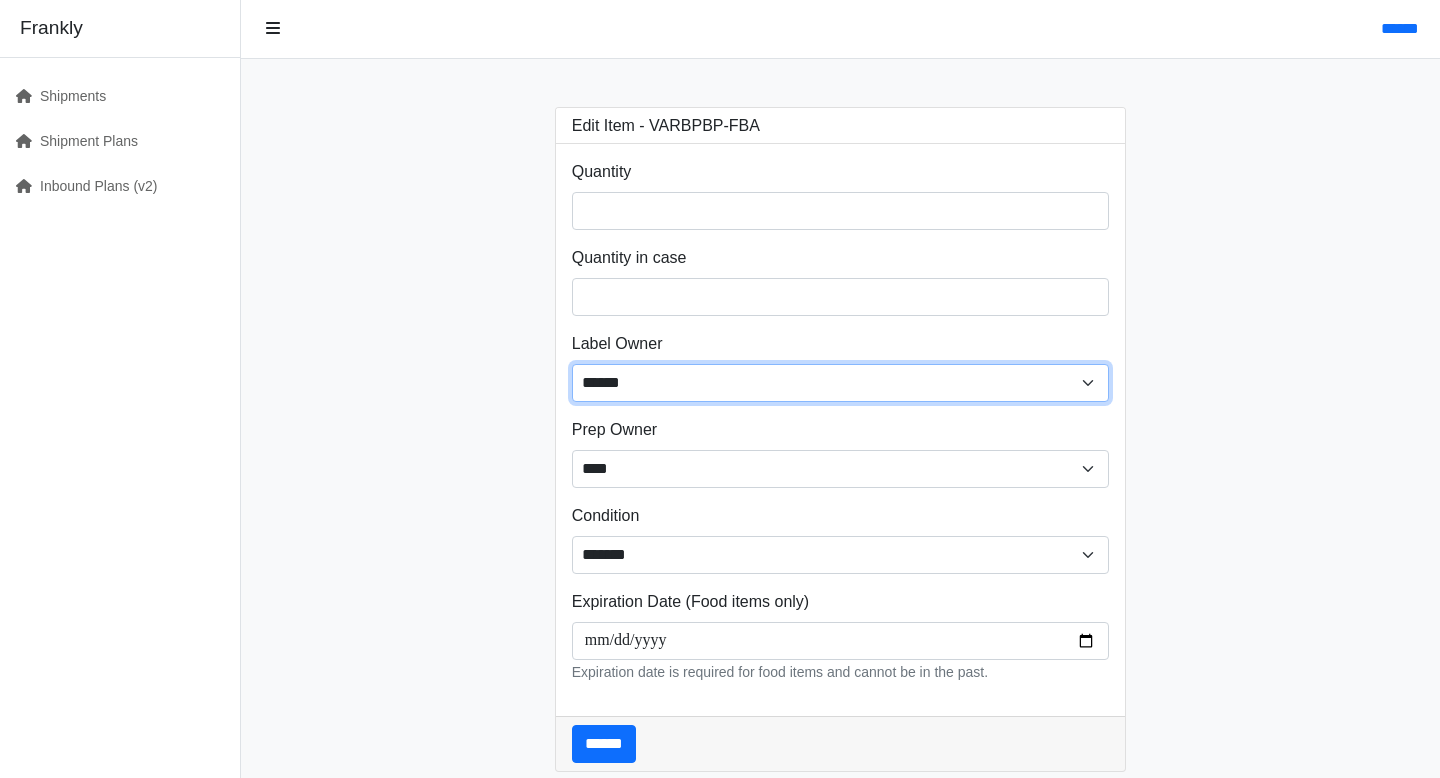 click on "******
******
****" at bounding box center [841, 383] 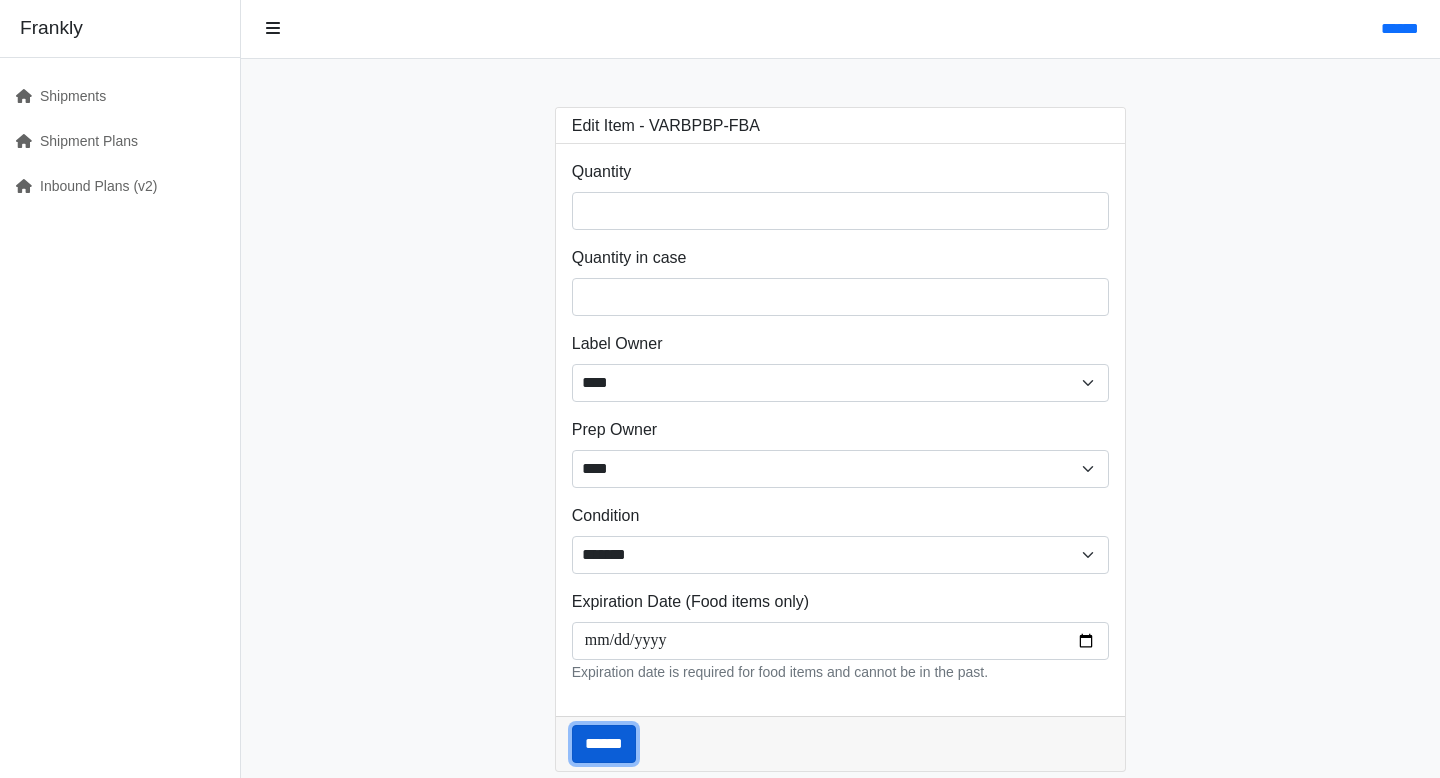 click on "******" at bounding box center [604, 744] 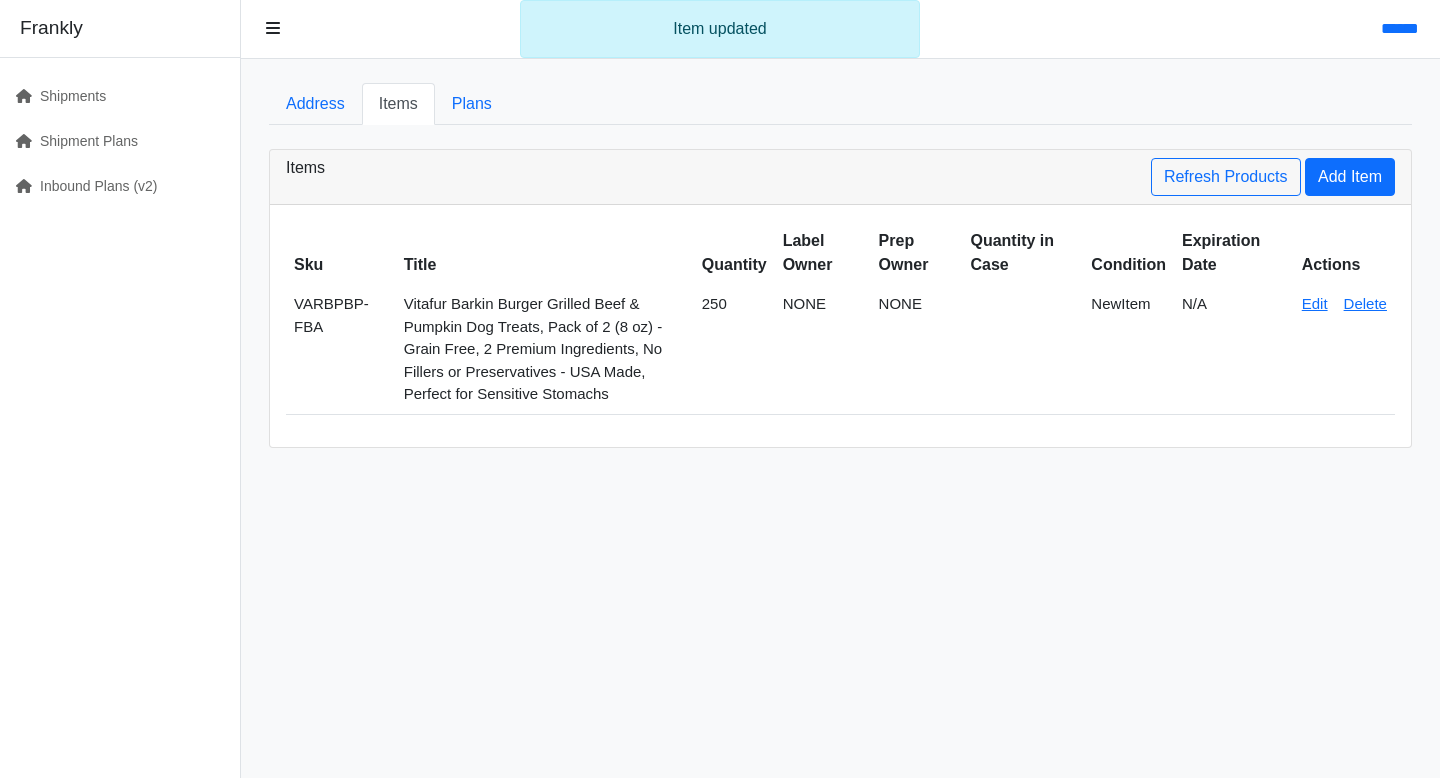 scroll, scrollTop: 0, scrollLeft: 0, axis: both 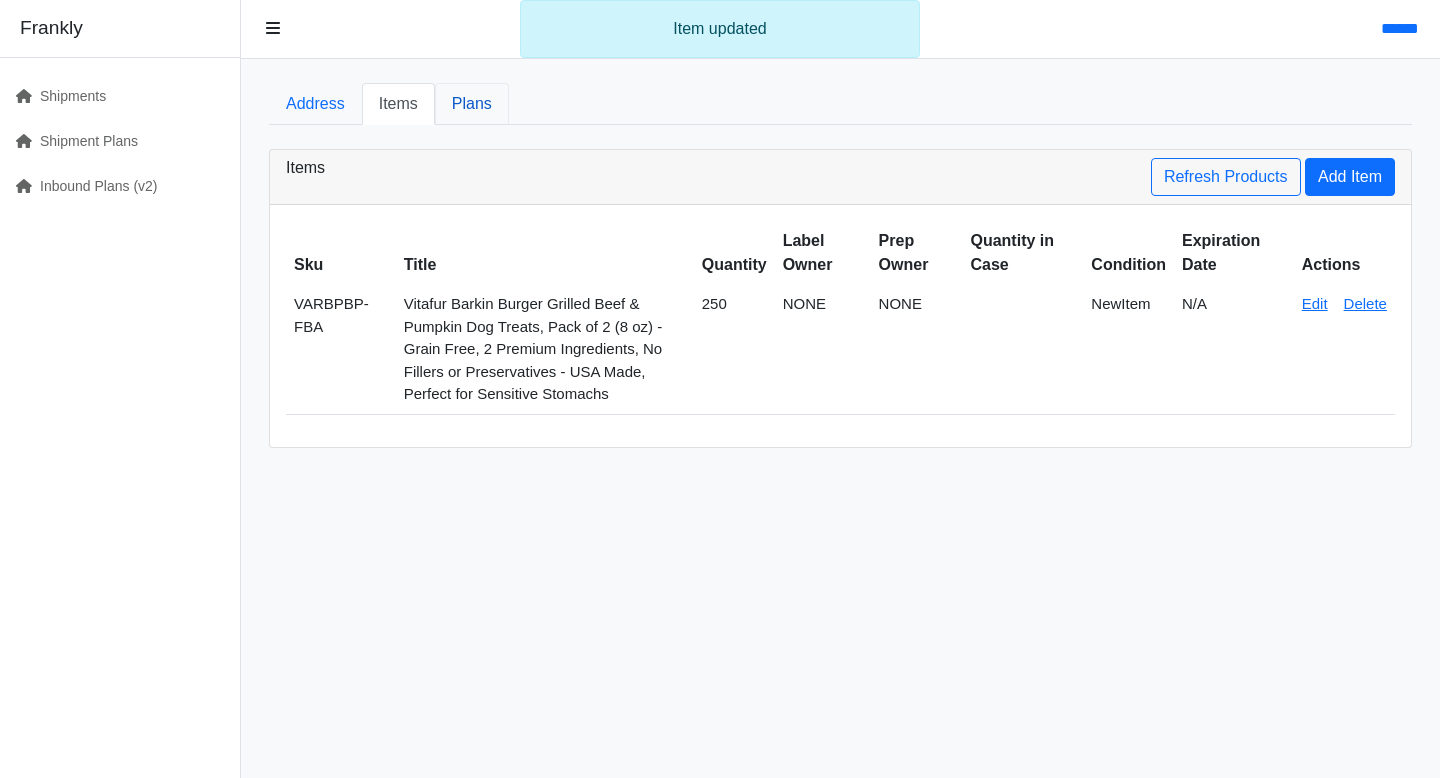 click on "Plans" at bounding box center (472, 104) 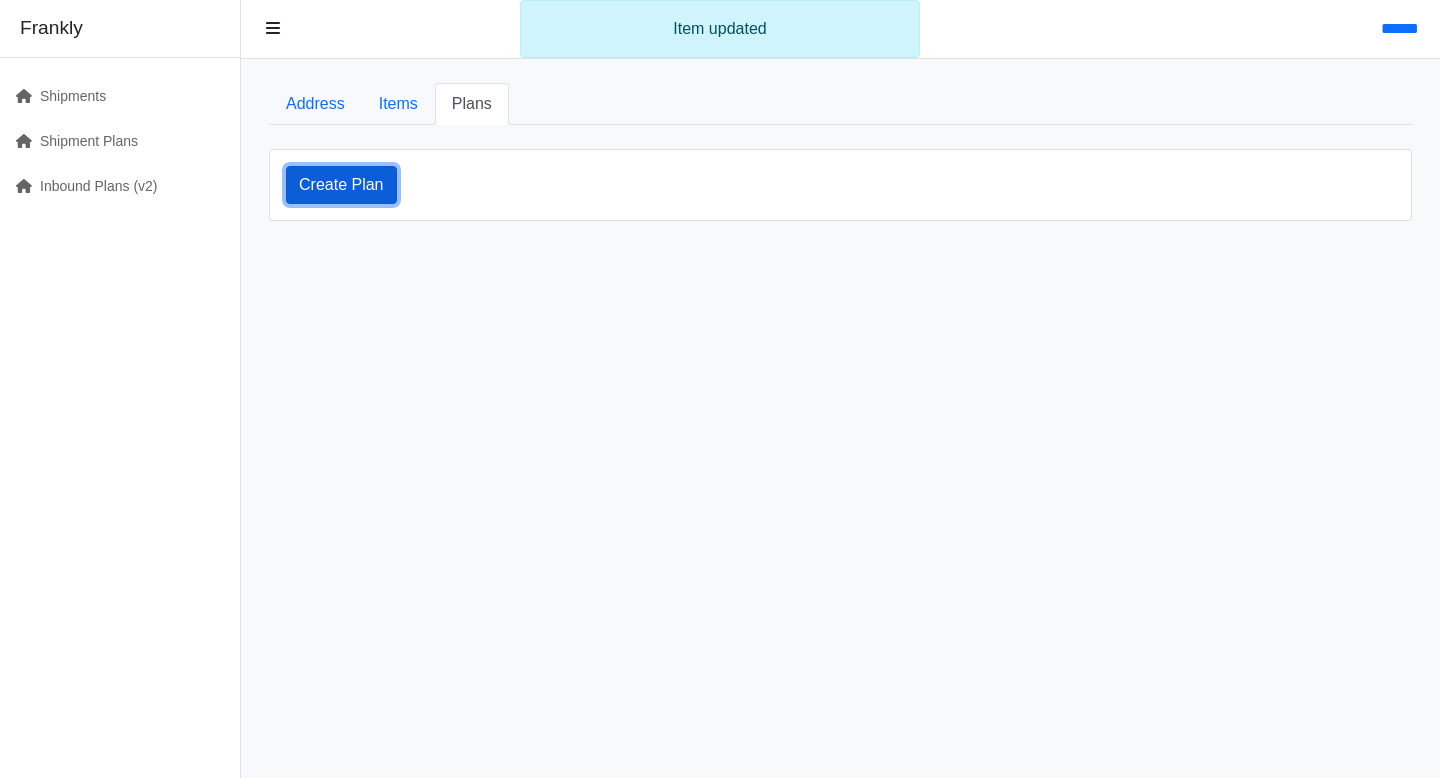 click on "Create Plan" at bounding box center (341, 185) 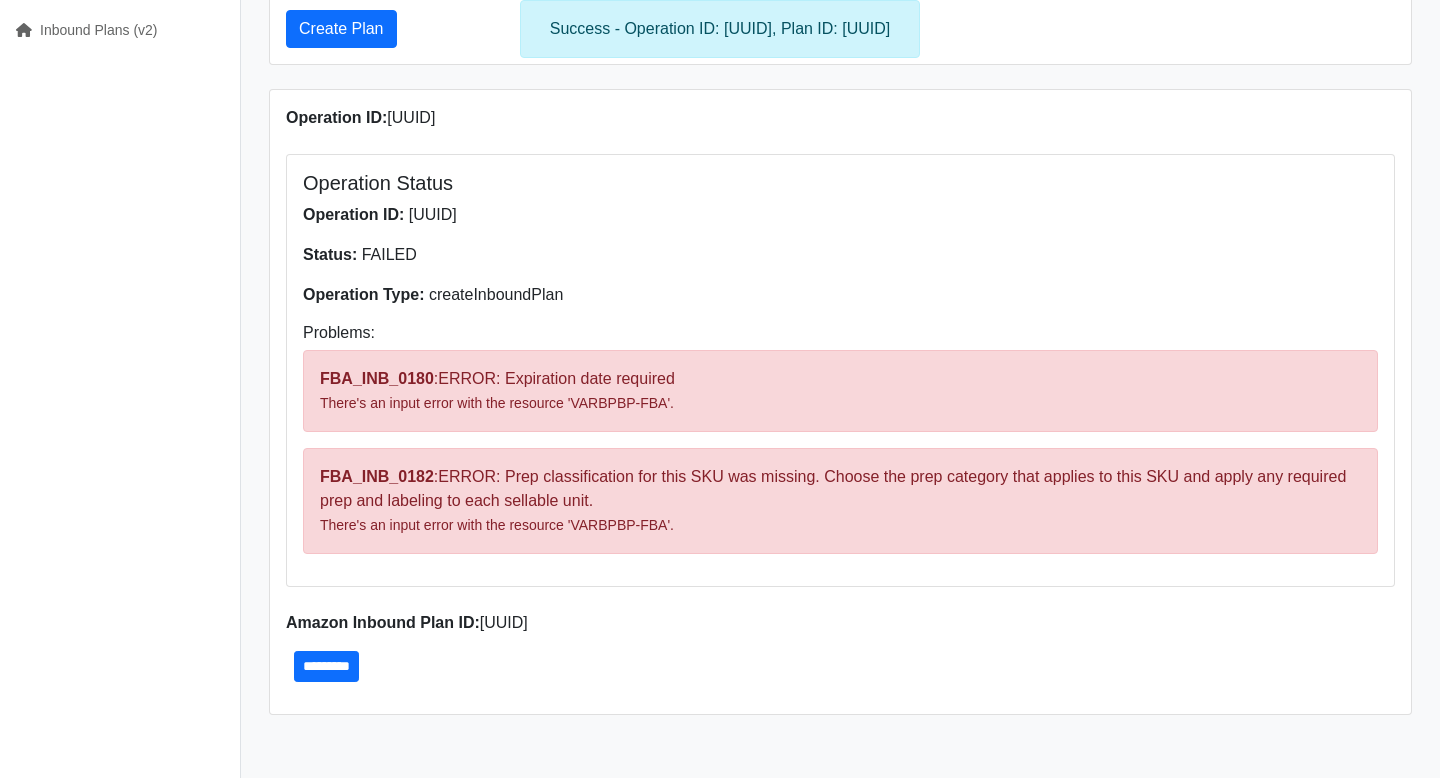 scroll, scrollTop: 0, scrollLeft: 0, axis: both 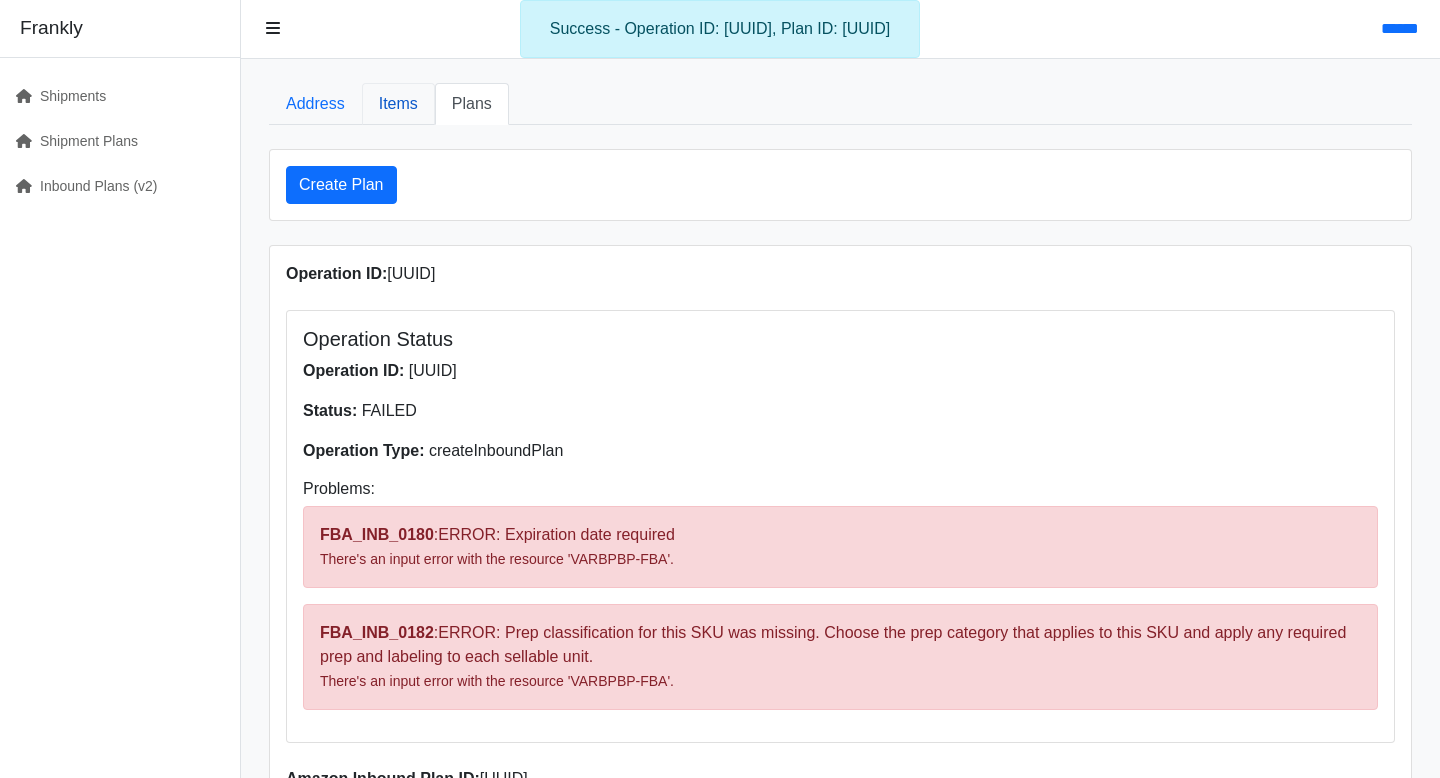 click on "Items" at bounding box center (398, 104) 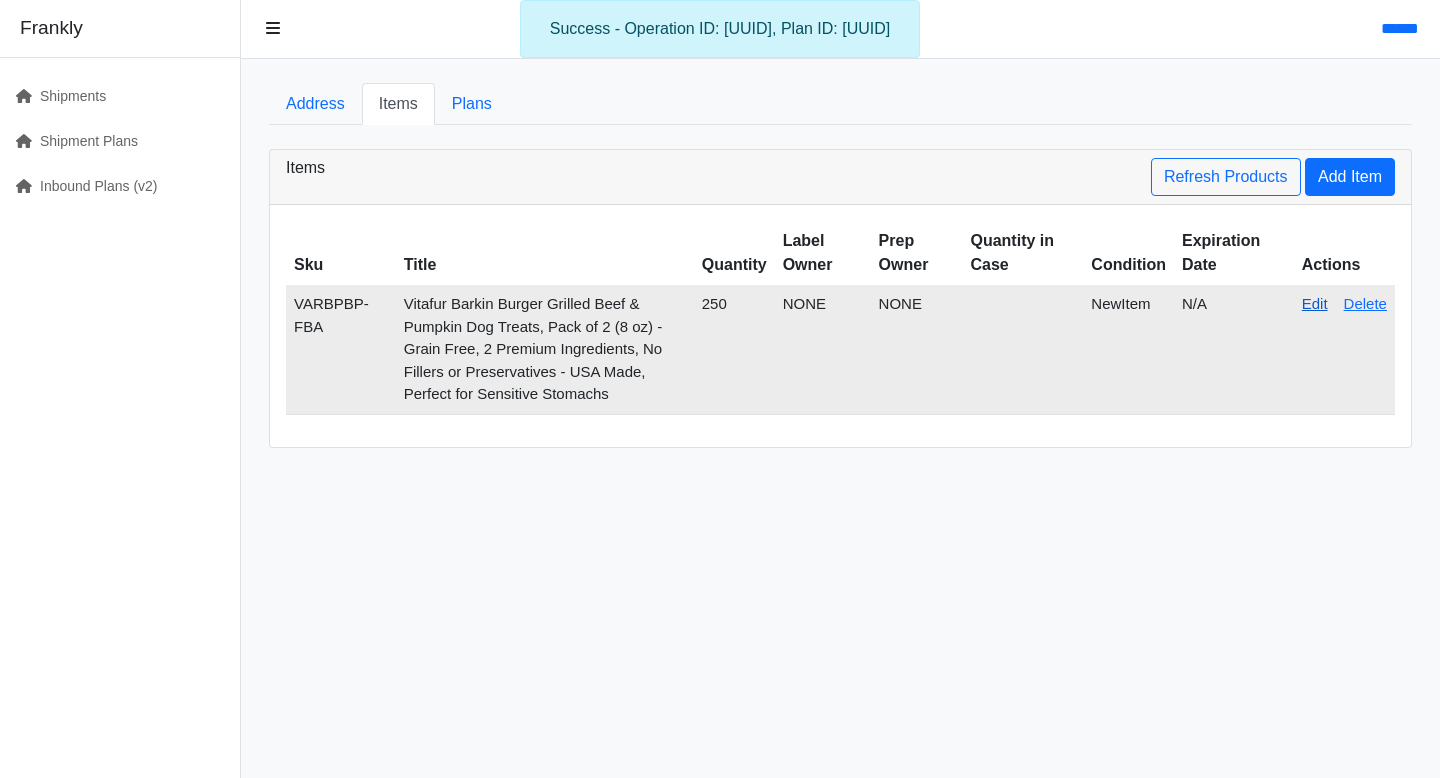 click on "Edit" at bounding box center [1315, 303] 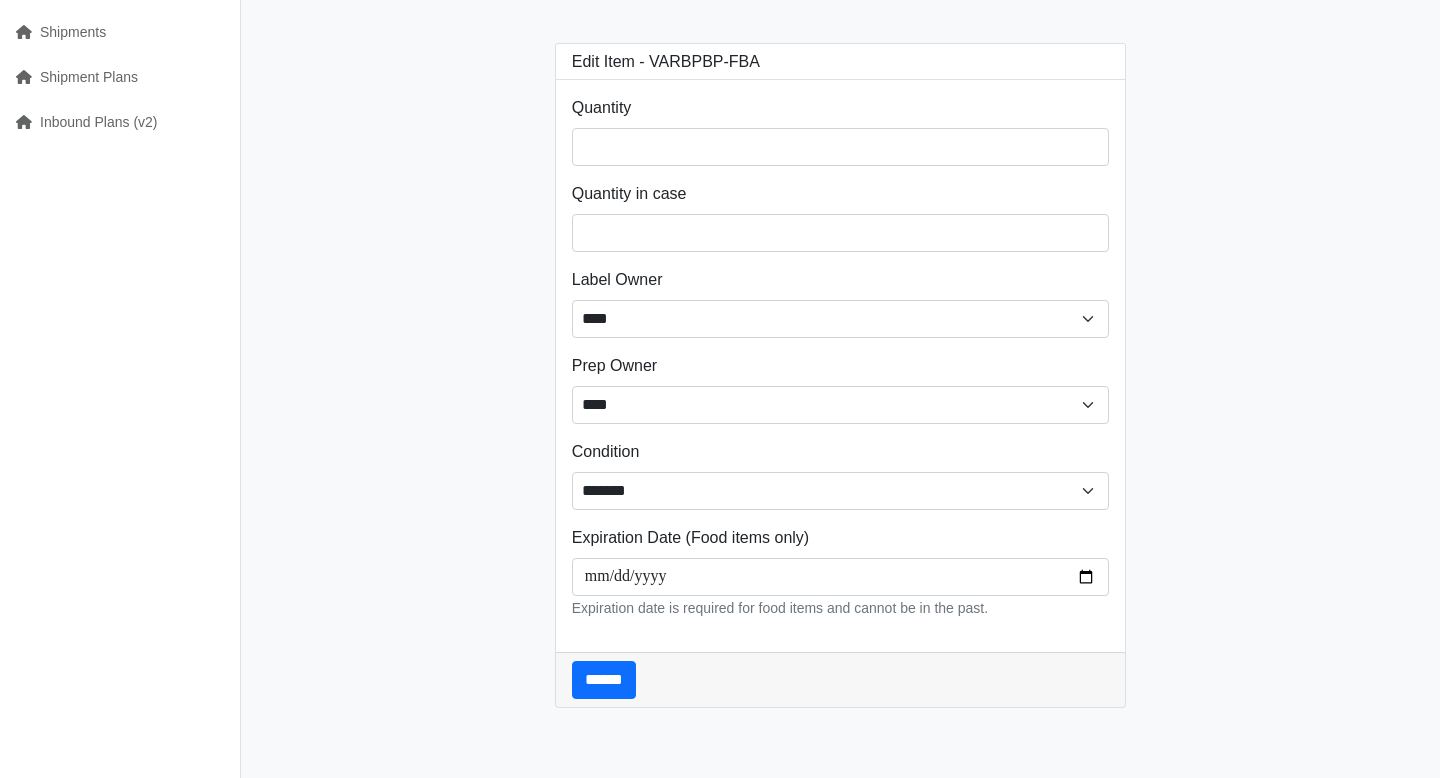 scroll, scrollTop: 66, scrollLeft: 0, axis: vertical 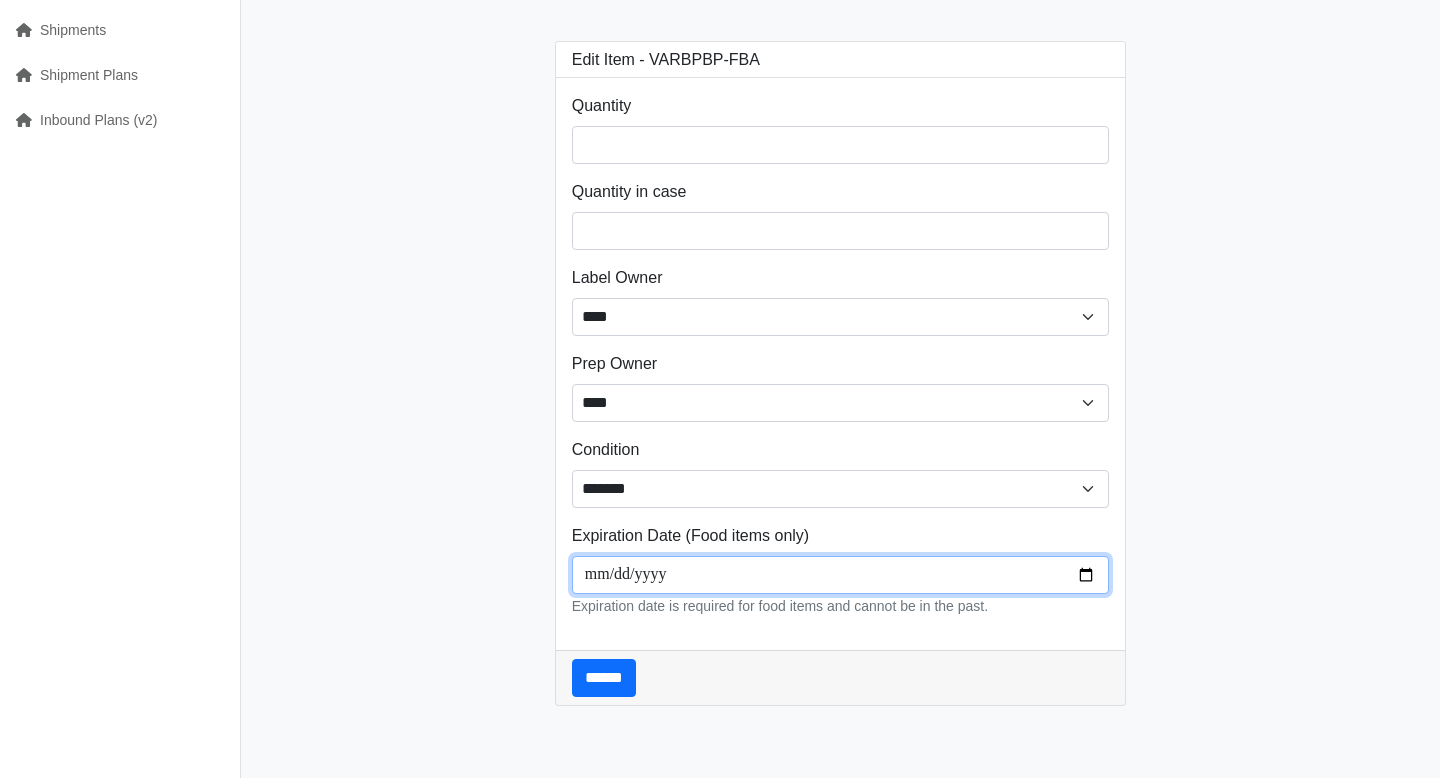 click at bounding box center (841, 575) 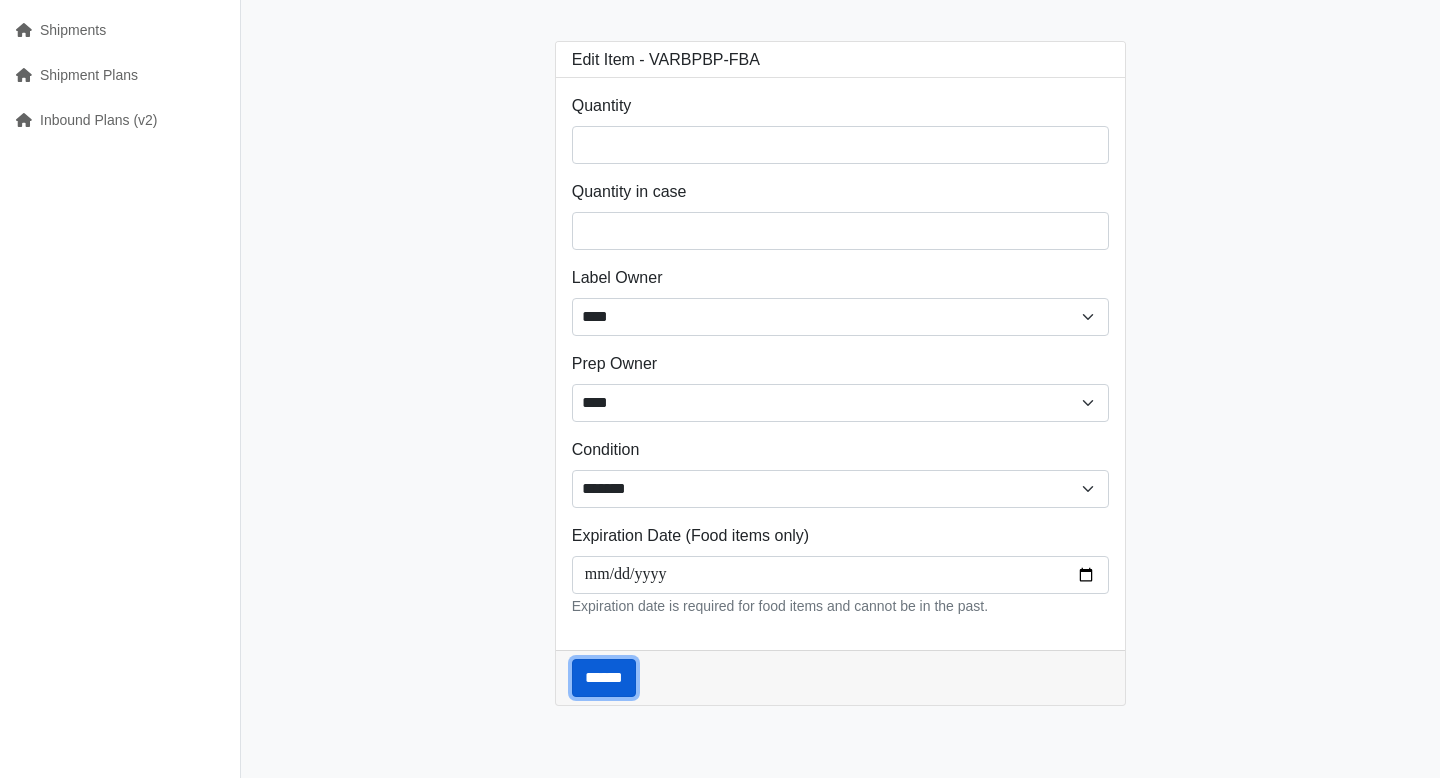 click on "******" at bounding box center [604, 678] 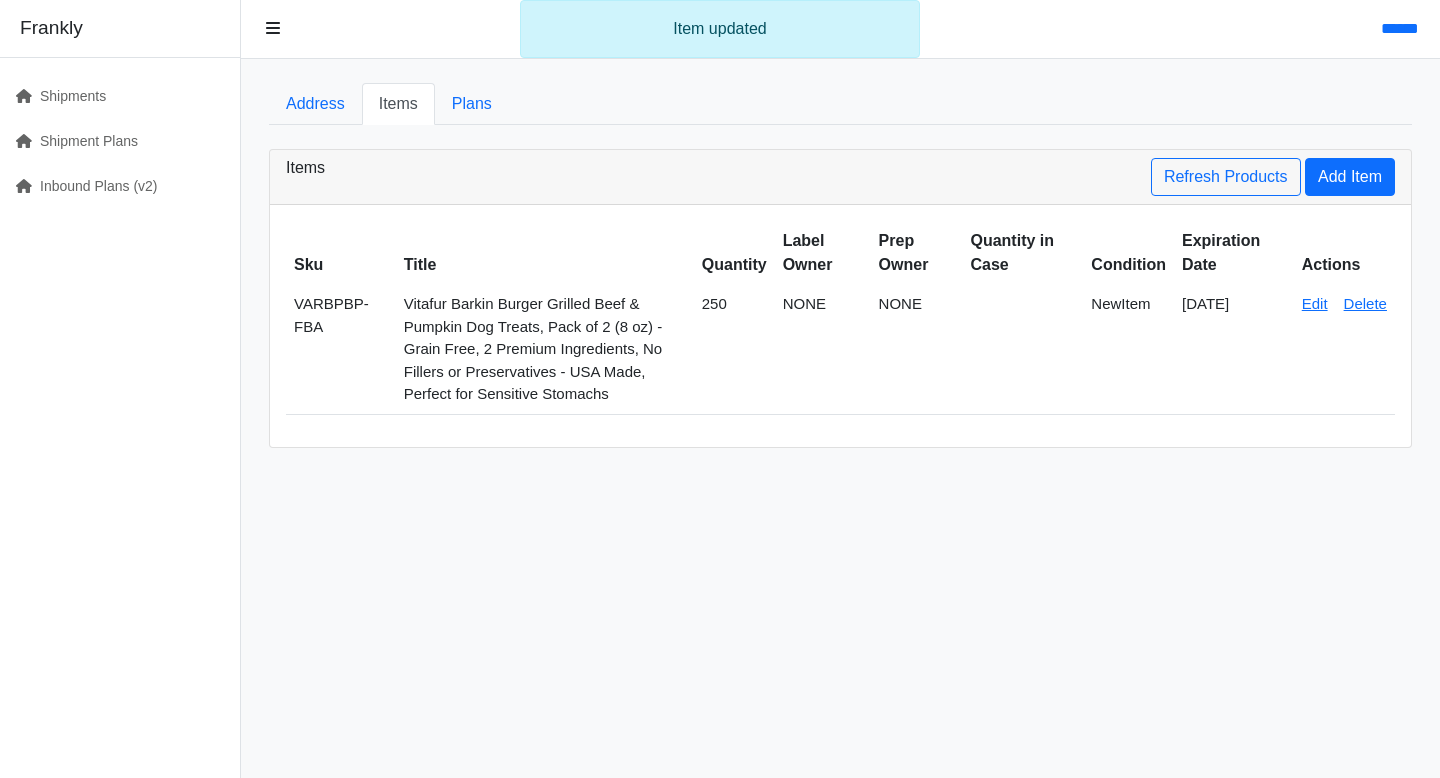 scroll, scrollTop: 0, scrollLeft: 0, axis: both 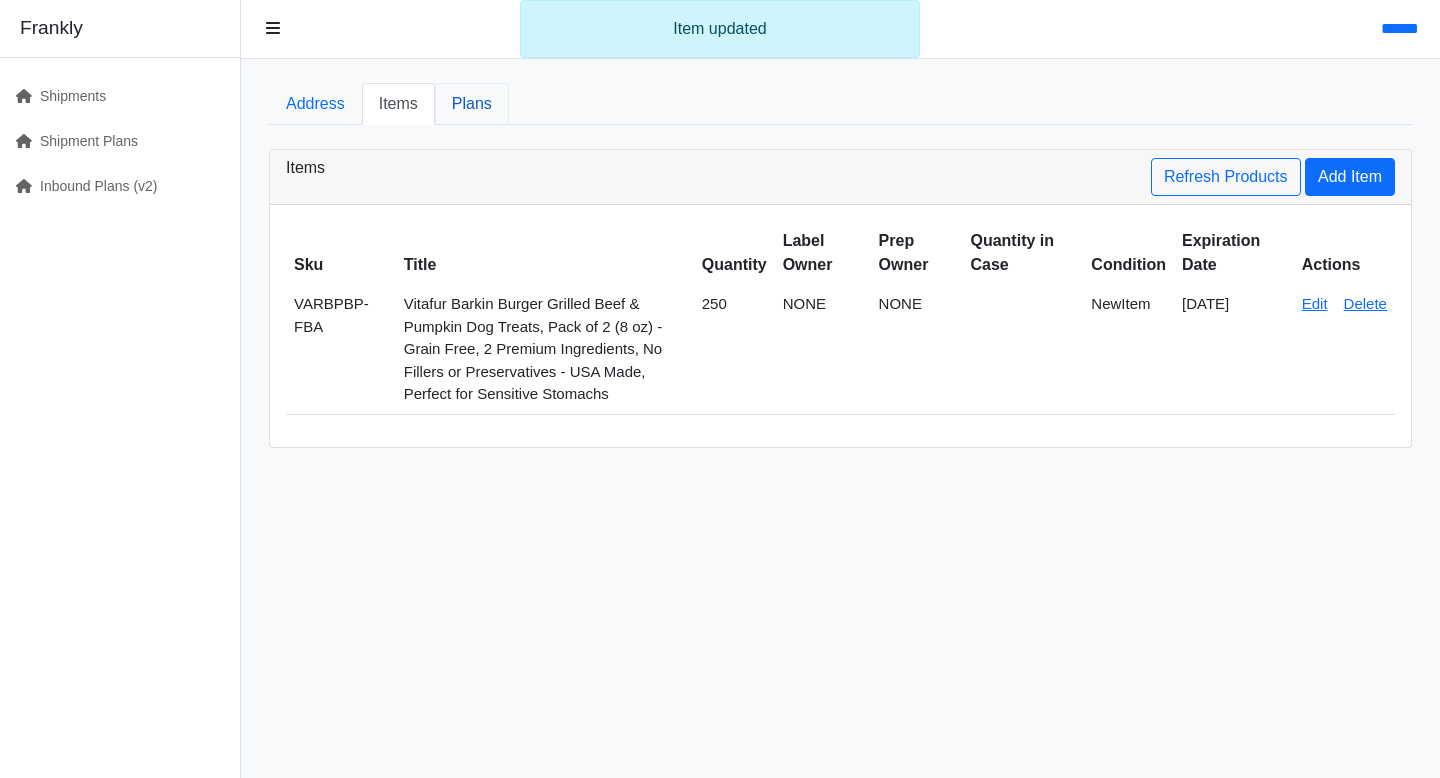 click on "Plans" at bounding box center (472, 104) 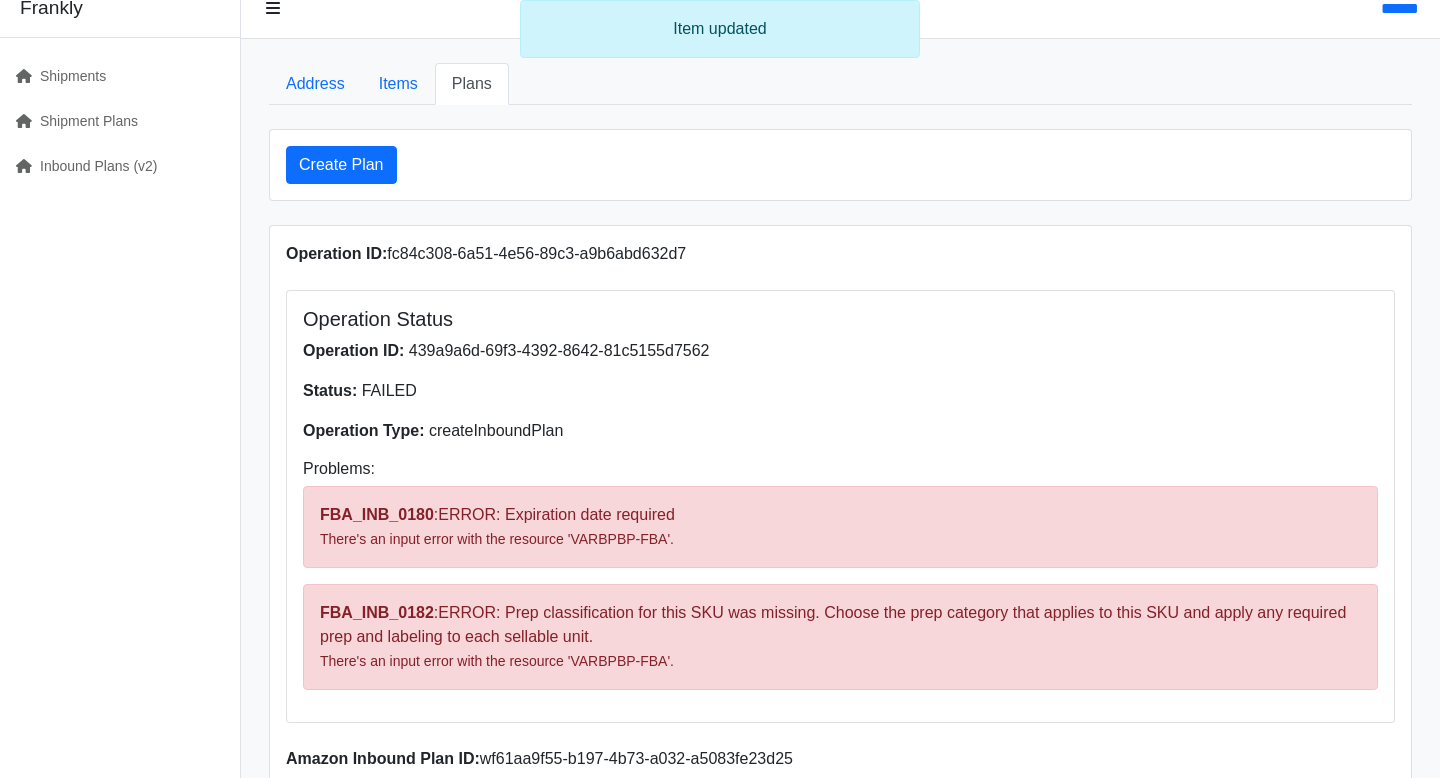 scroll, scrollTop: 0, scrollLeft: 0, axis: both 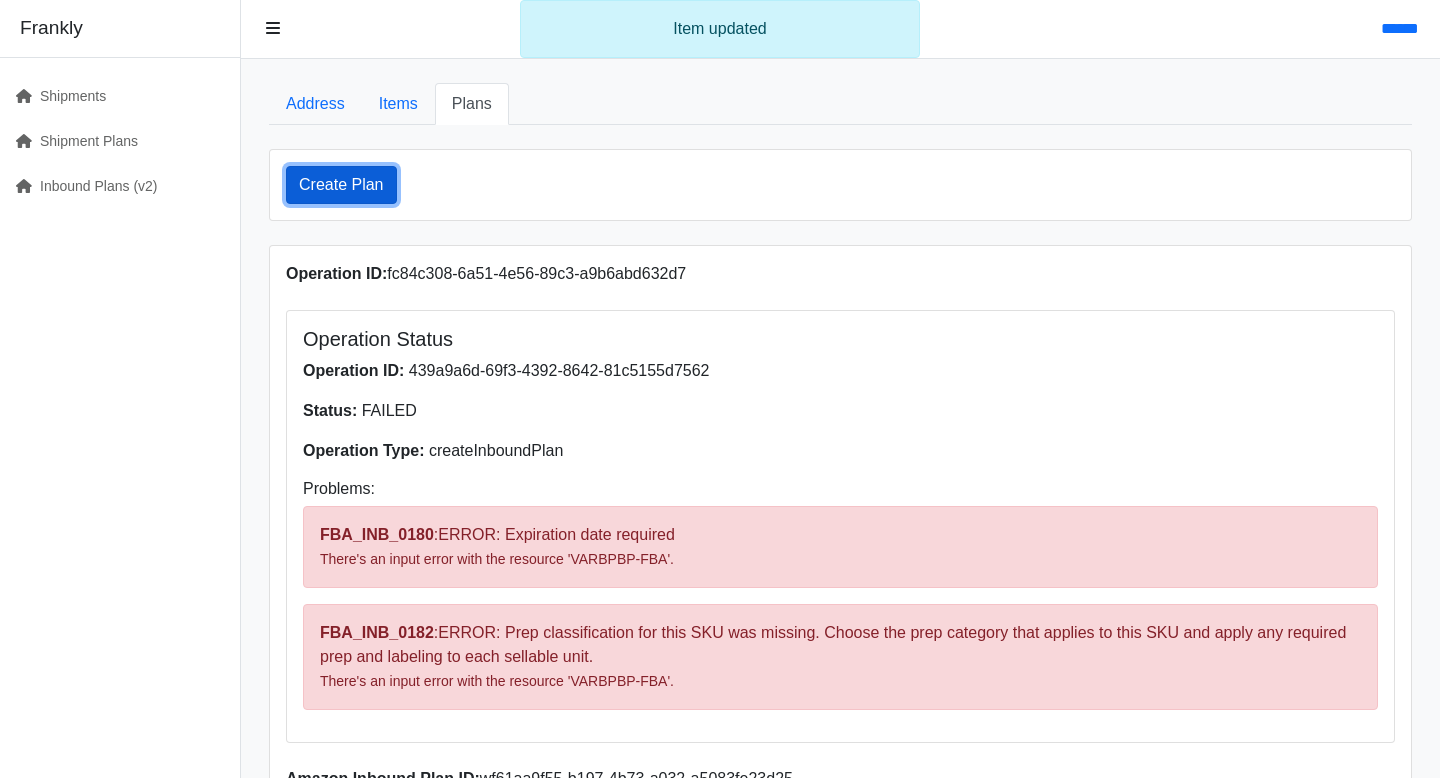 click on "Create Plan" at bounding box center (341, 185) 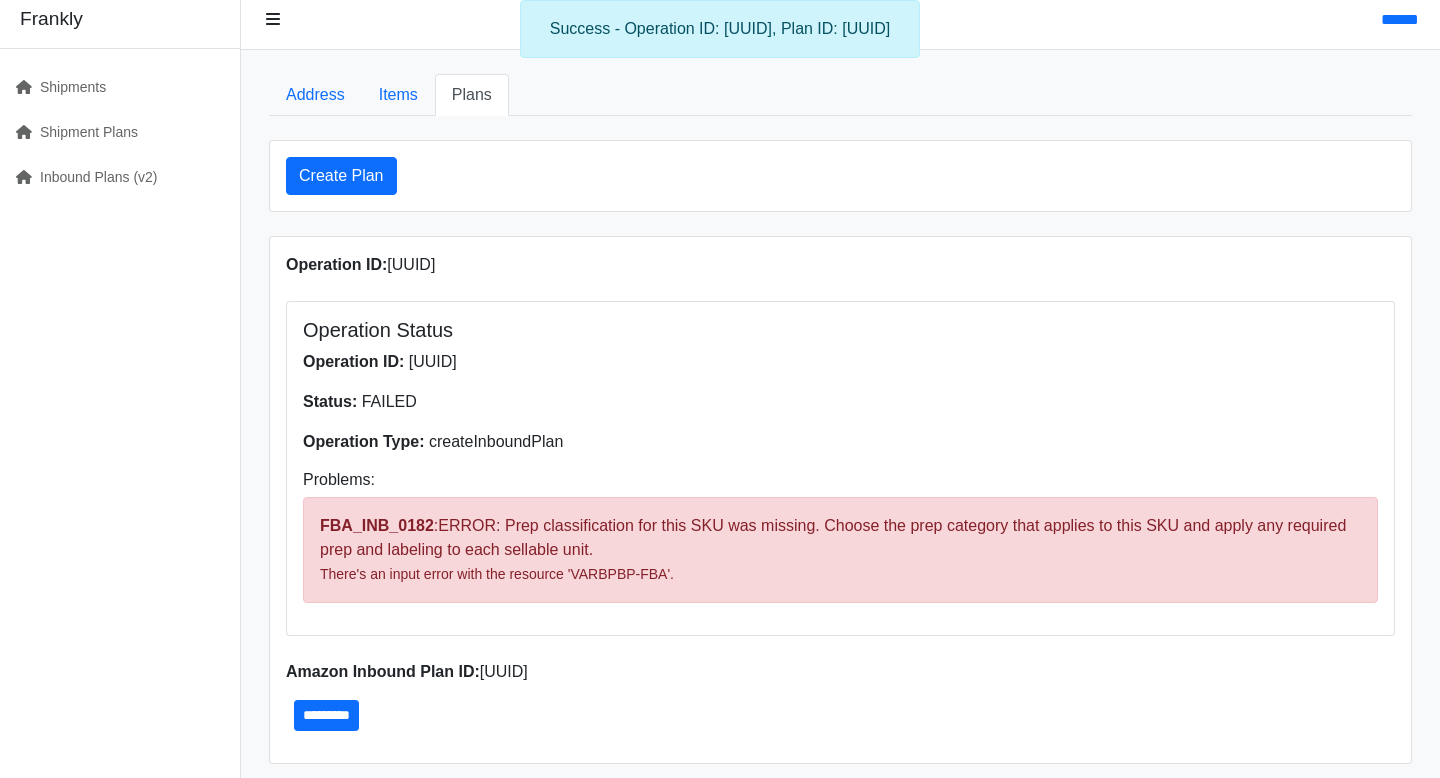scroll, scrollTop: 11, scrollLeft: 0, axis: vertical 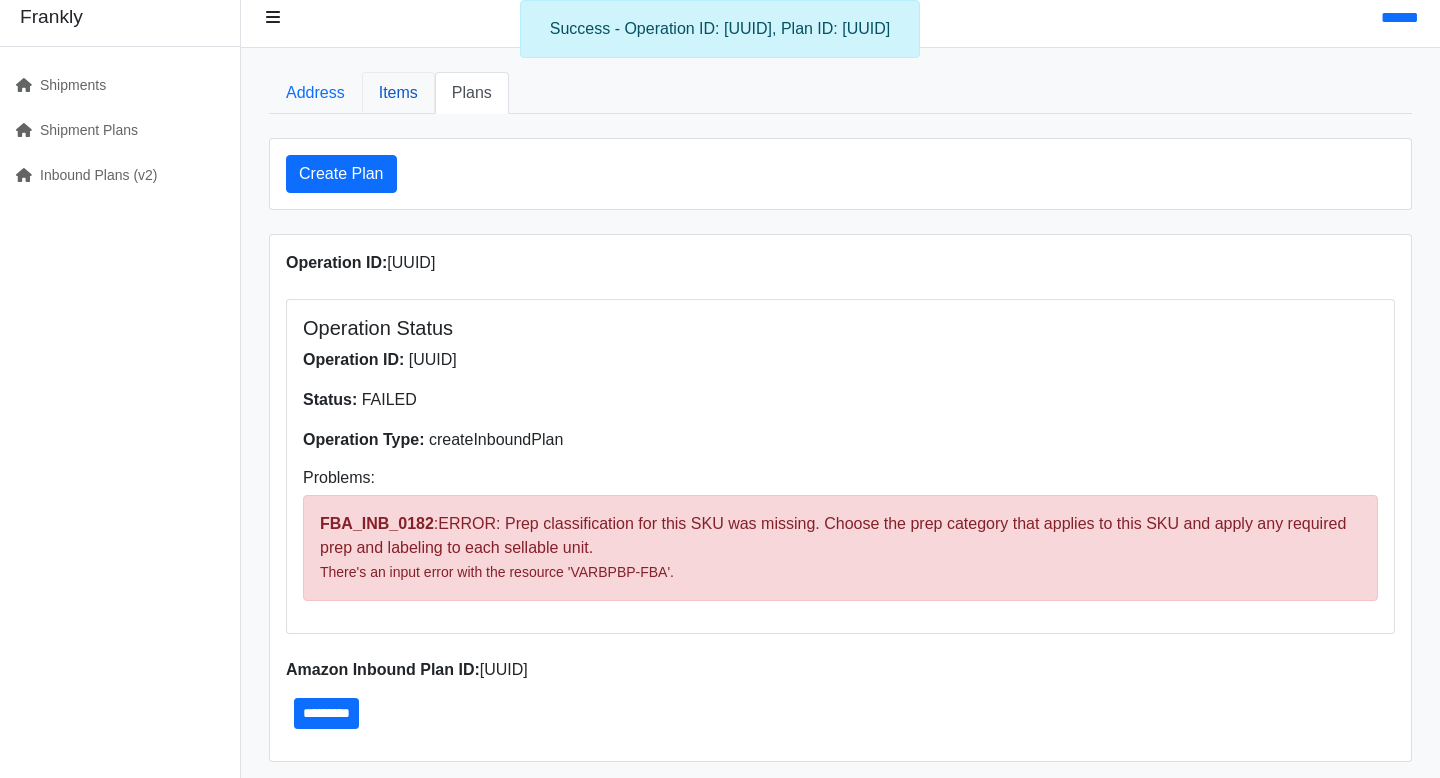 click on "Items" at bounding box center (398, 93) 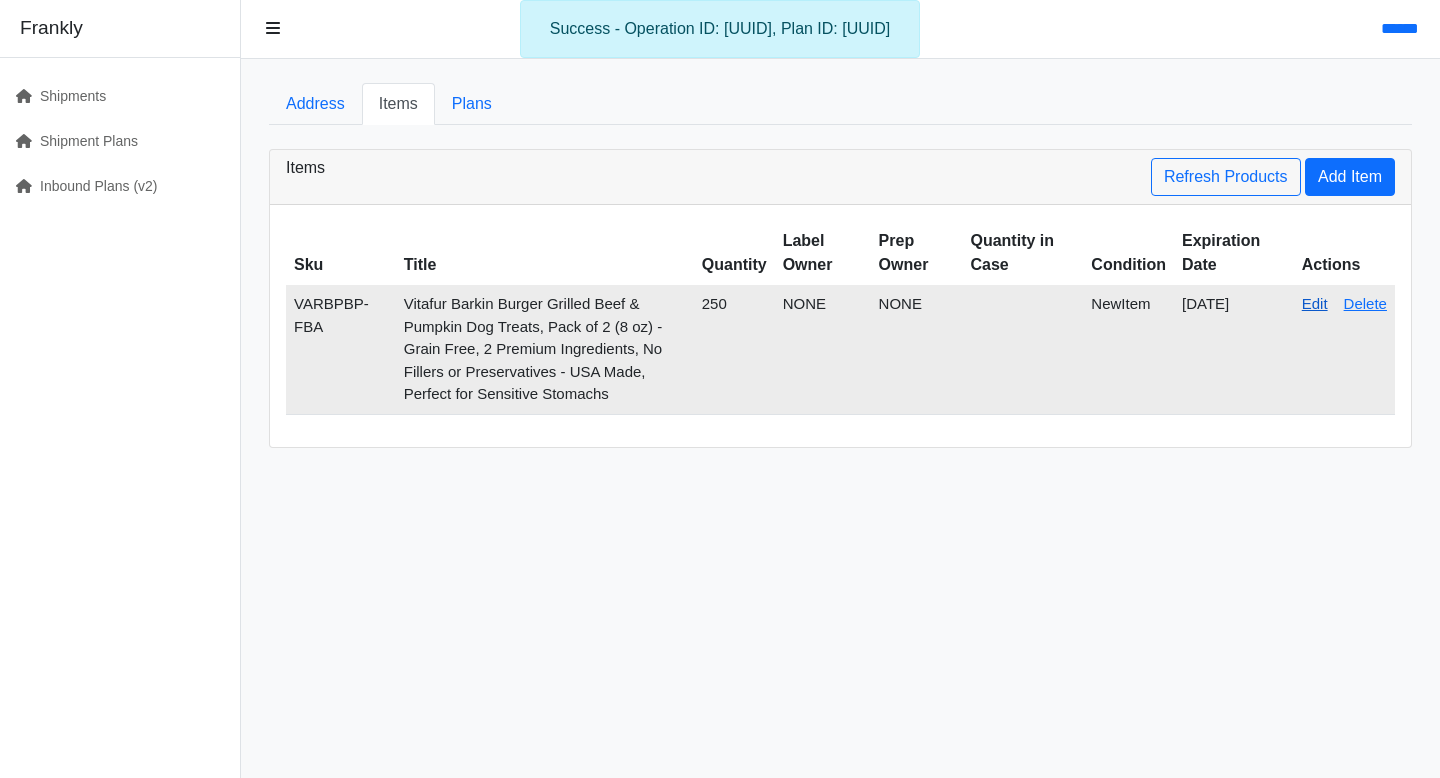 click on "Edit" at bounding box center [1315, 303] 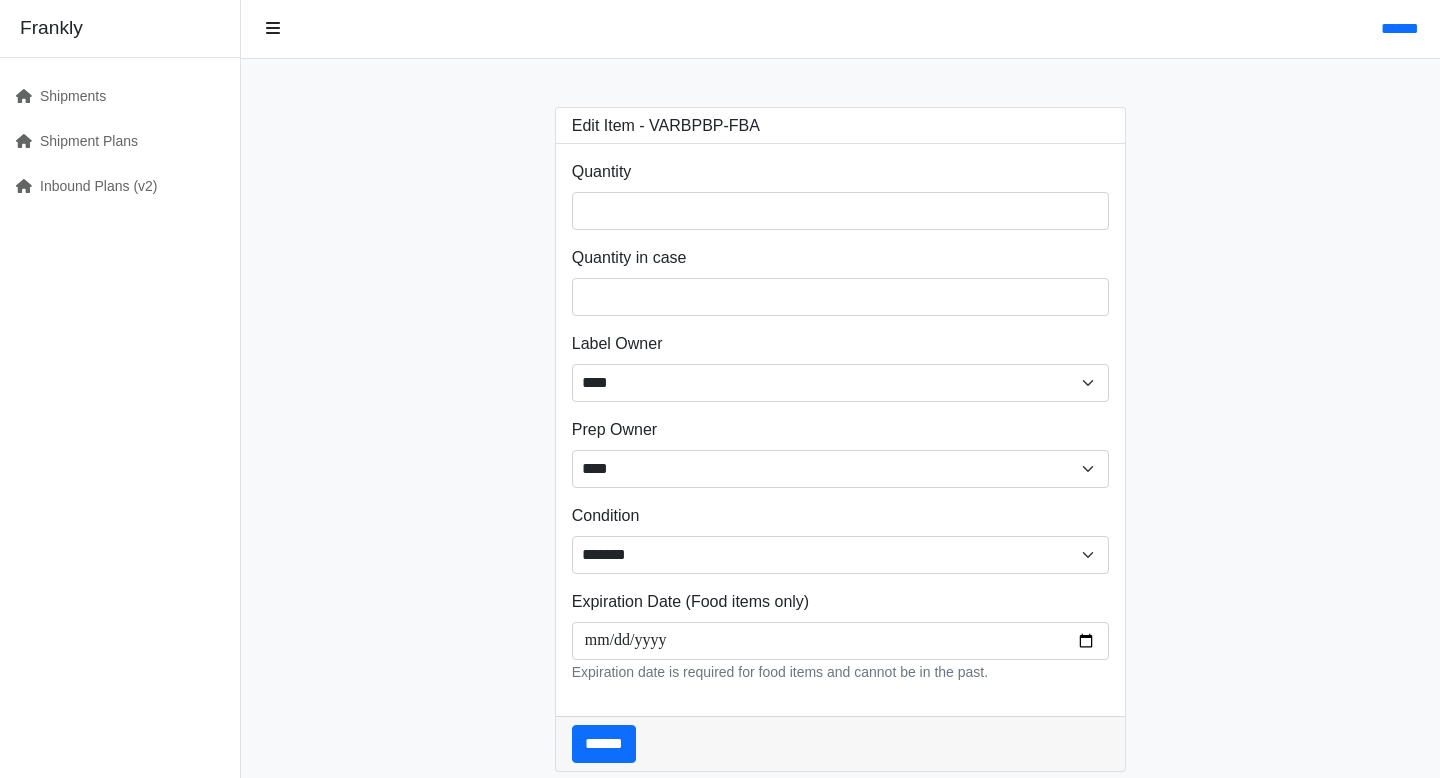 scroll, scrollTop: 0, scrollLeft: 0, axis: both 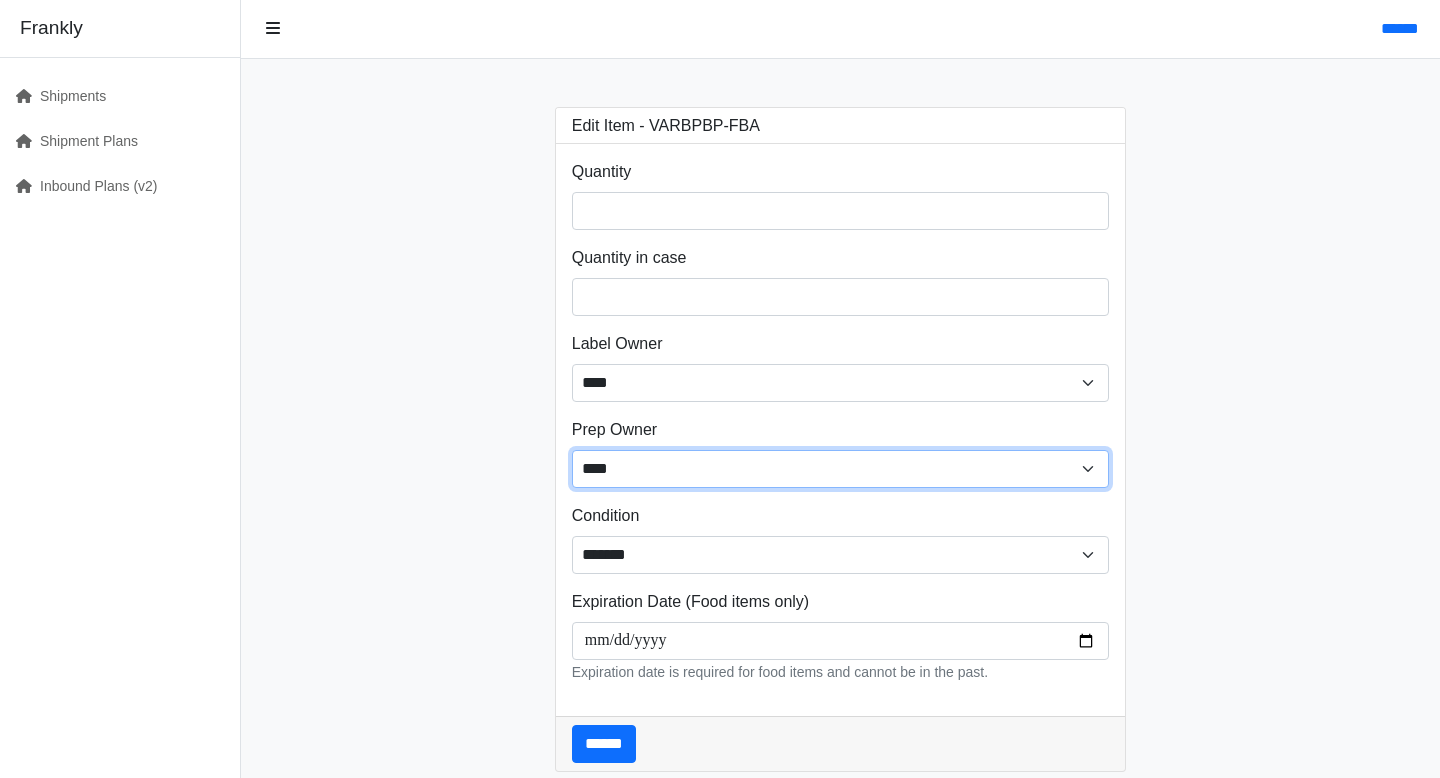 click on "****
******
******" at bounding box center [841, 469] 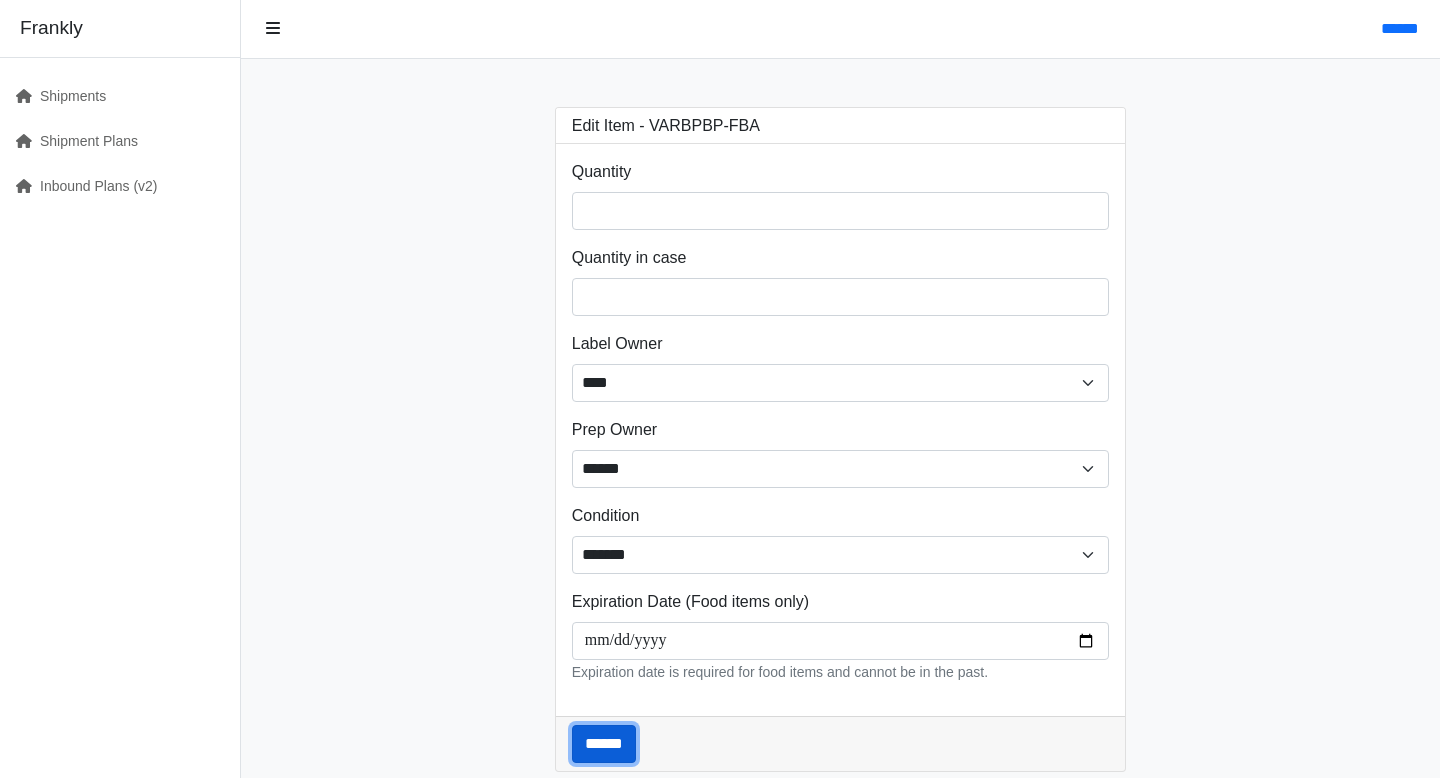 click on "******" at bounding box center [604, 744] 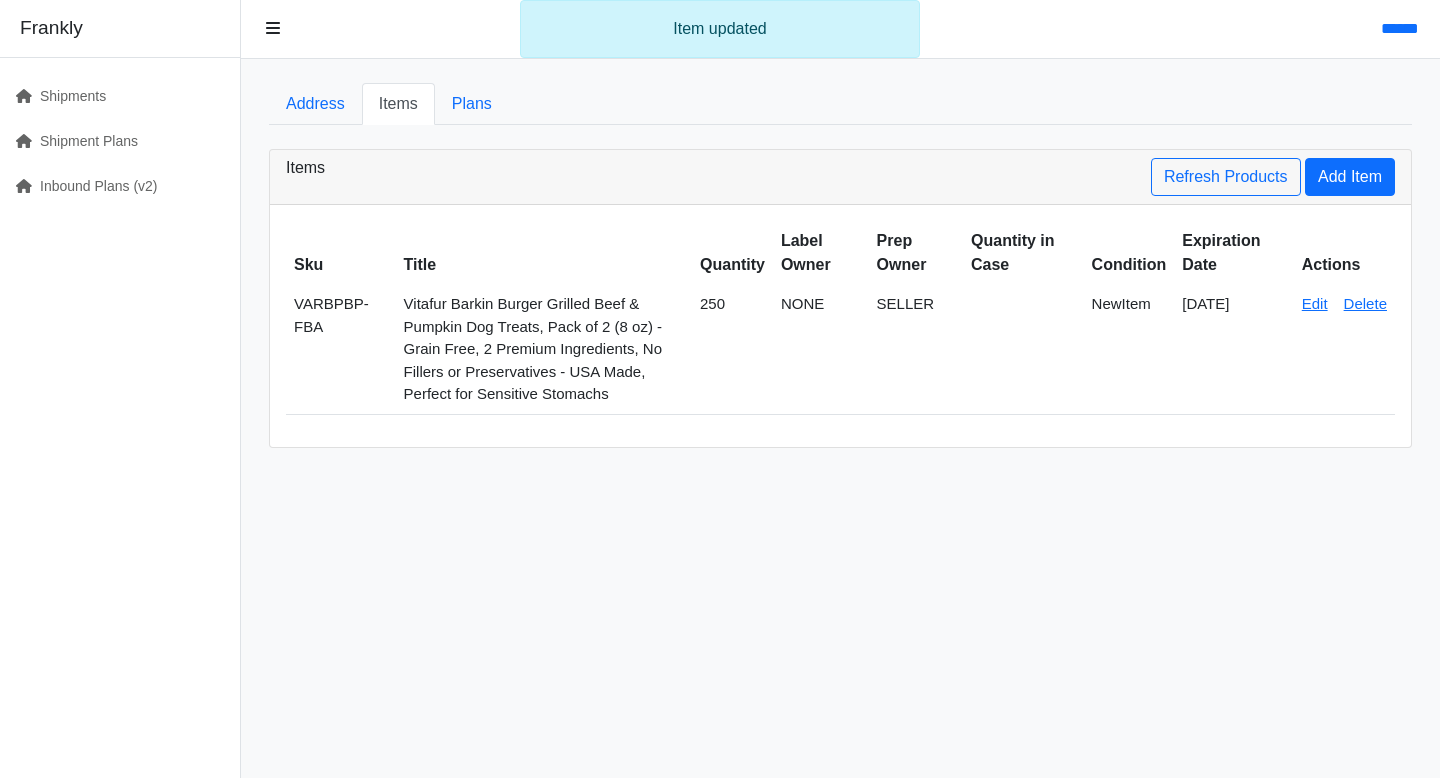 scroll, scrollTop: 0, scrollLeft: 0, axis: both 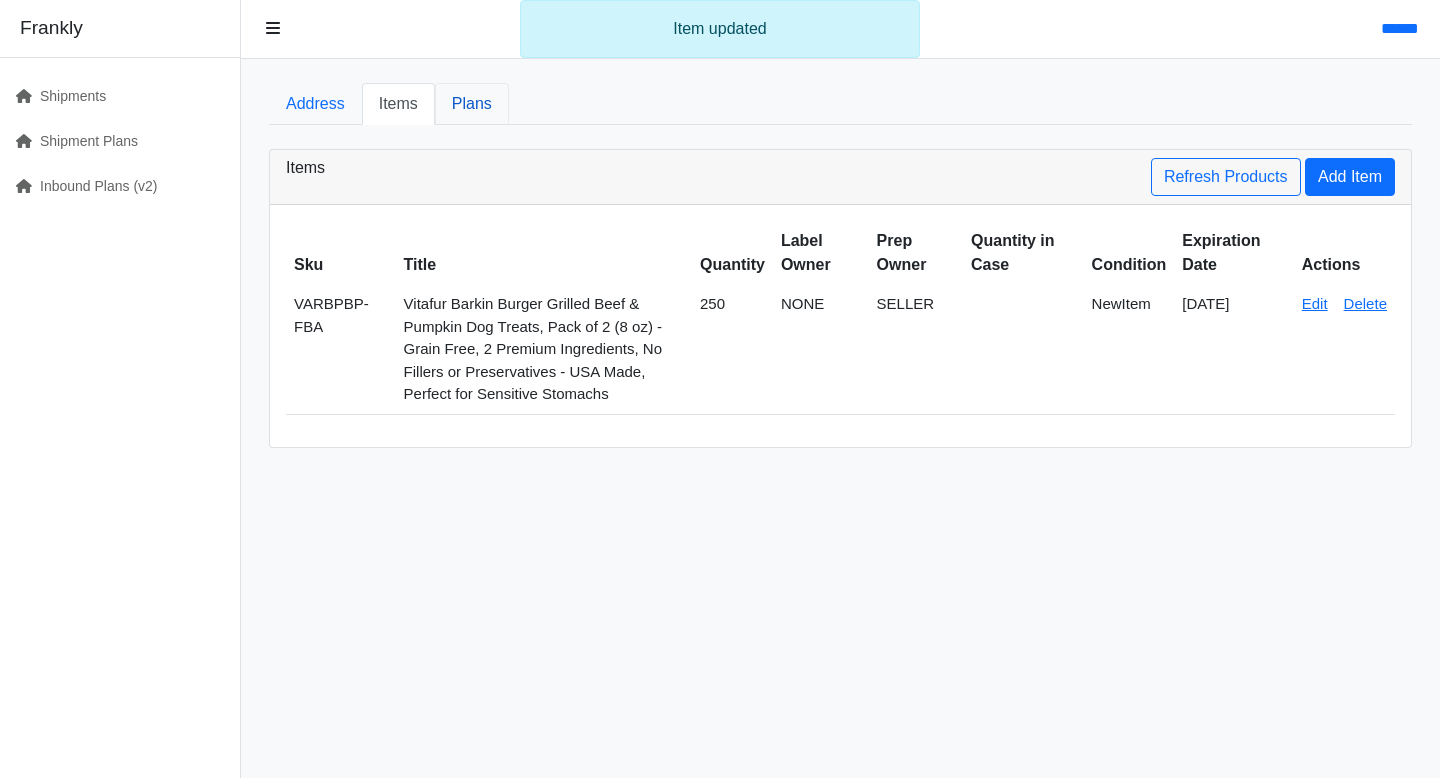 click on "Plans" at bounding box center (472, 104) 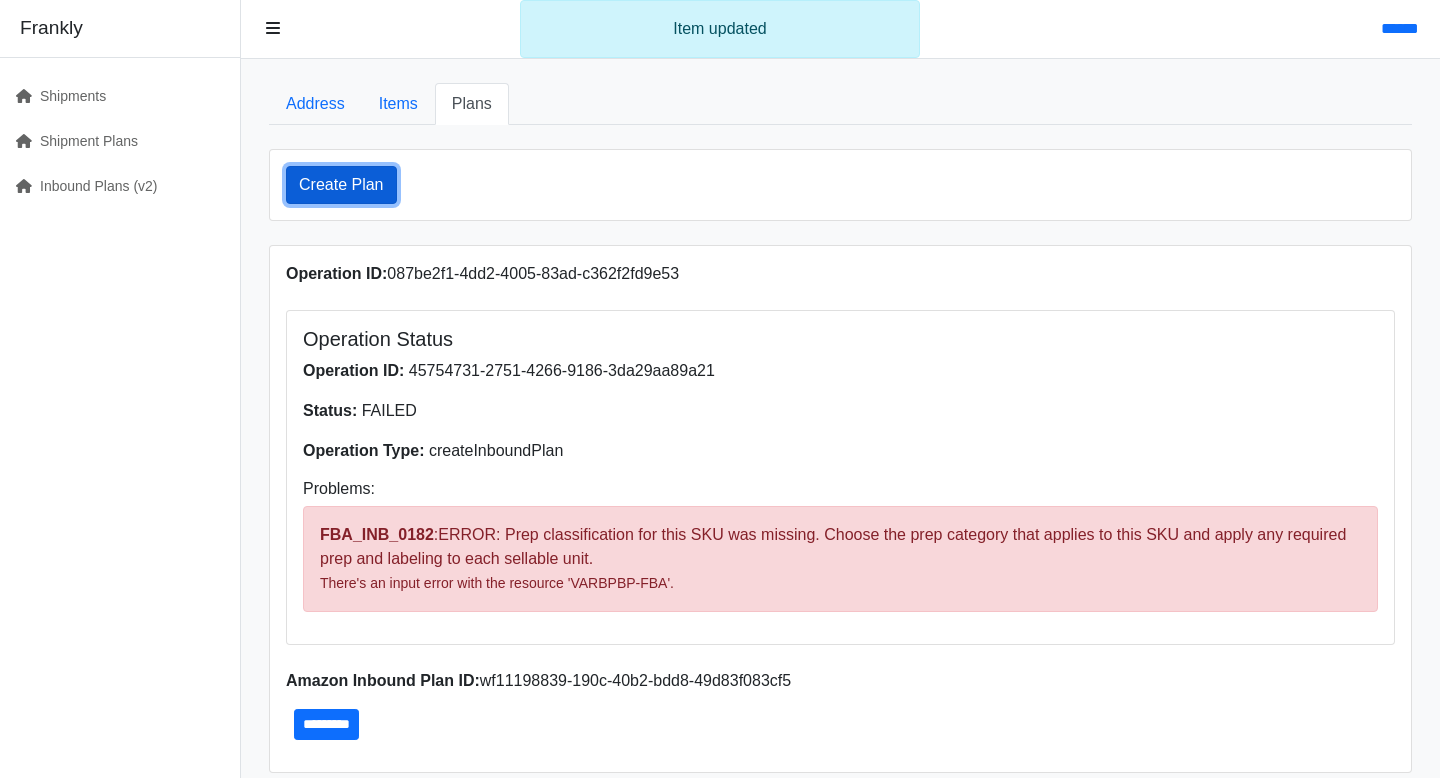 click on "Create Plan" at bounding box center [341, 185] 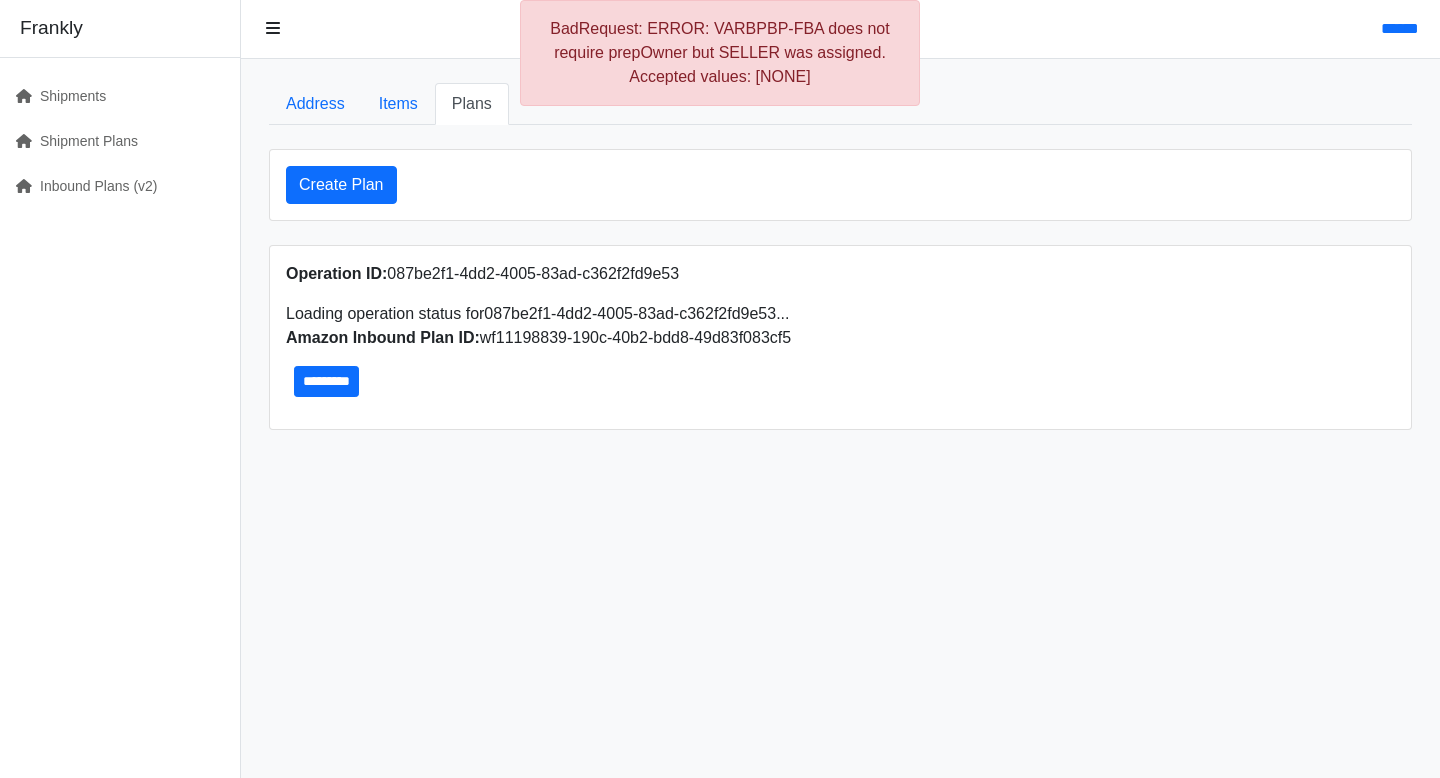 scroll, scrollTop: 0, scrollLeft: 0, axis: both 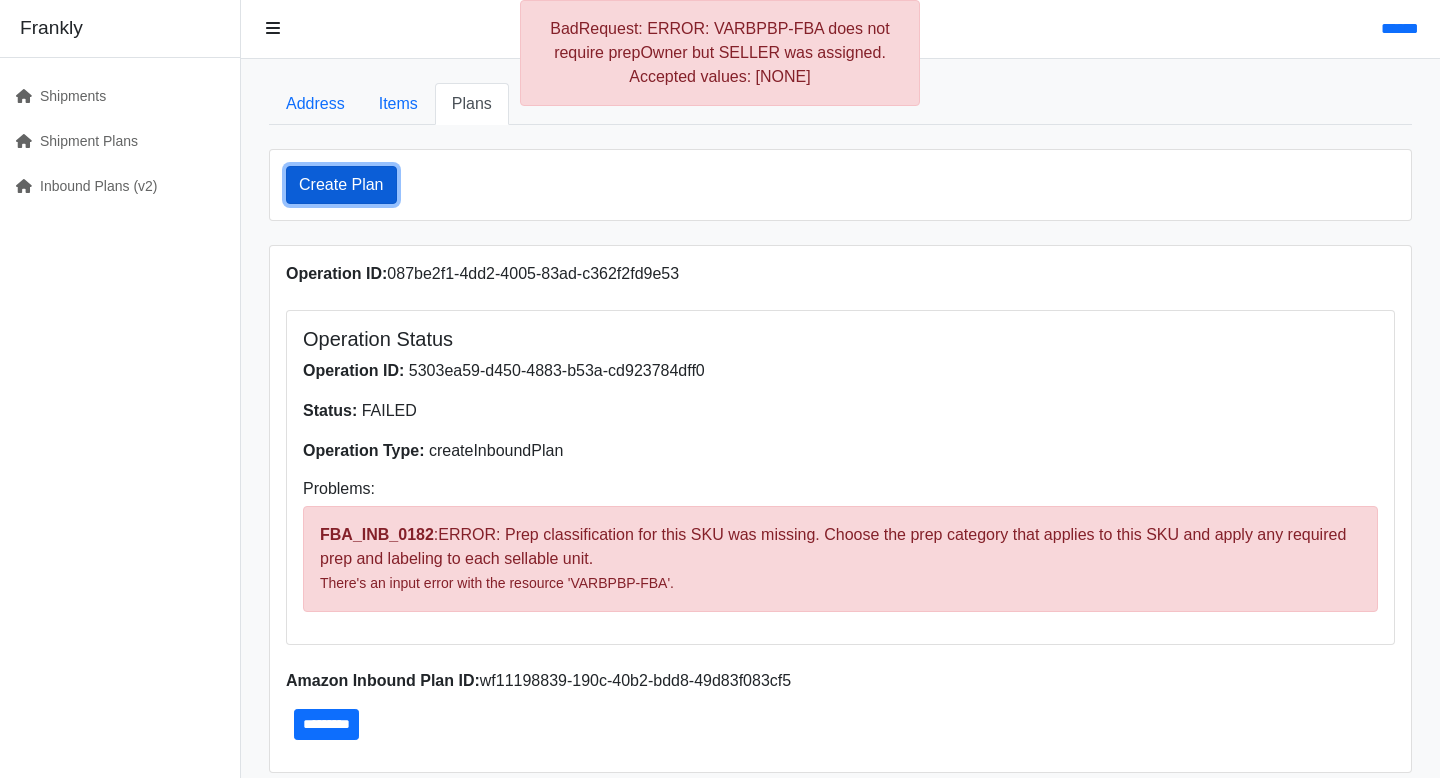 click on "Create Plan" at bounding box center (341, 185) 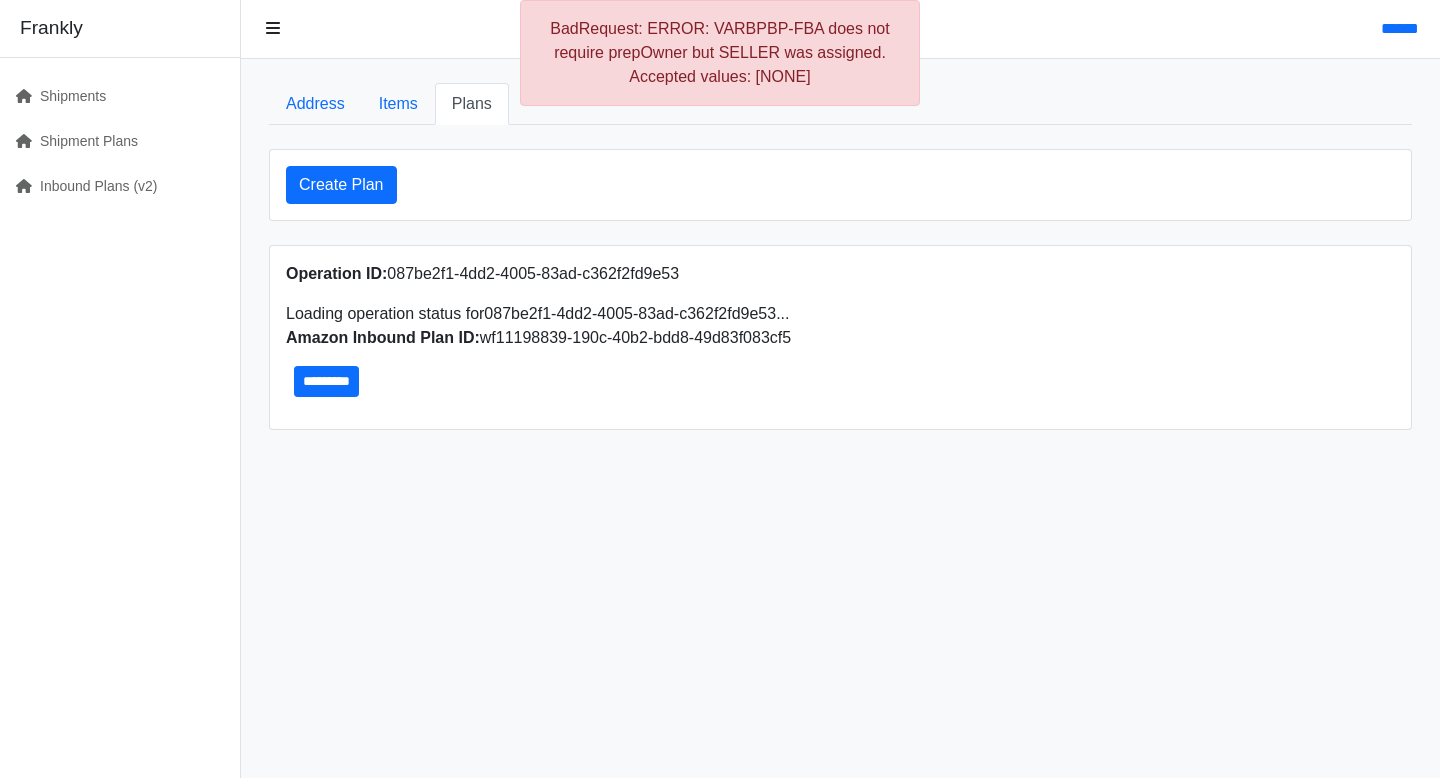 scroll, scrollTop: 0, scrollLeft: 0, axis: both 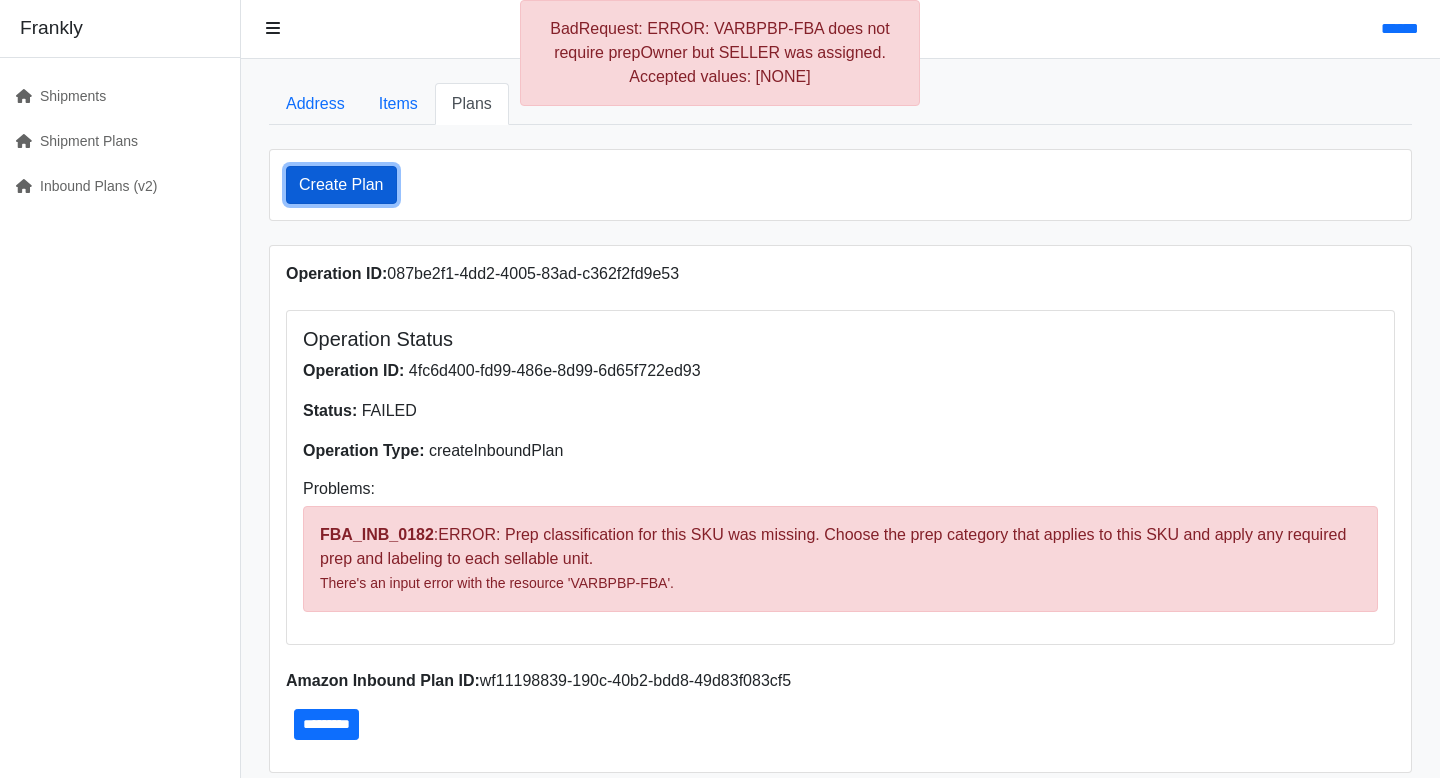click on "Create Plan" at bounding box center [341, 185] 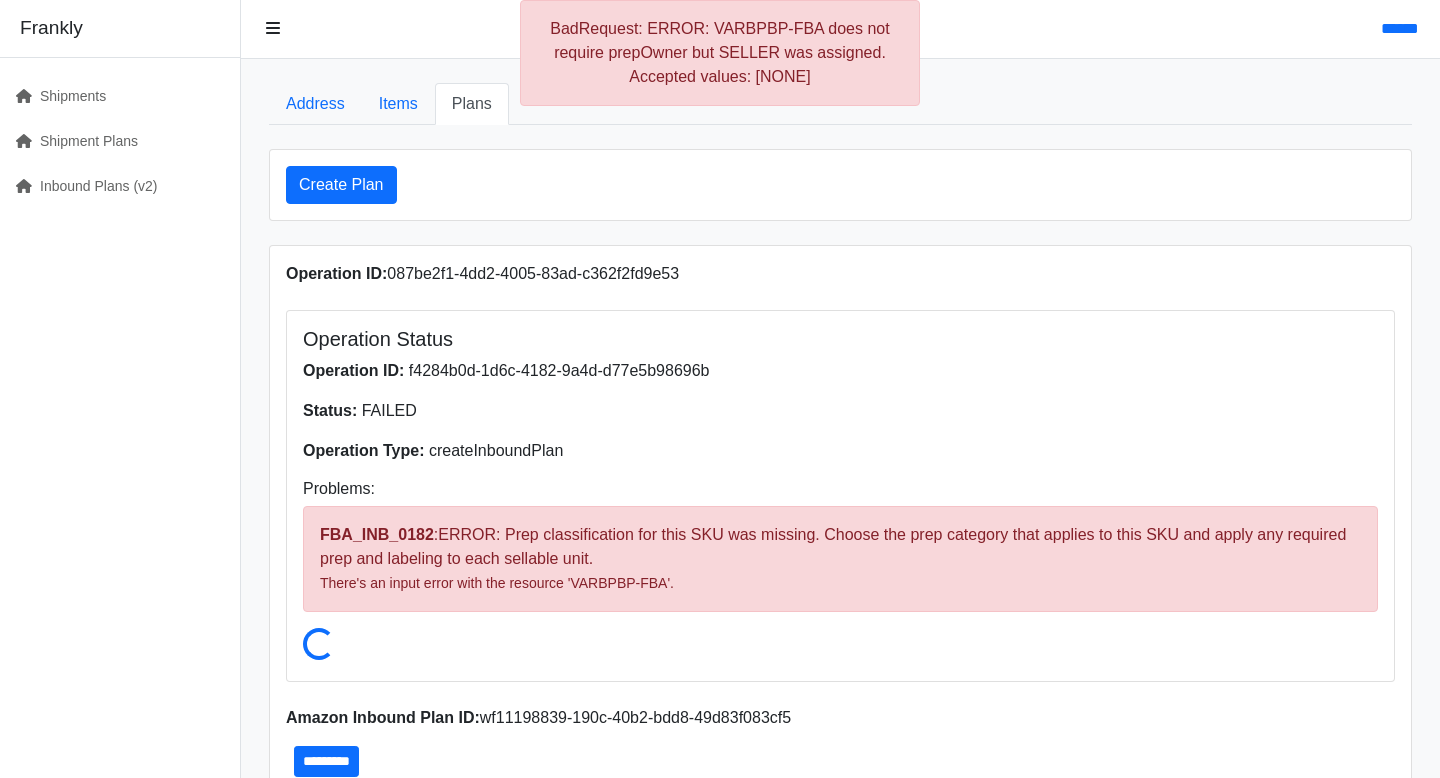 scroll, scrollTop: 0, scrollLeft: 0, axis: both 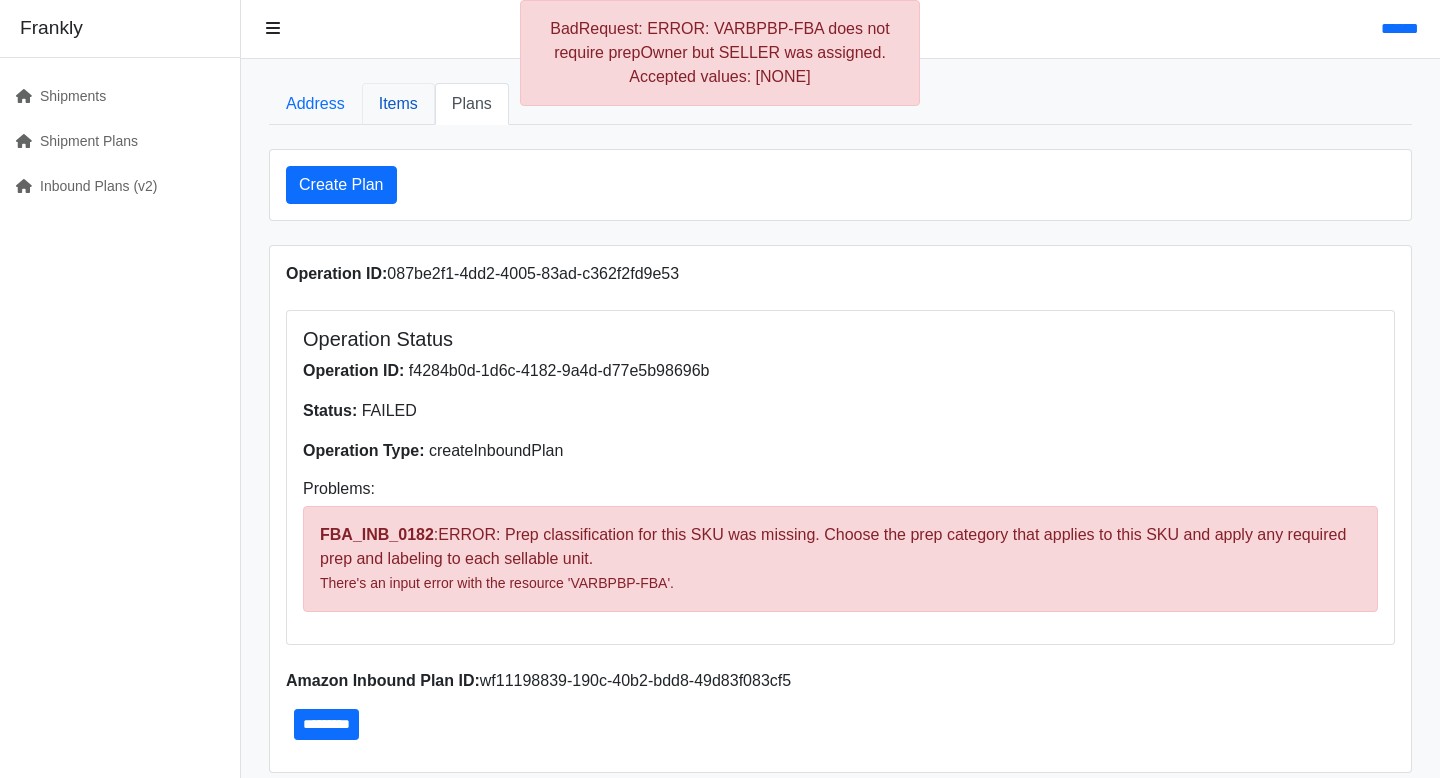 click on "Items" at bounding box center [398, 104] 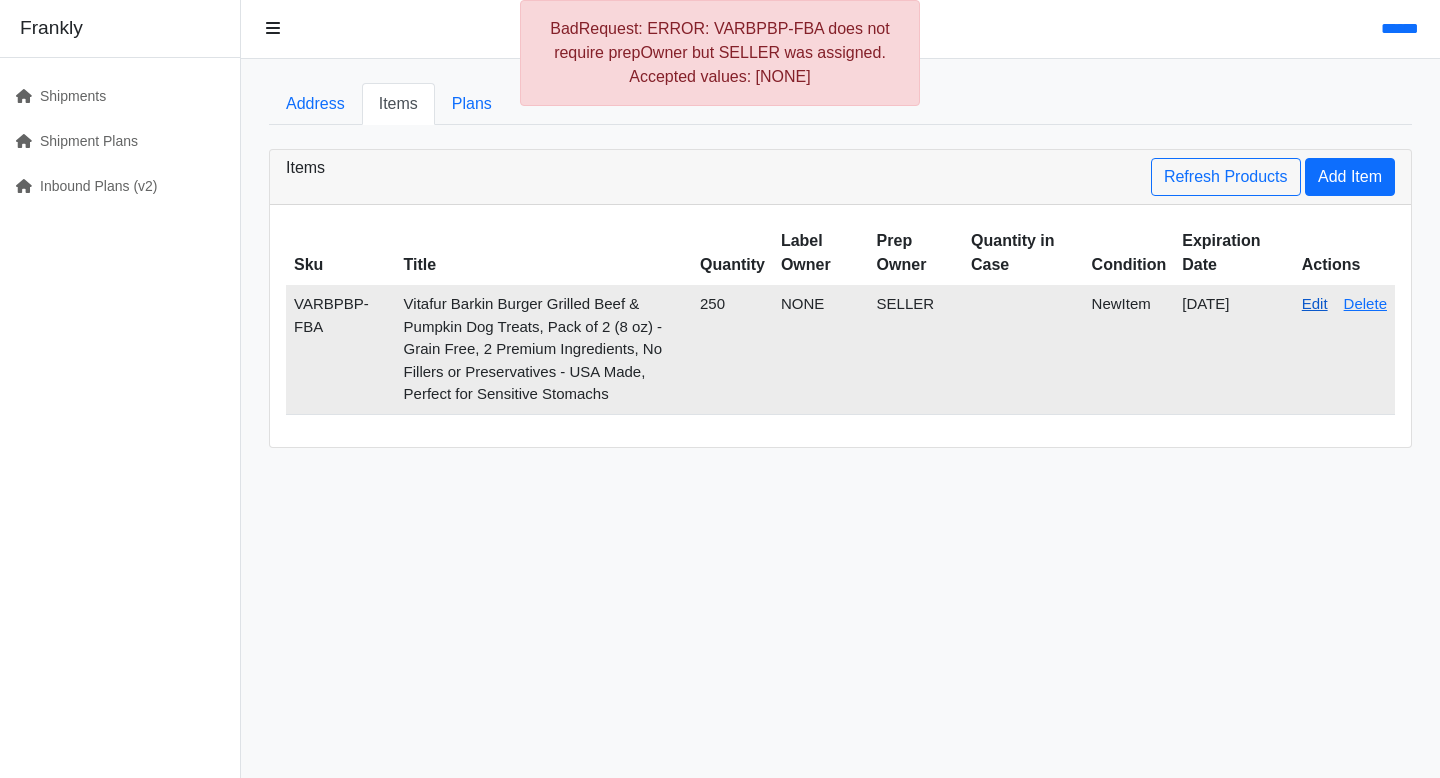 click on "Edit" at bounding box center [1315, 303] 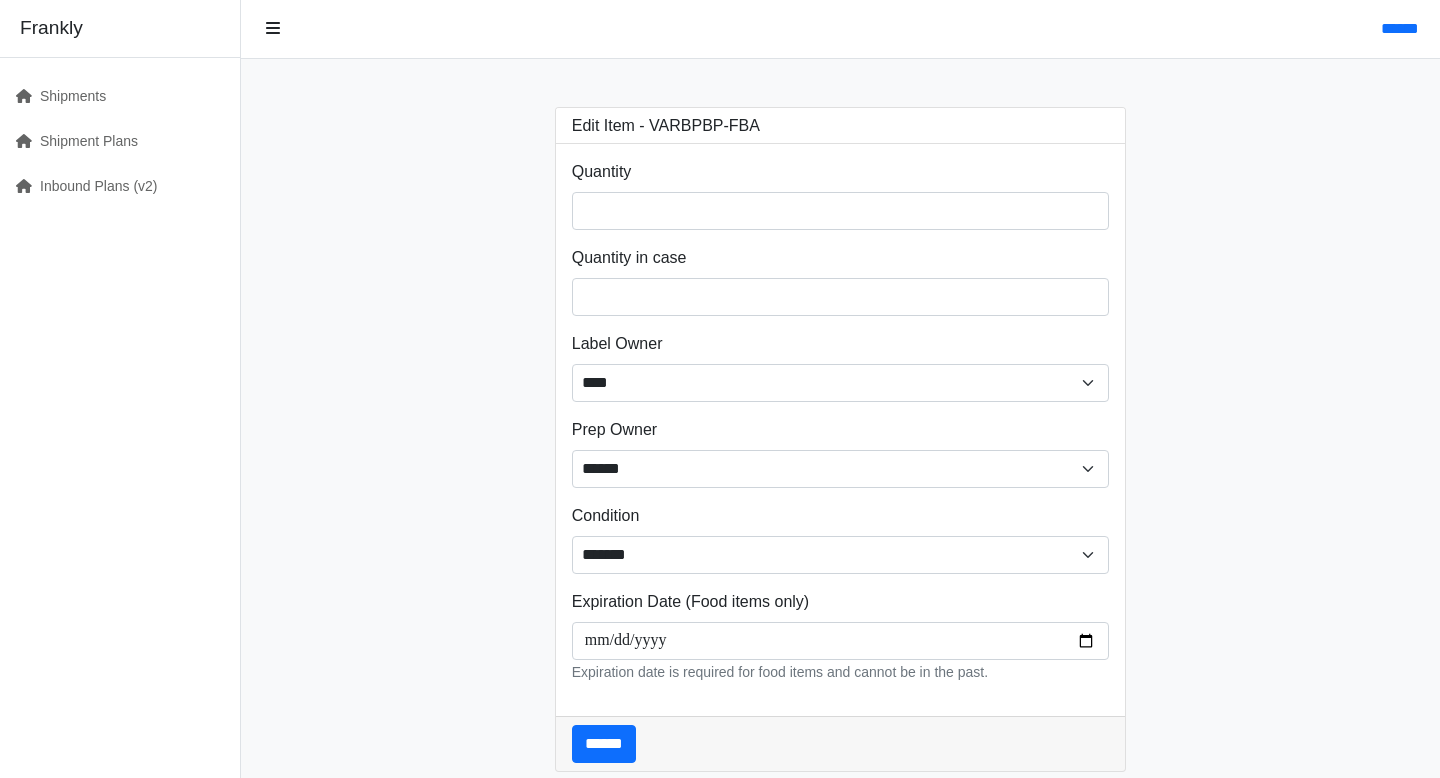 scroll, scrollTop: 0, scrollLeft: 0, axis: both 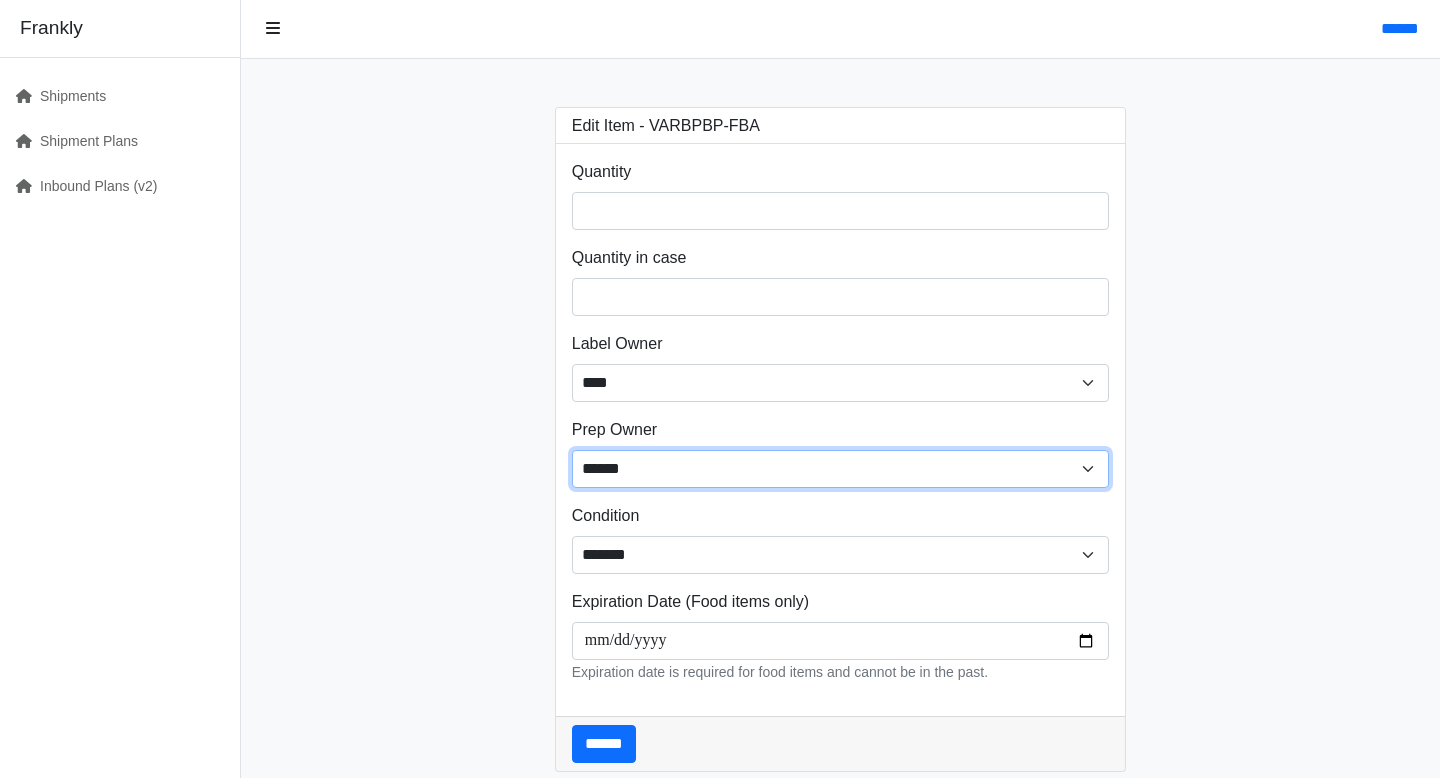 click on "****
******
******" at bounding box center (841, 469) 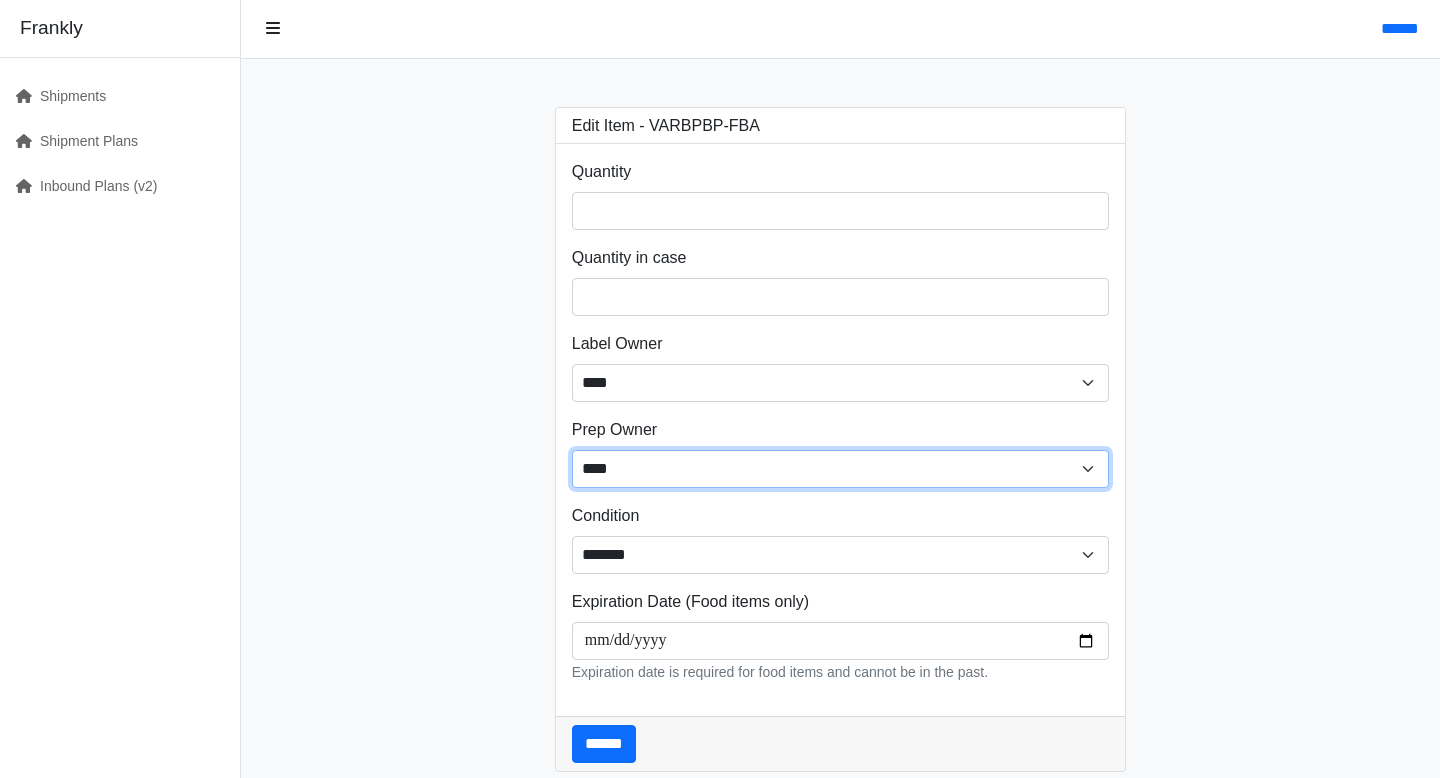 click on "****
******
******" at bounding box center [841, 469] 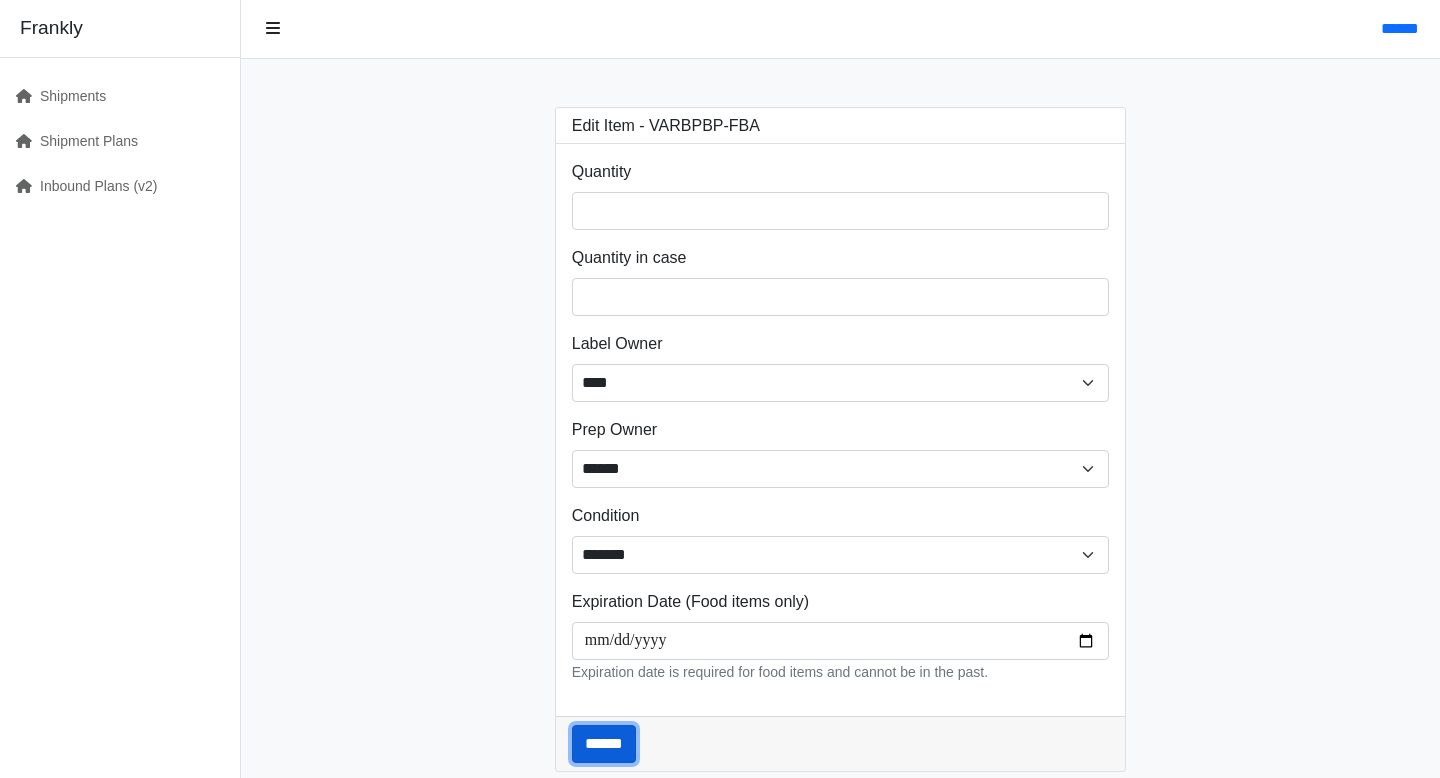 click on "******" at bounding box center (604, 744) 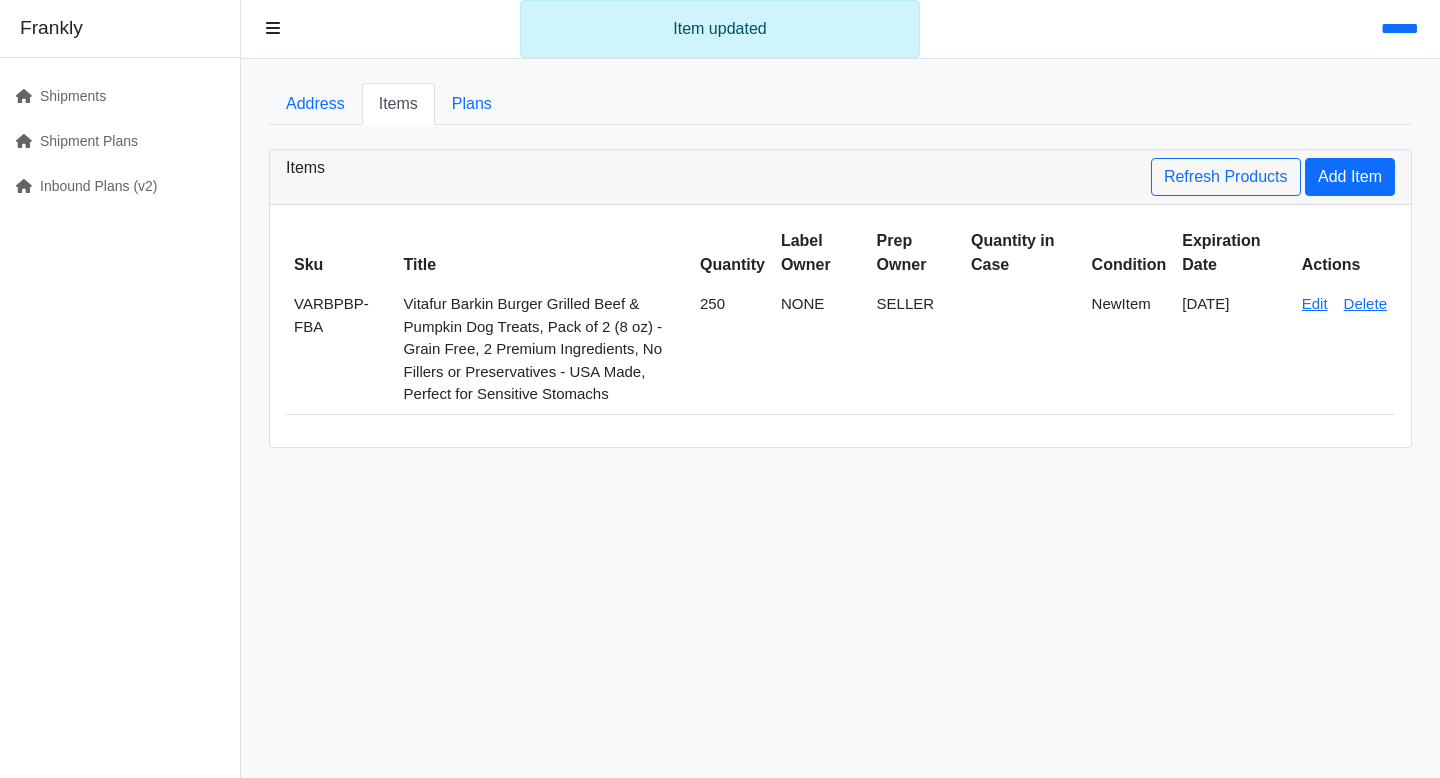 scroll, scrollTop: 0, scrollLeft: 0, axis: both 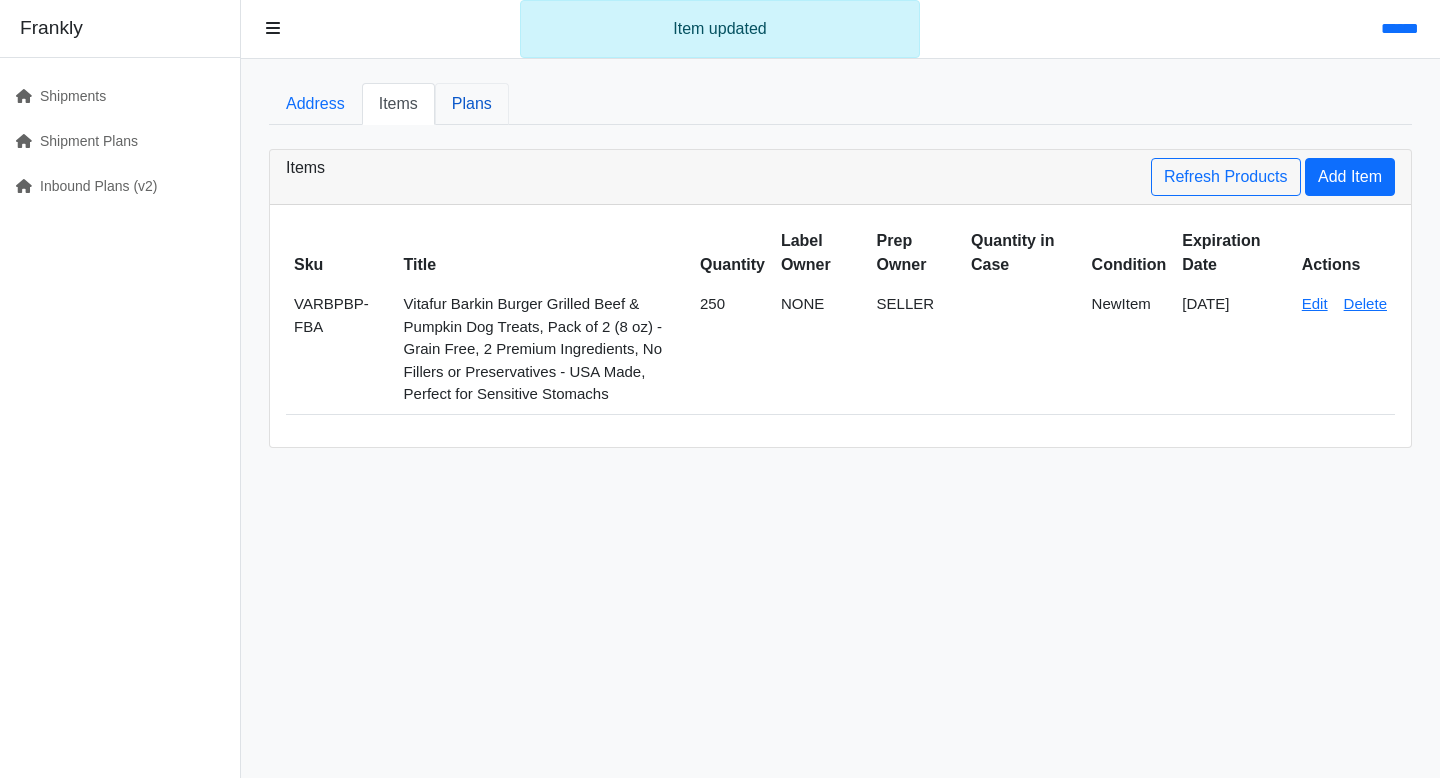 click on "Plans" at bounding box center [472, 104] 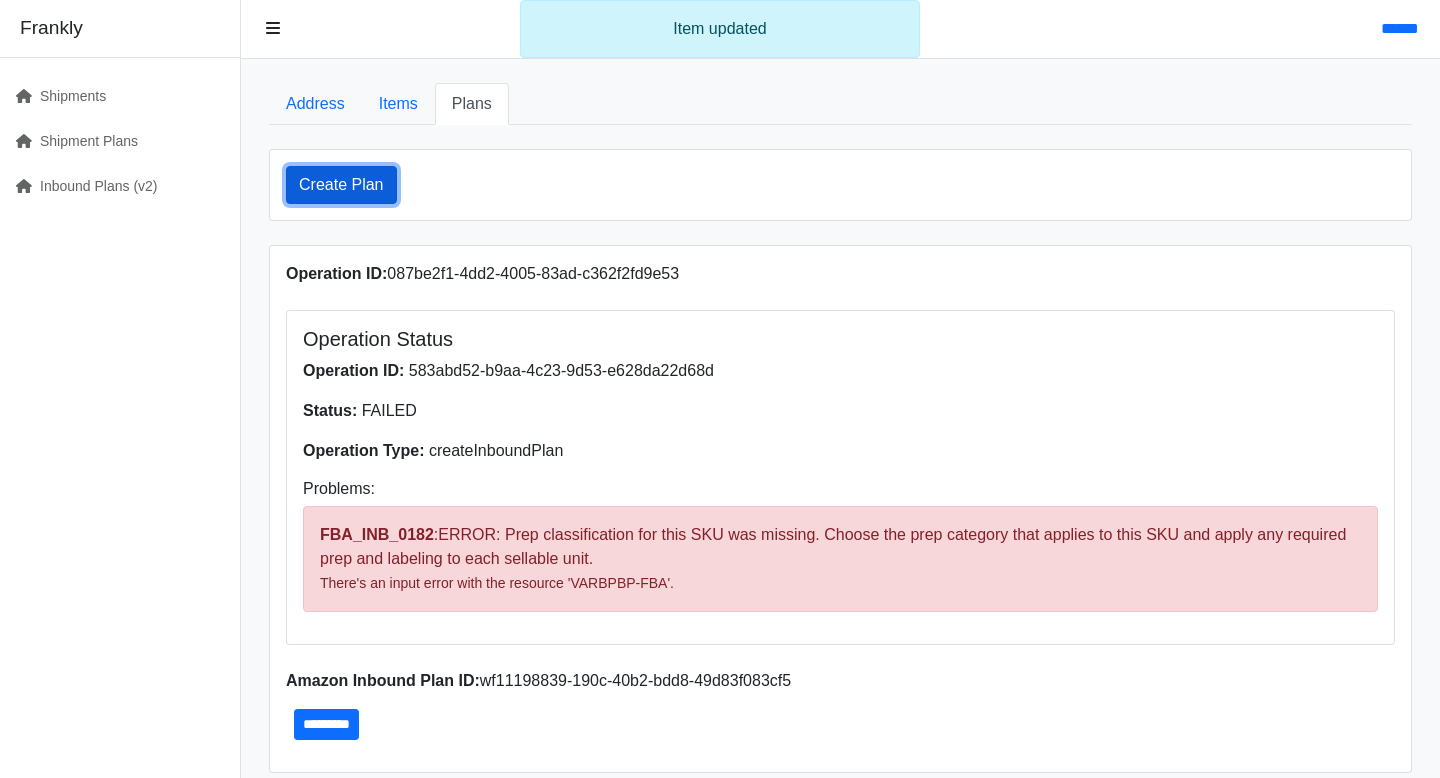 click on "Create Plan" at bounding box center [341, 185] 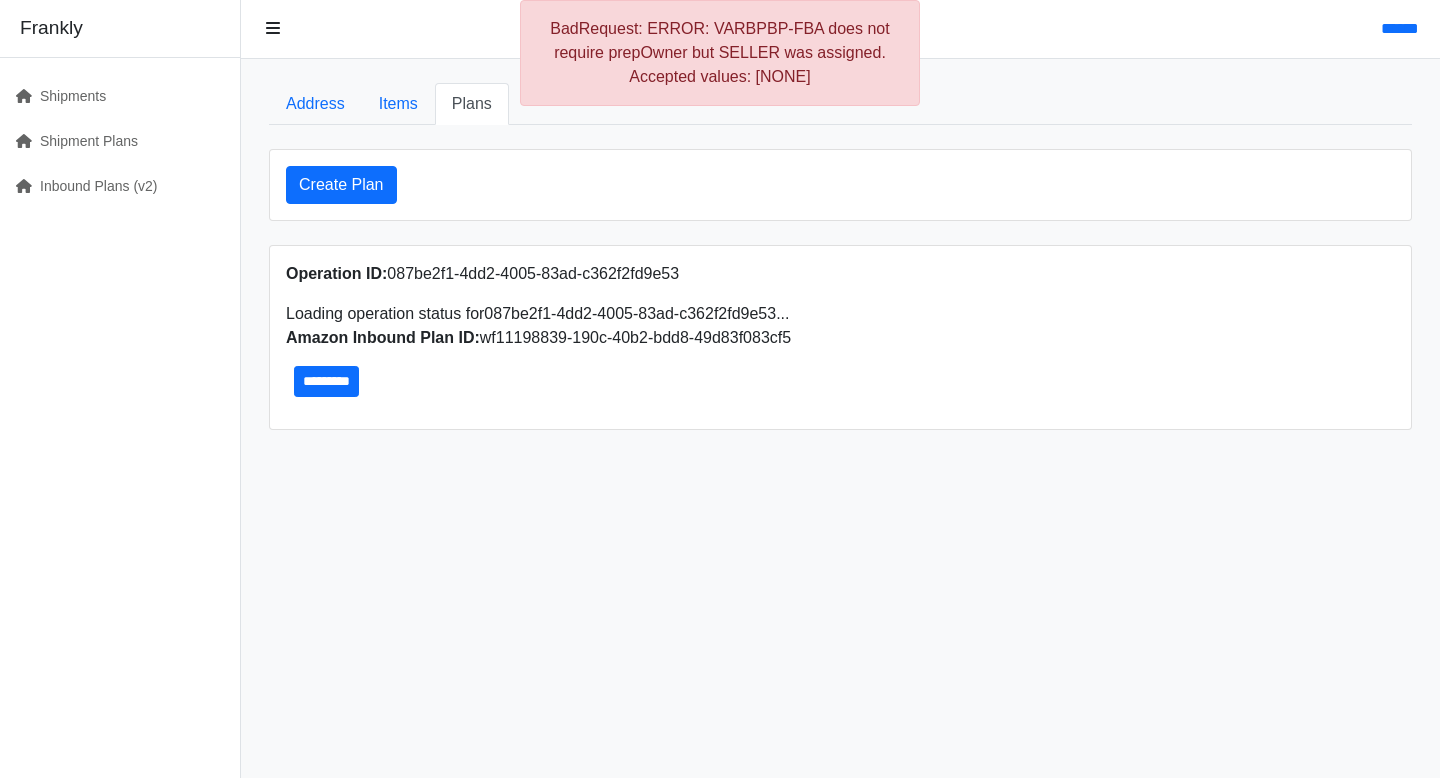 scroll, scrollTop: 0, scrollLeft: 0, axis: both 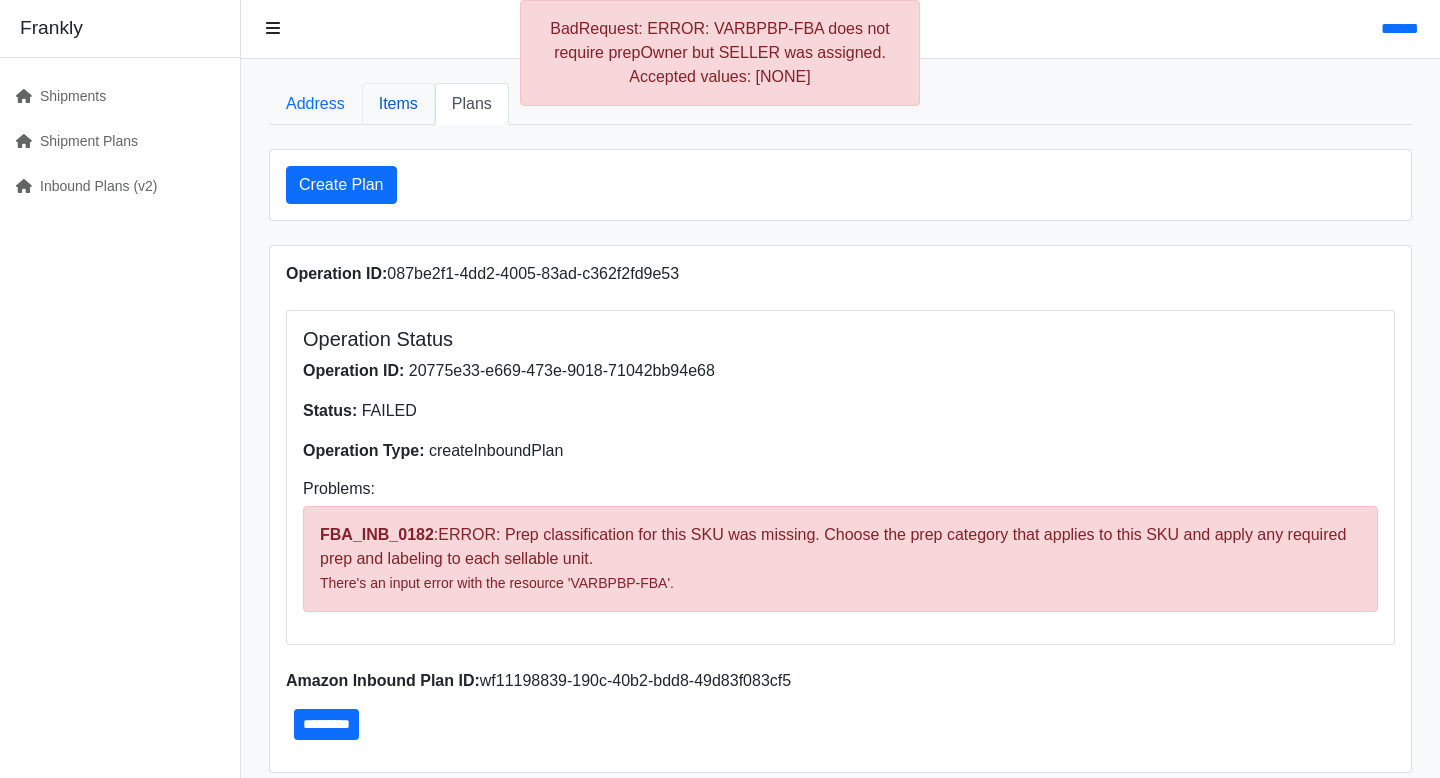 click on "Items" at bounding box center [398, 104] 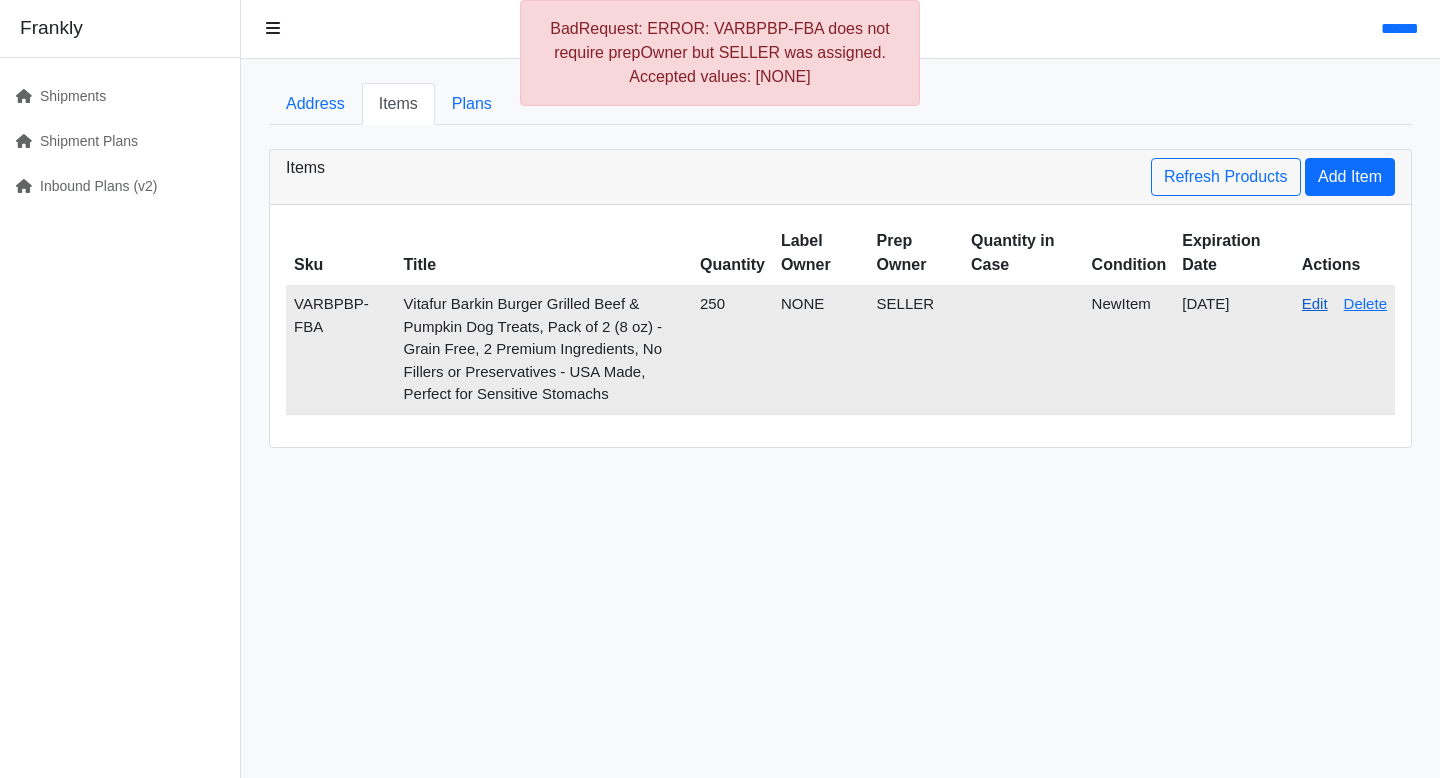 click on "Edit" at bounding box center (1315, 303) 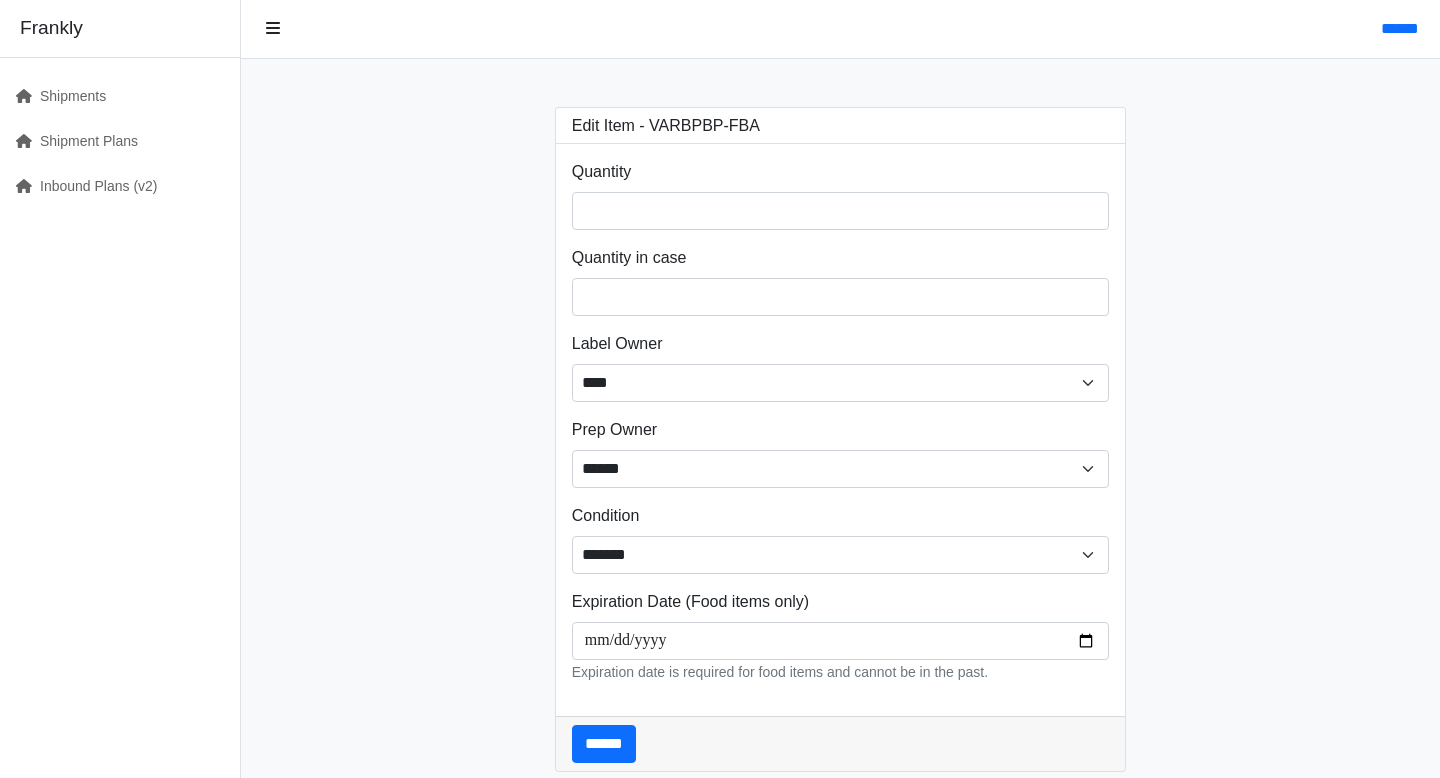 scroll, scrollTop: 0, scrollLeft: 0, axis: both 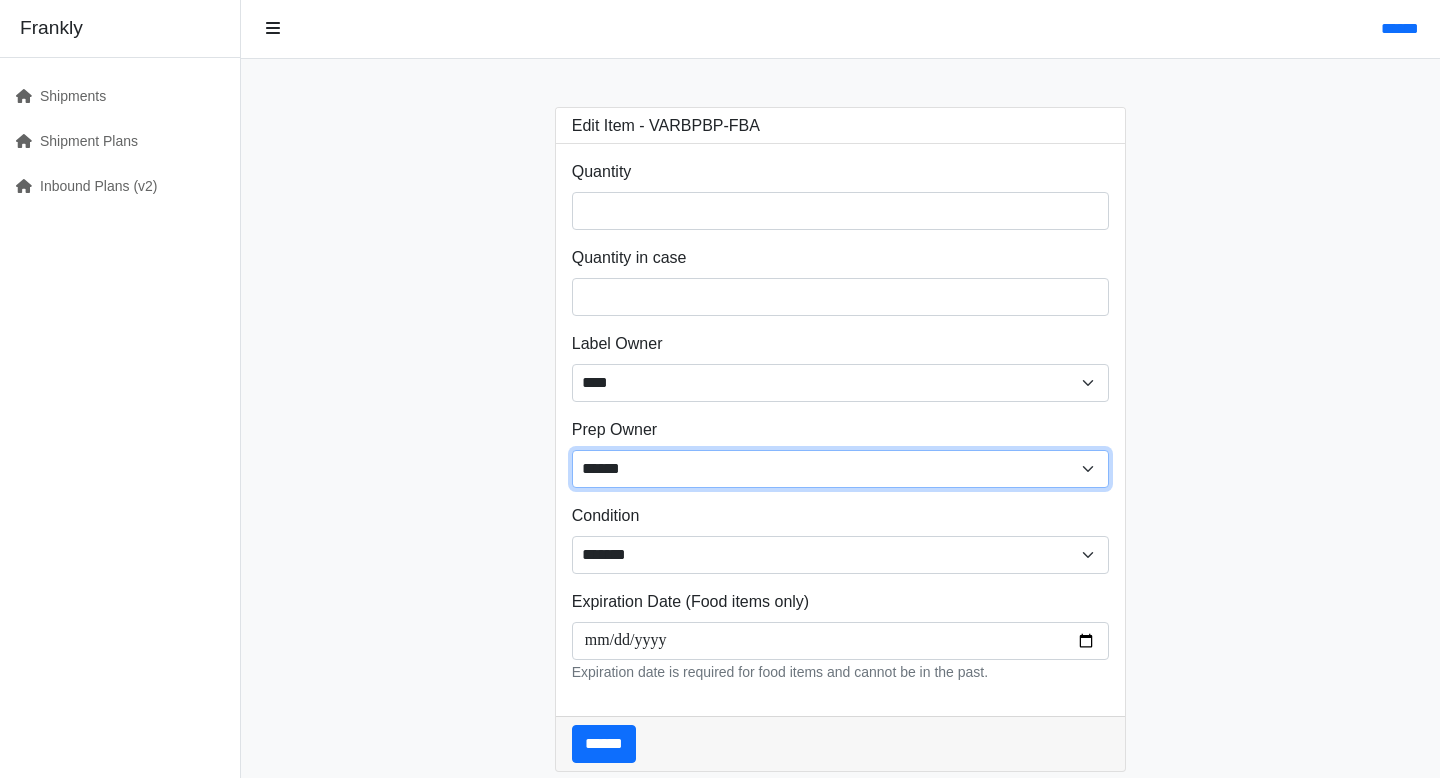 click on "****
******
******" at bounding box center [841, 469] 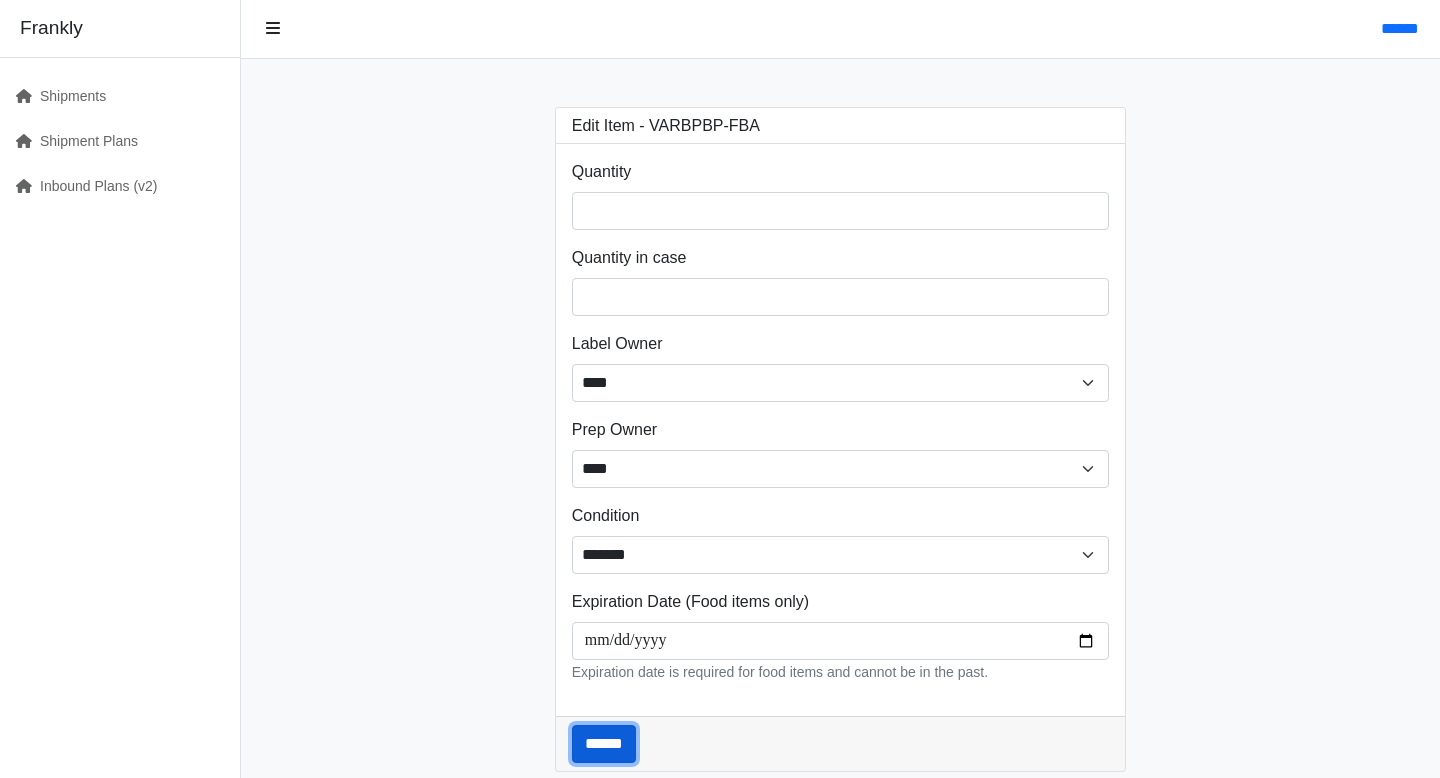 click on "******" at bounding box center [604, 744] 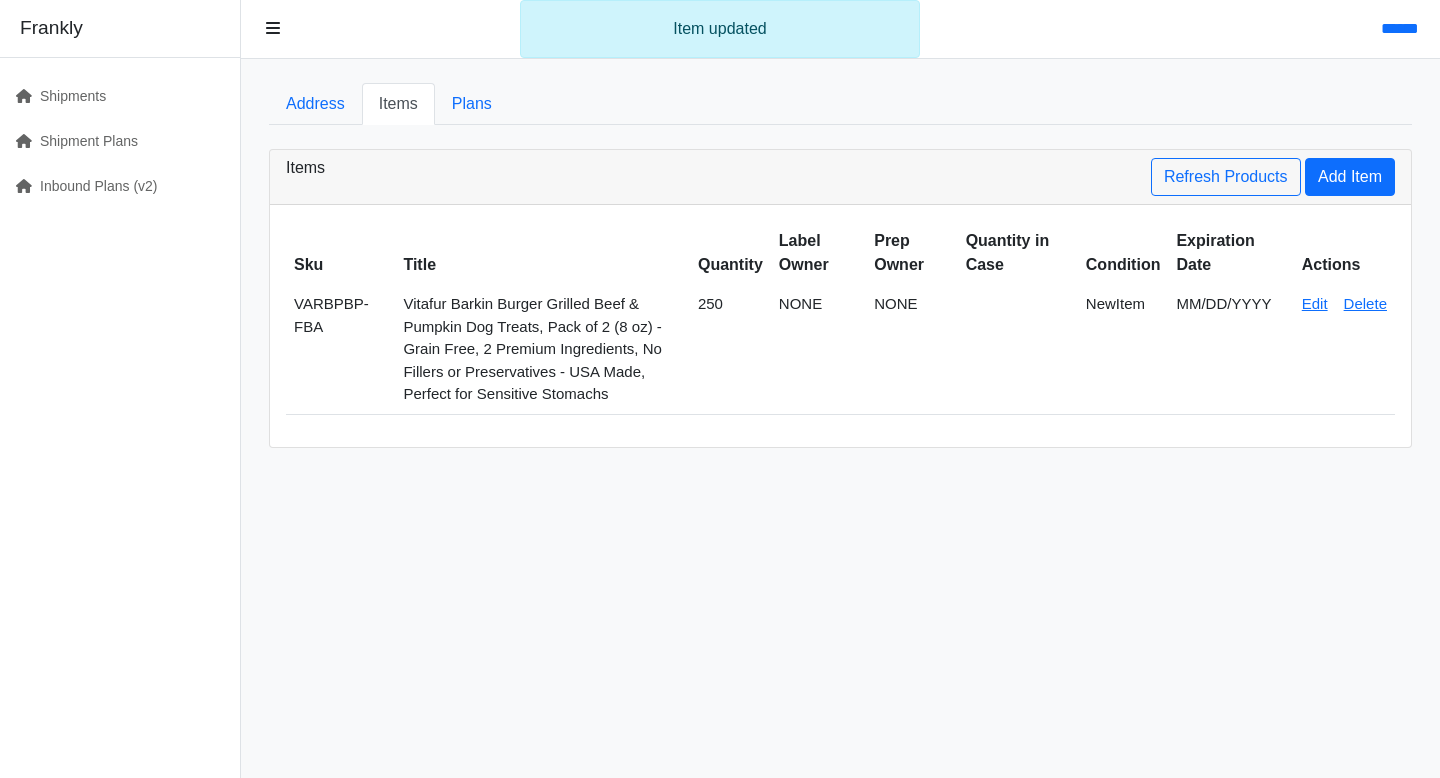 scroll, scrollTop: 0, scrollLeft: 0, axis: both 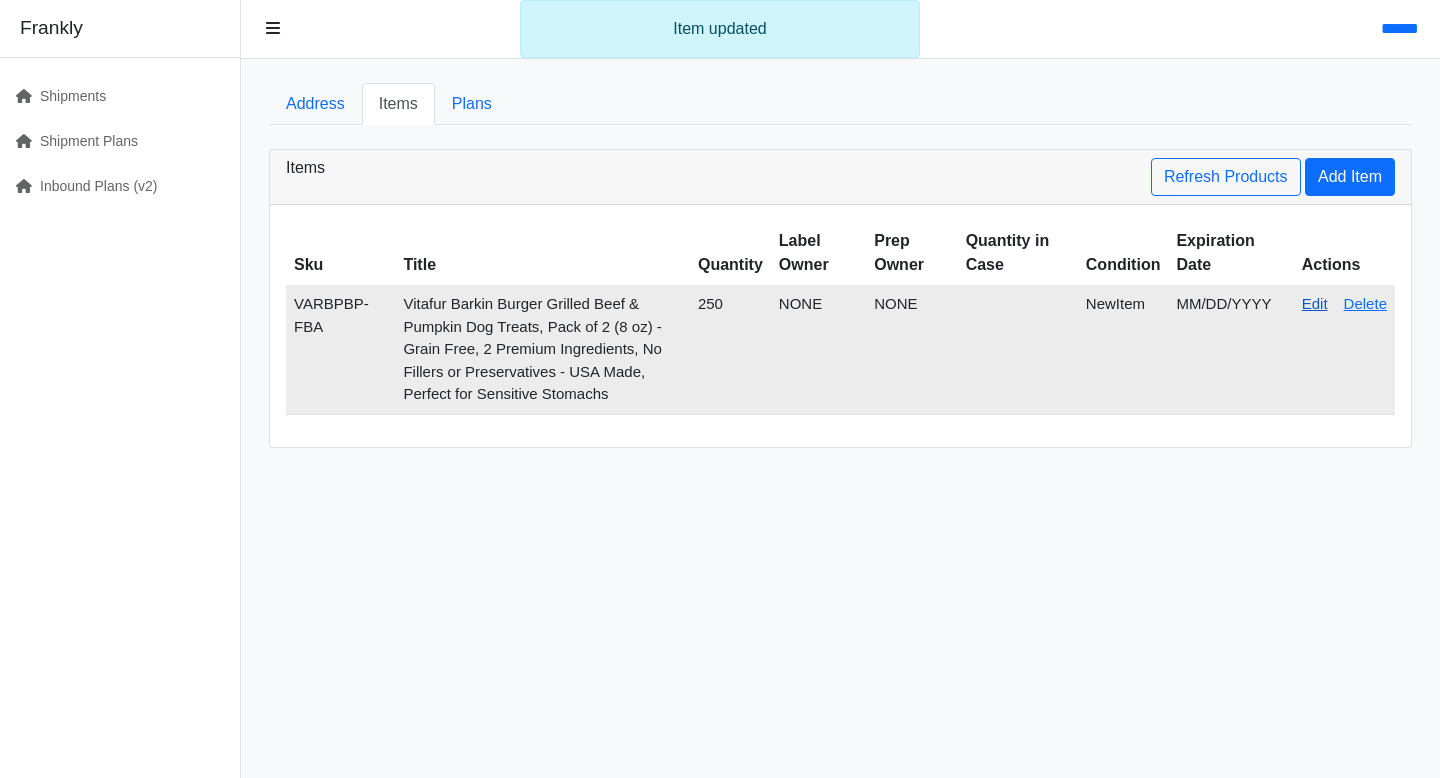 click on "Edit" at bounding box center (1315, 303) 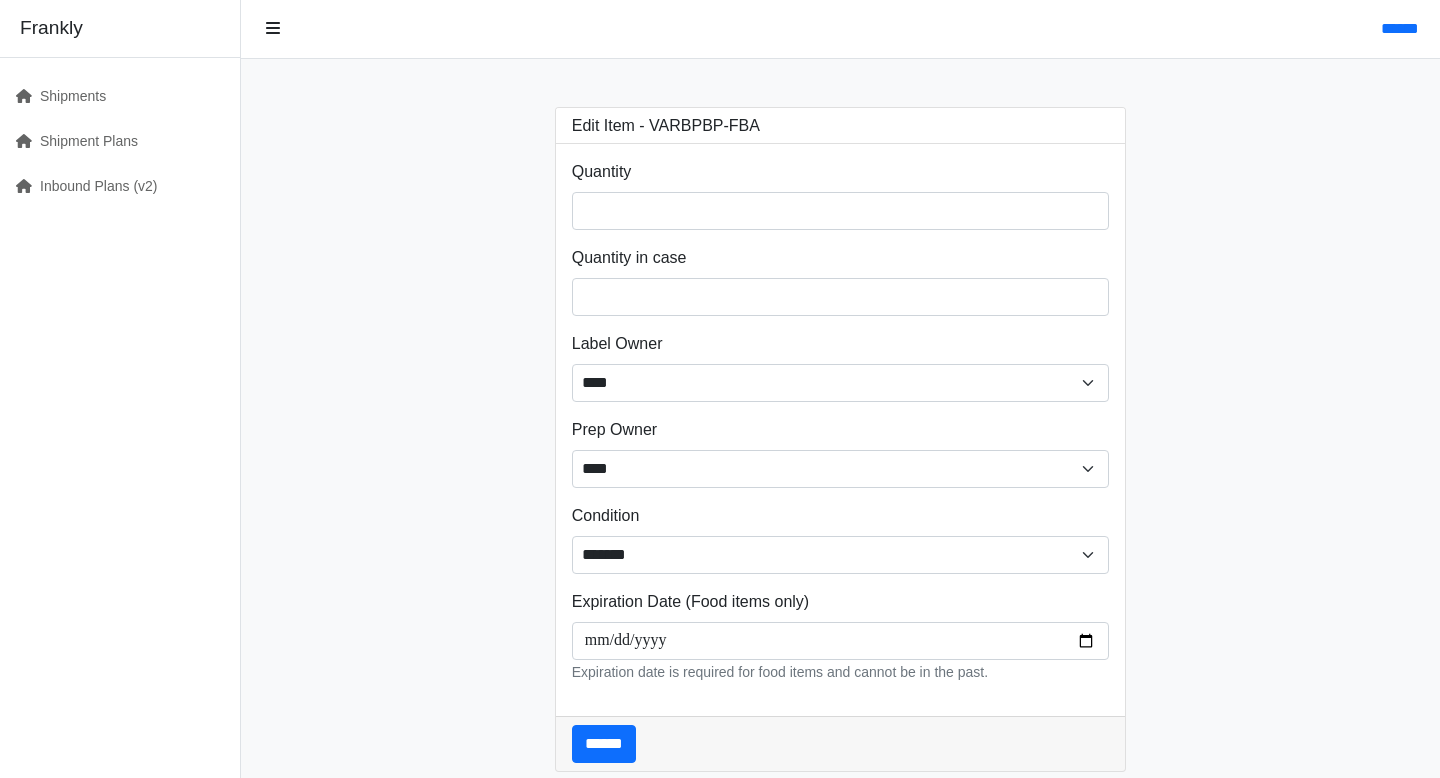 scroll, scrollTop: 0, scrollLeft: 0, axis: both 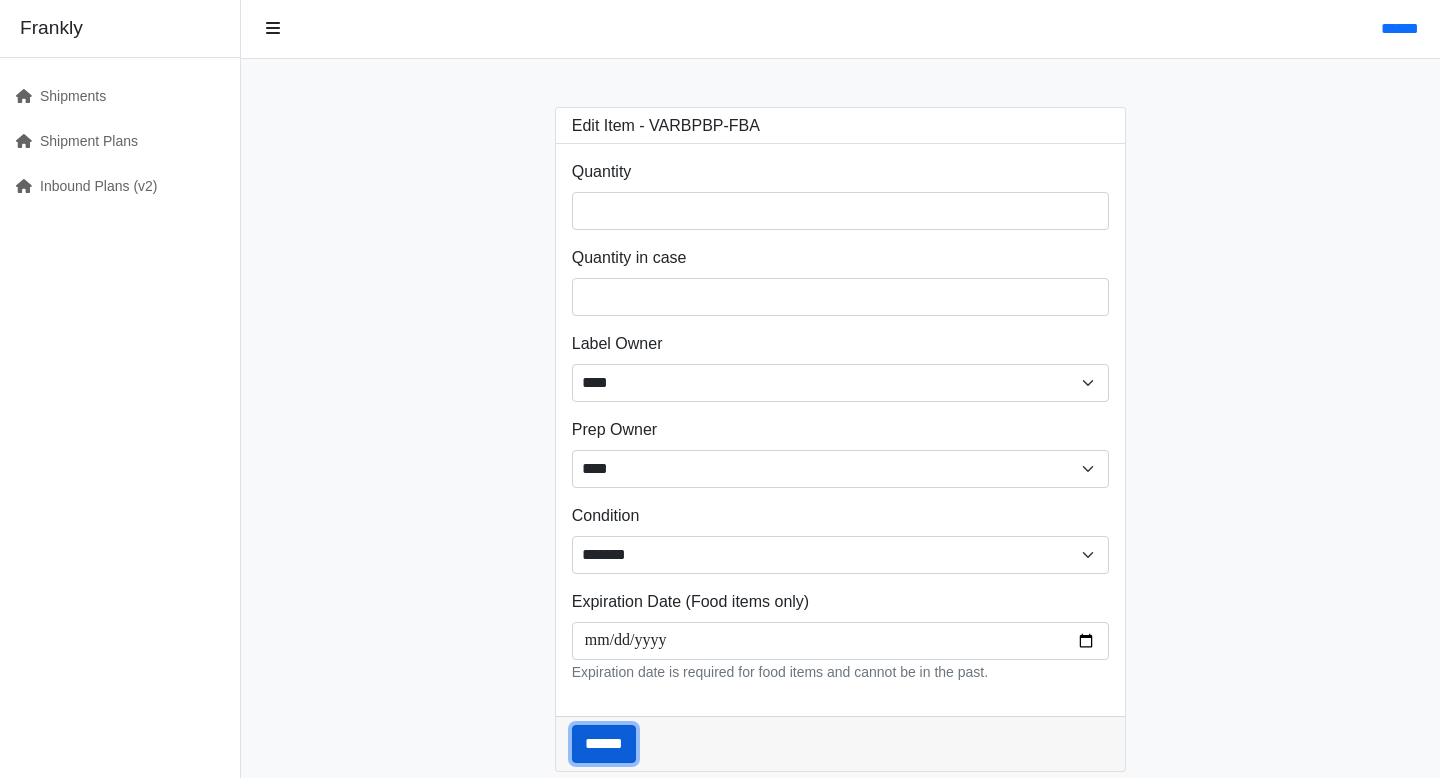 click on "******" at bounding box center [604, 744] 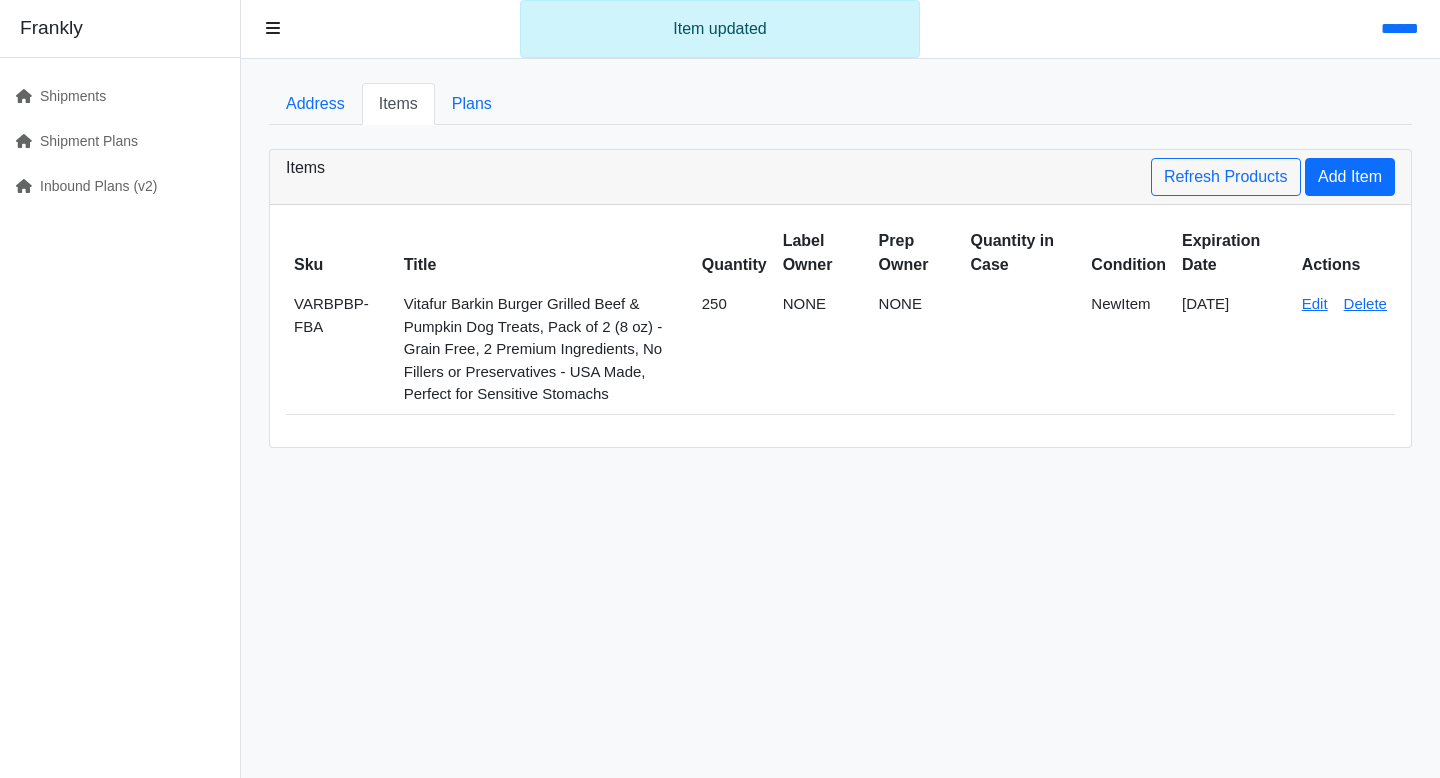 scroll, scrollTop: 0, scrollLeft: 0, axis: both 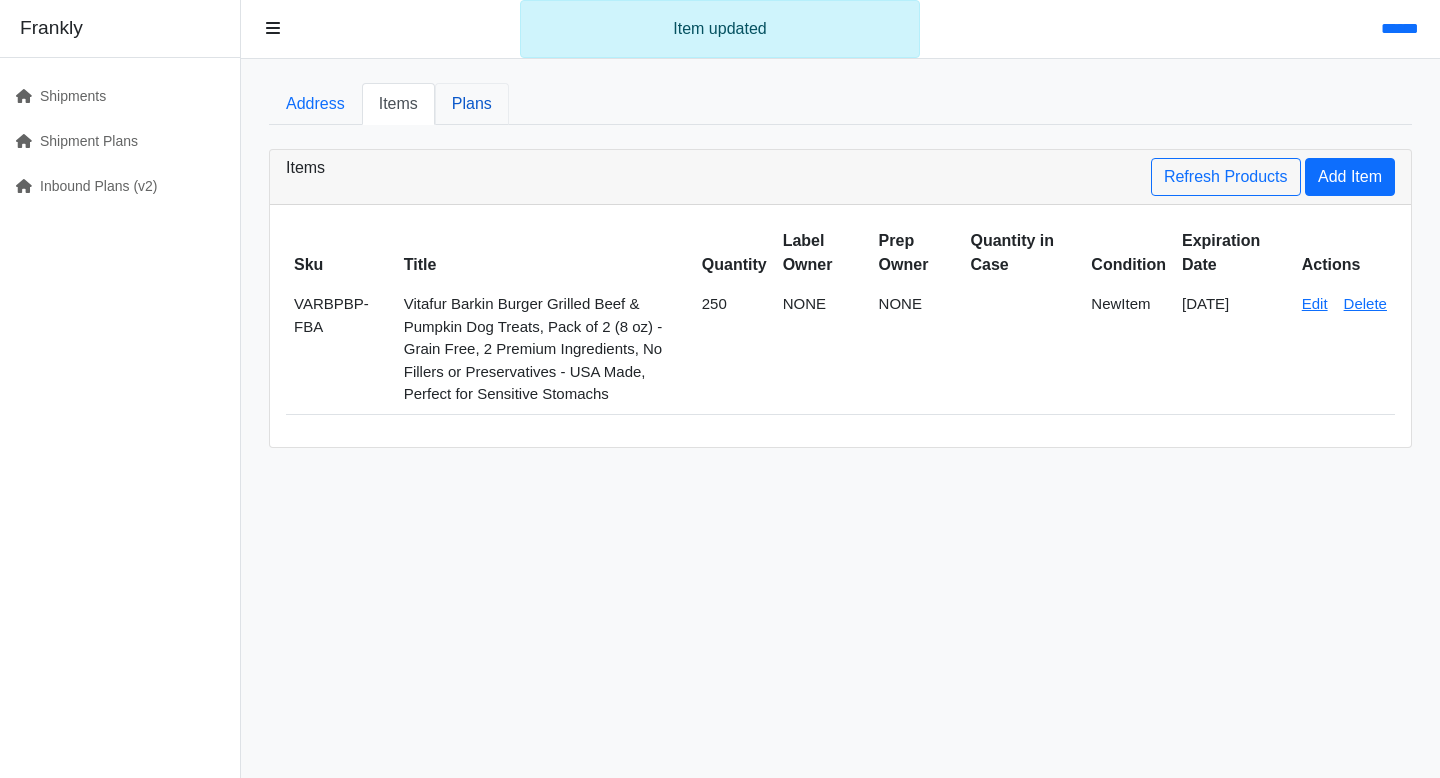 click on "Plans" at bounding box center (472, 104) 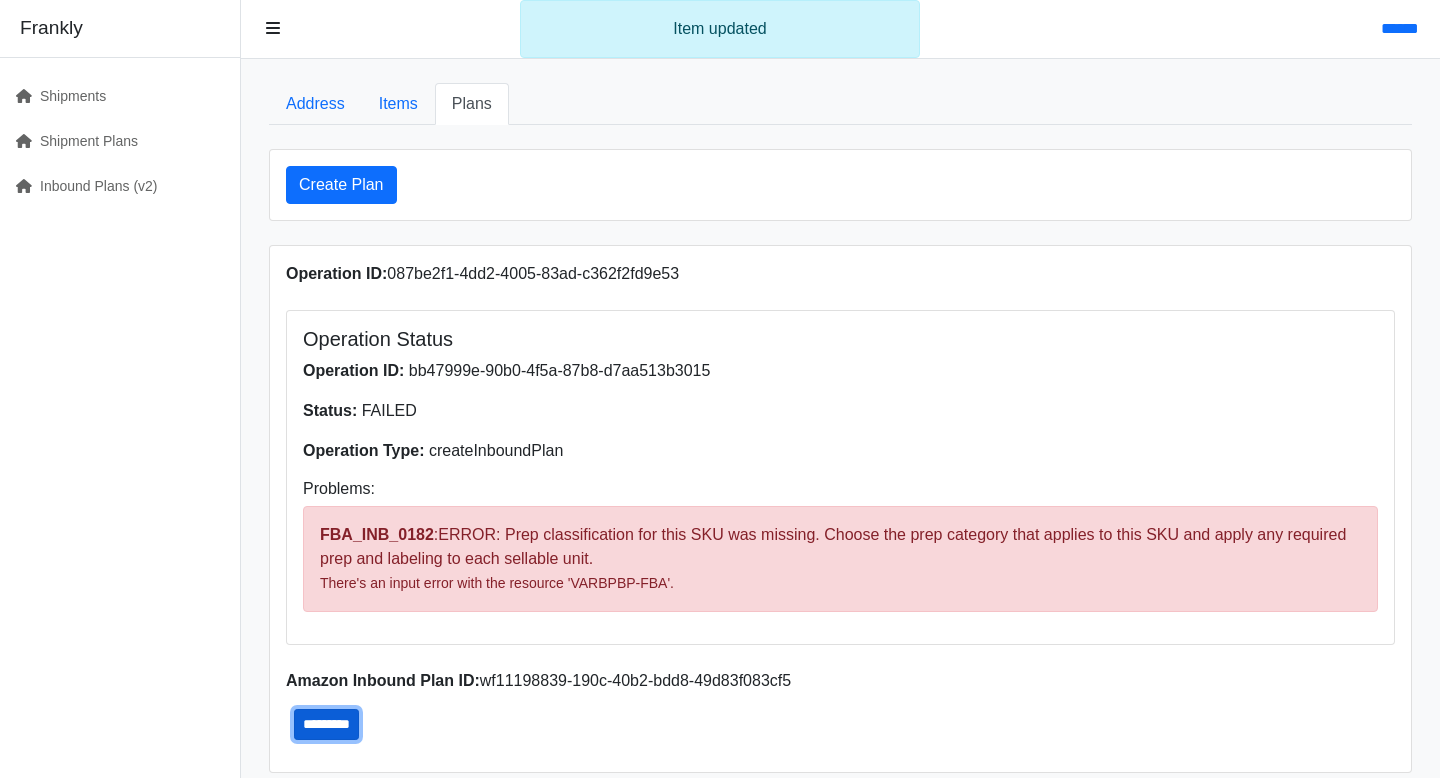 click on "*********" at bounding box center [326, 724] 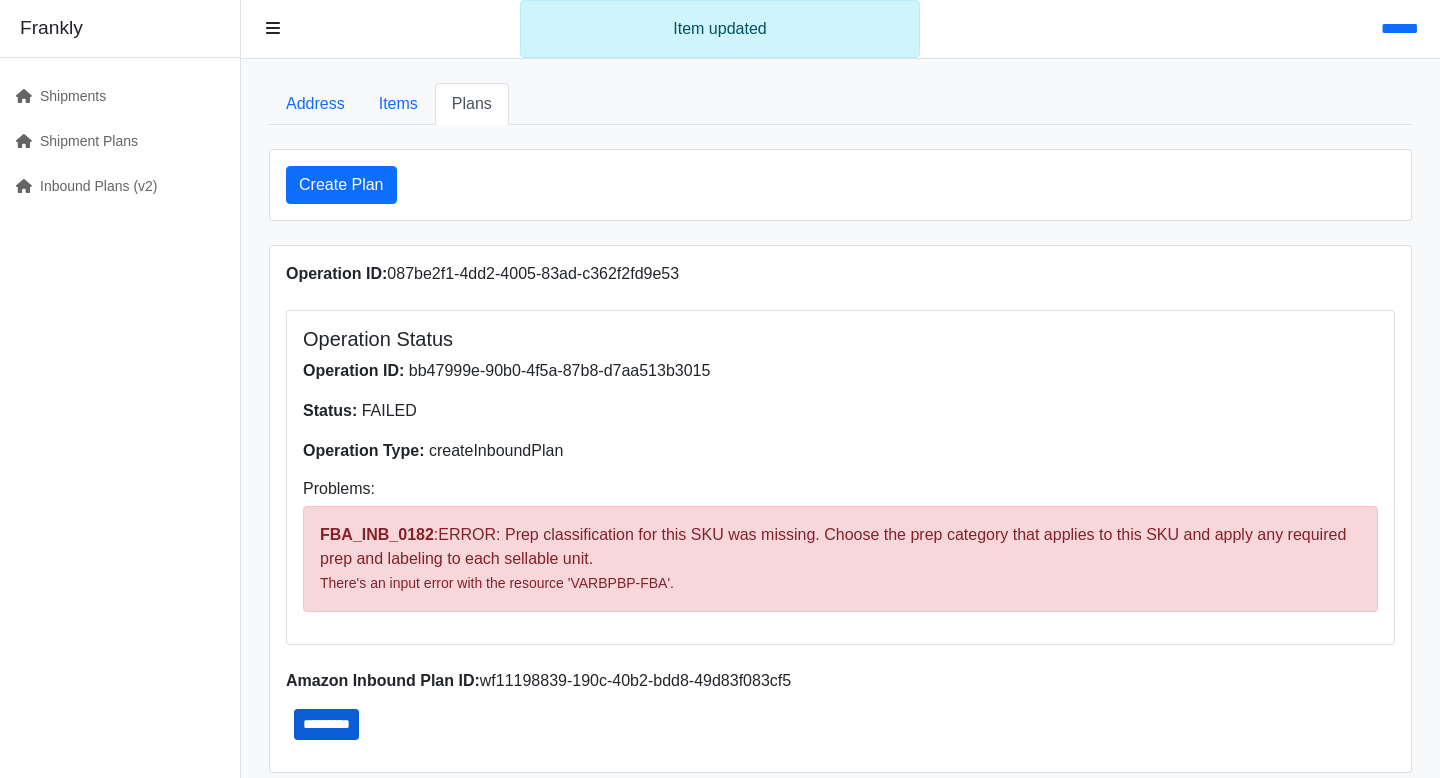 type on "**********" 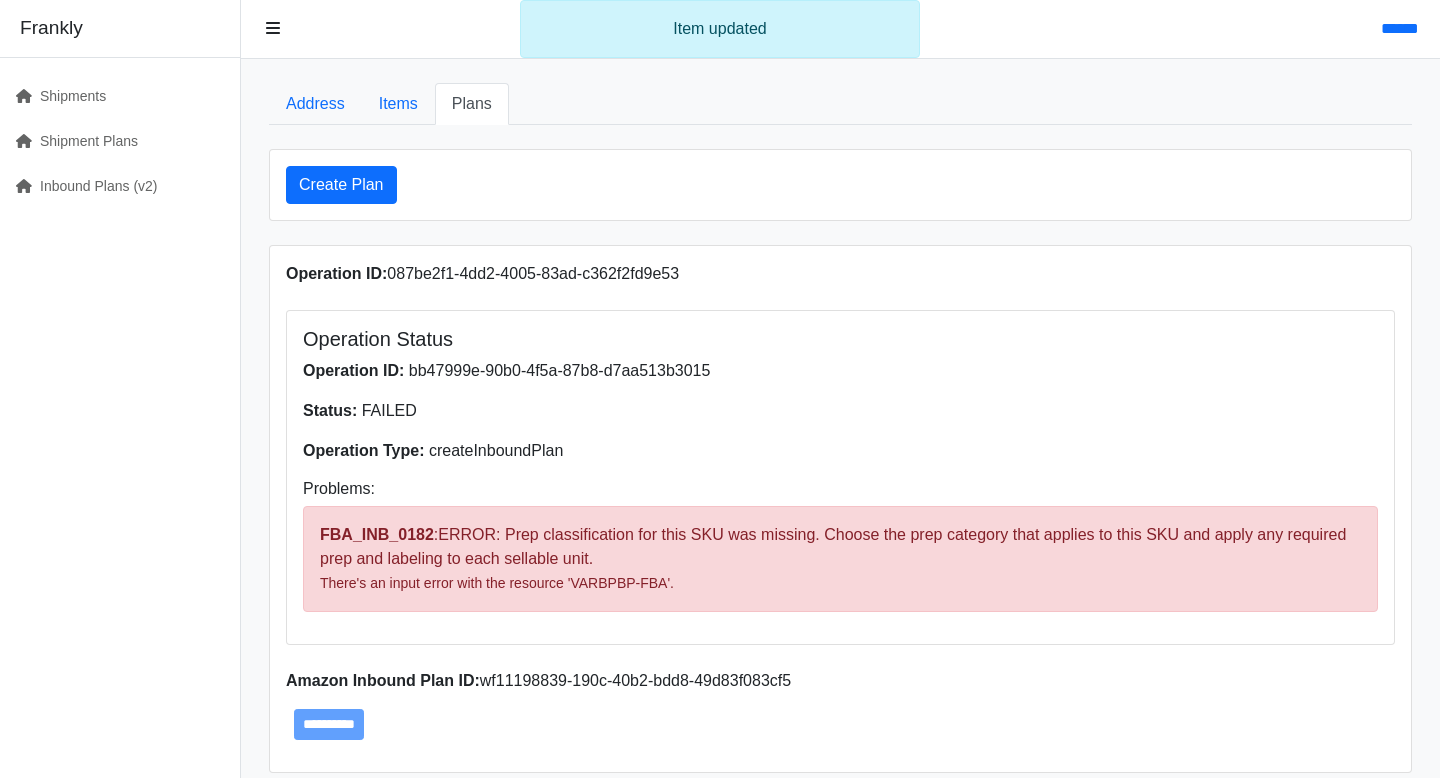 scroll, scrollTop: 70, scrollLeft: 0, axis: vertical 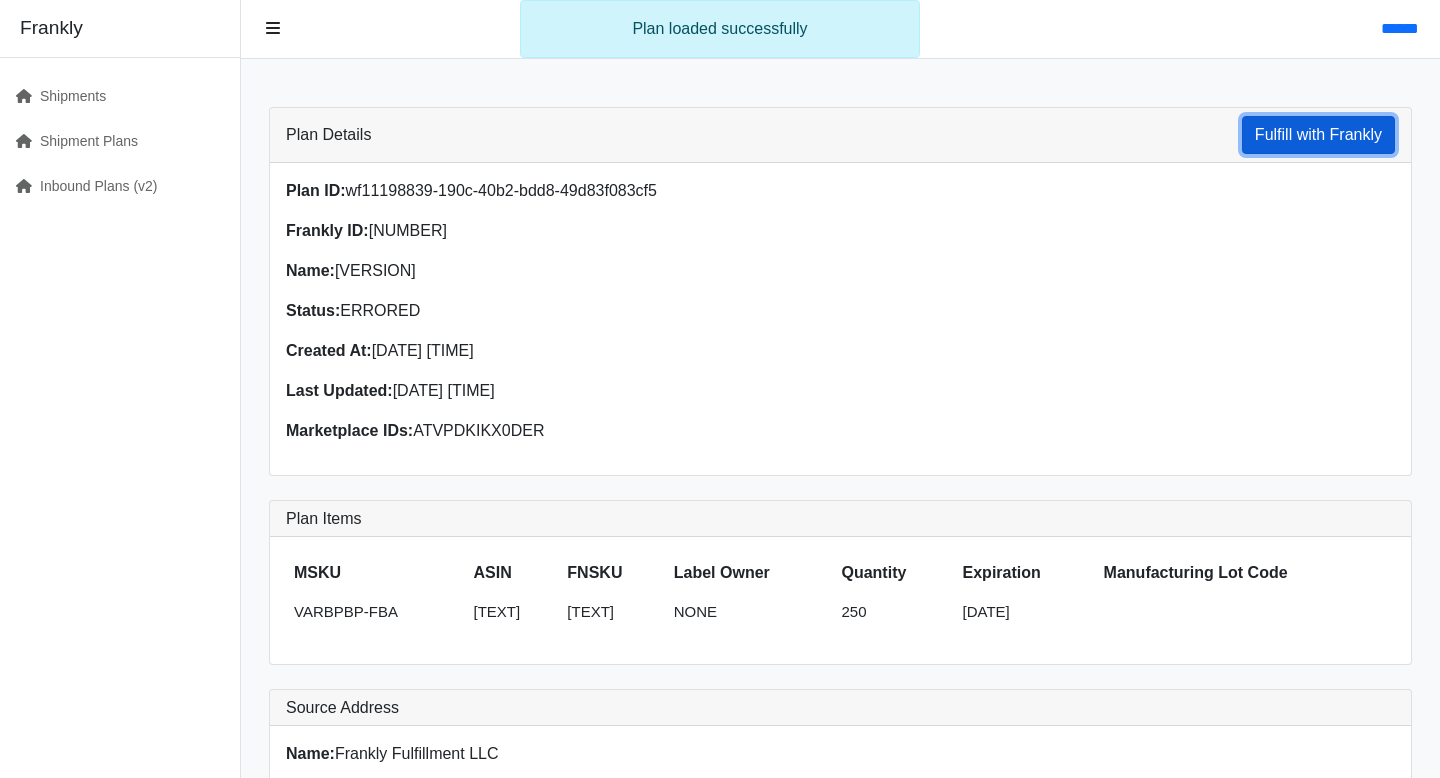 click on "Fulfill with Frankly" at bounding box center [1318, 135] 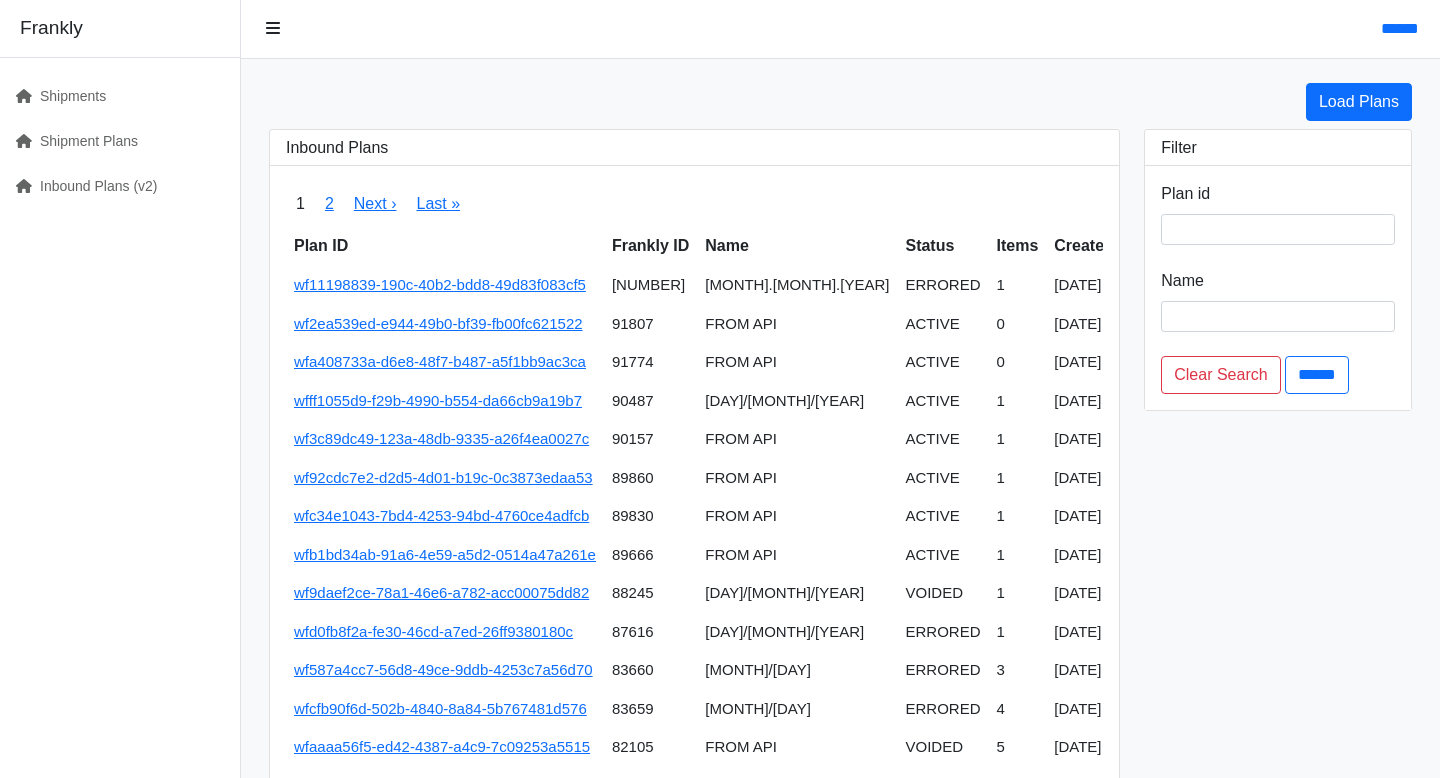 scroll, scrollTop: 0, scrollLeft: 0, axis: both 